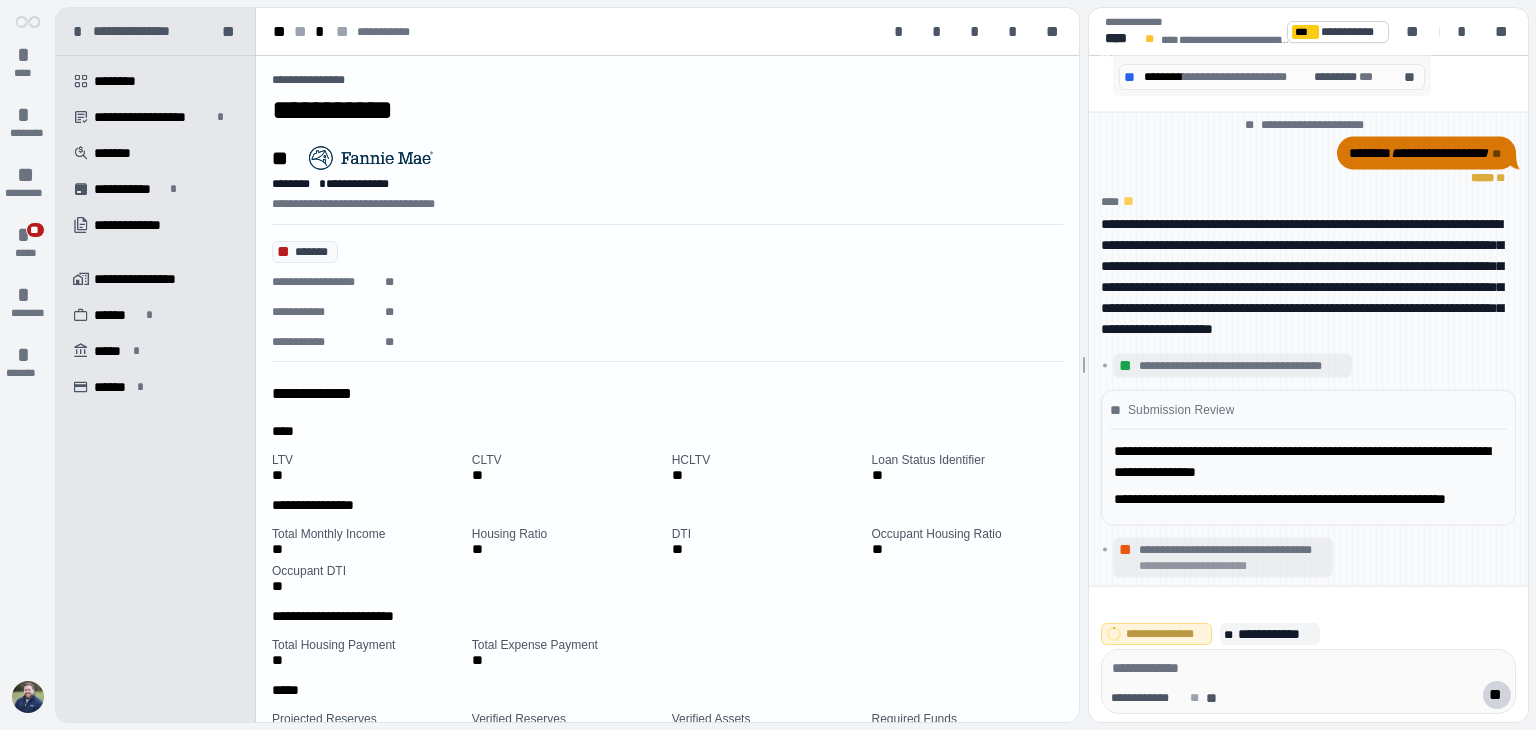 scroll, scrollTop: 0, scrollLeft: 0, axis: both 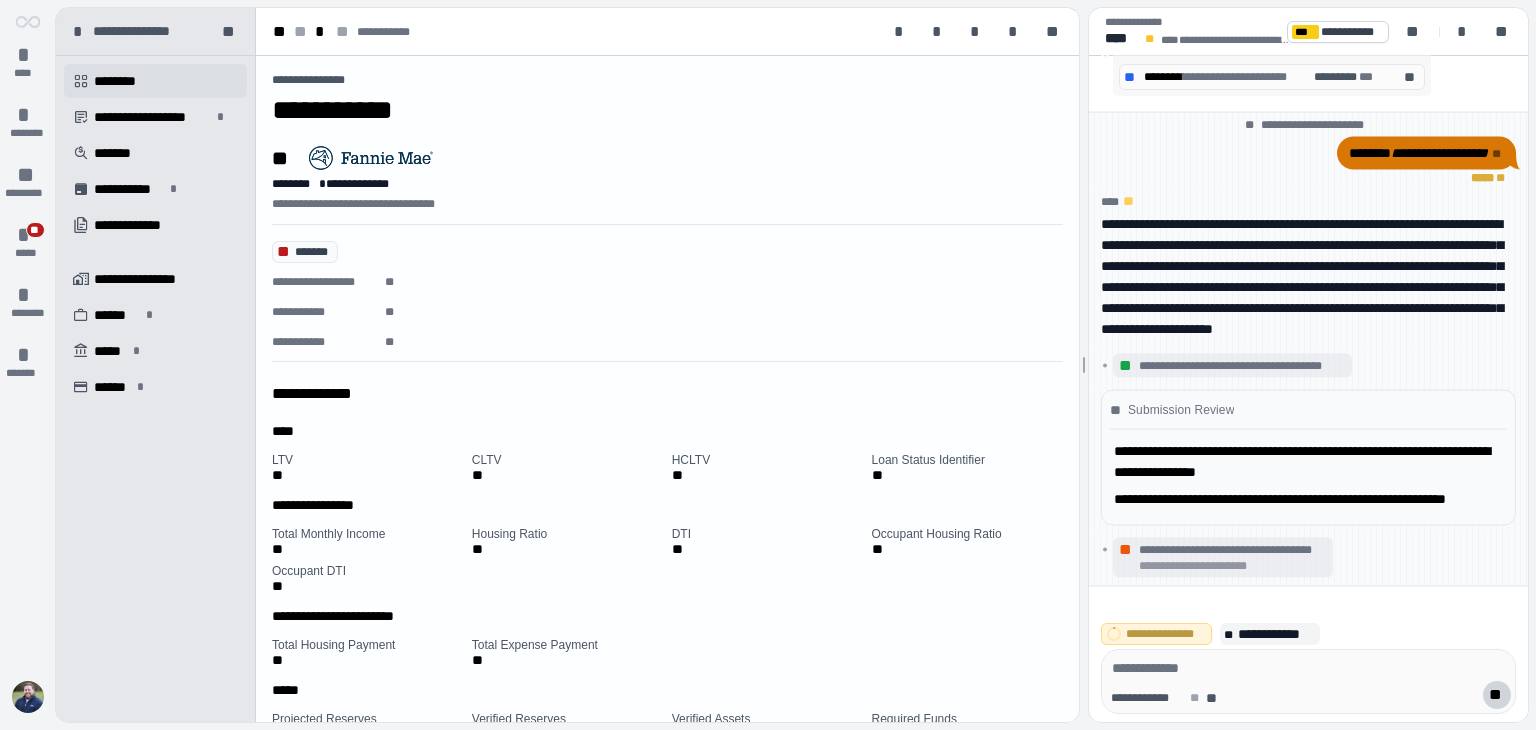 click on "********" at bounding box center (122, 81) 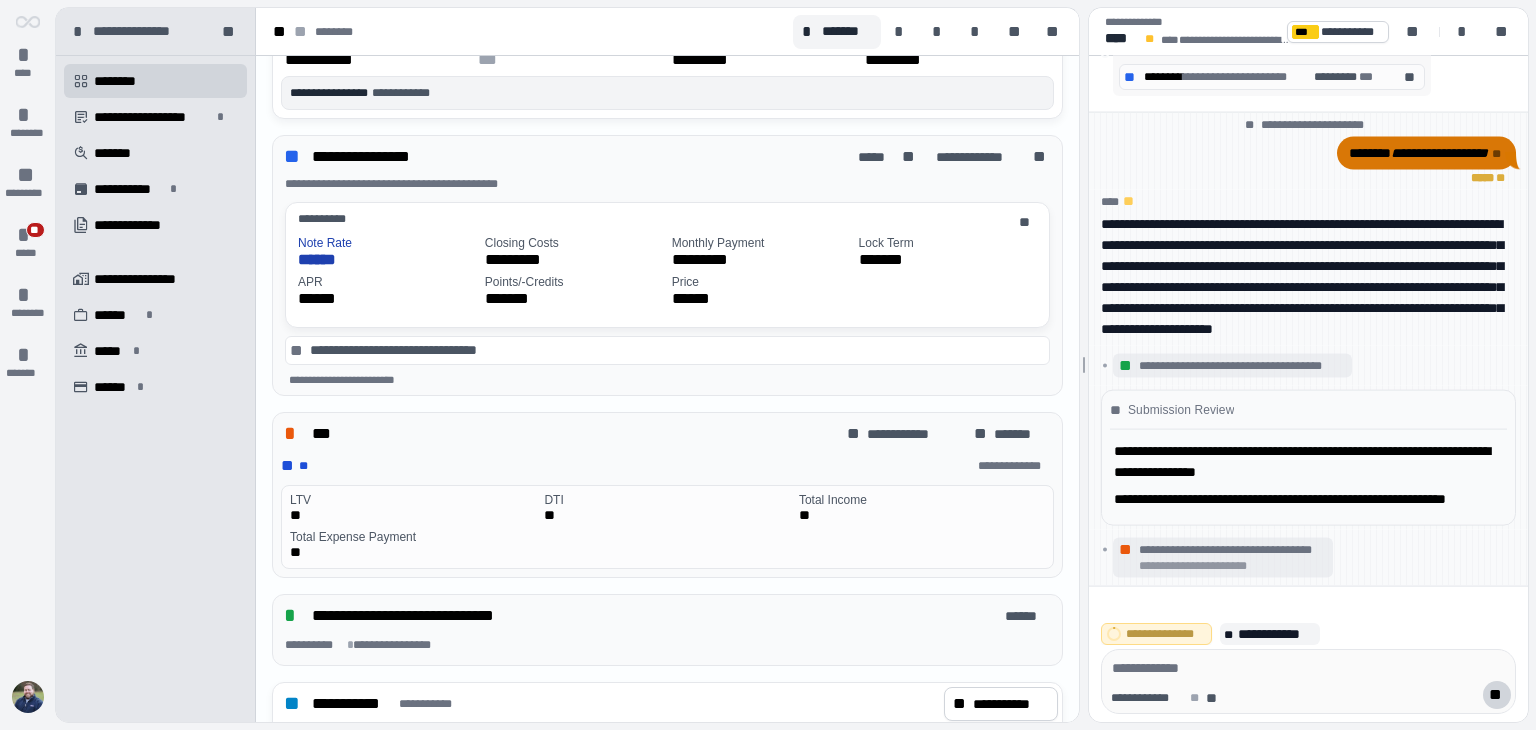 scroll, scrollTop: 500, scrollLeft: 0, axis: vertical 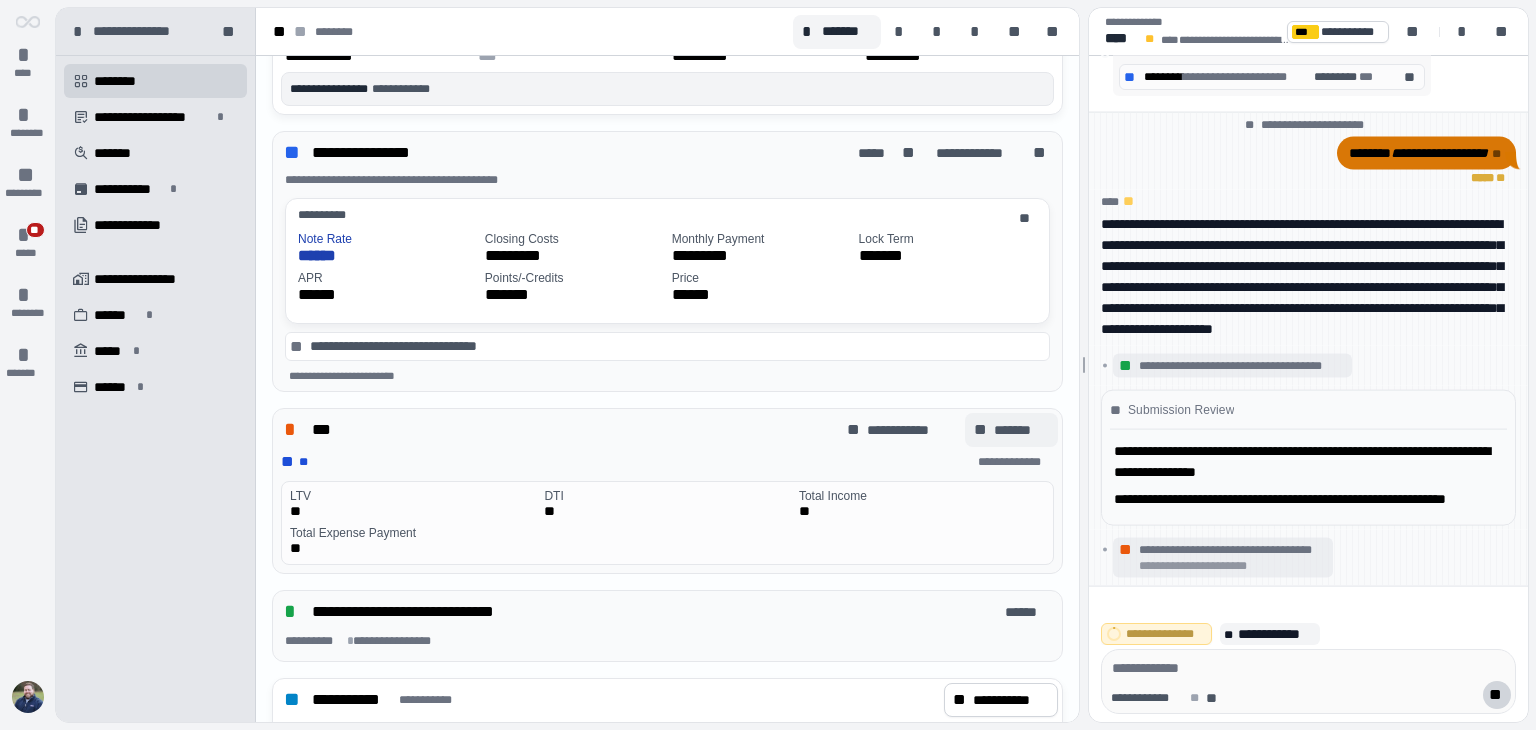 click on "*******" at bounding box center (1022, 430) 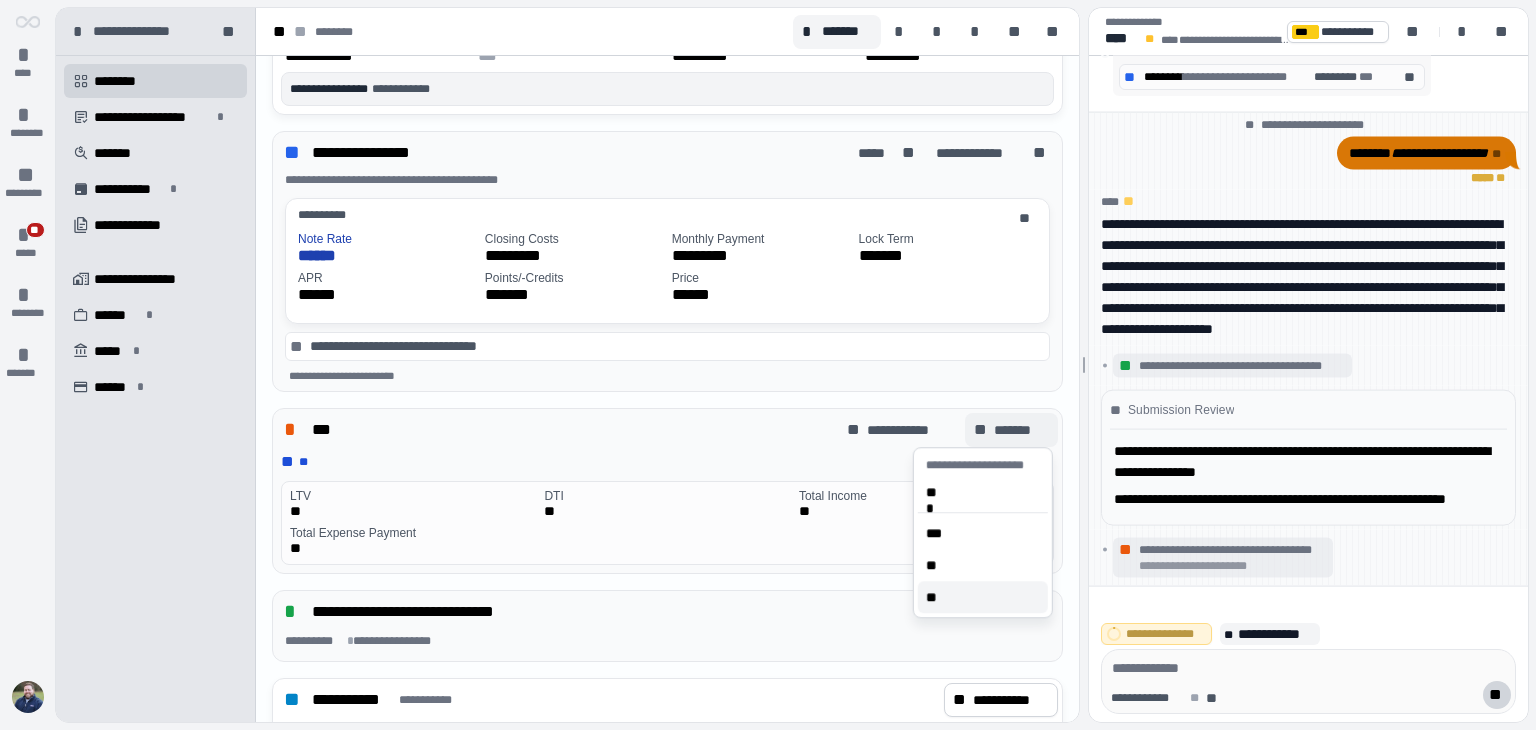 click on "**" at bounding box center (936, 597) 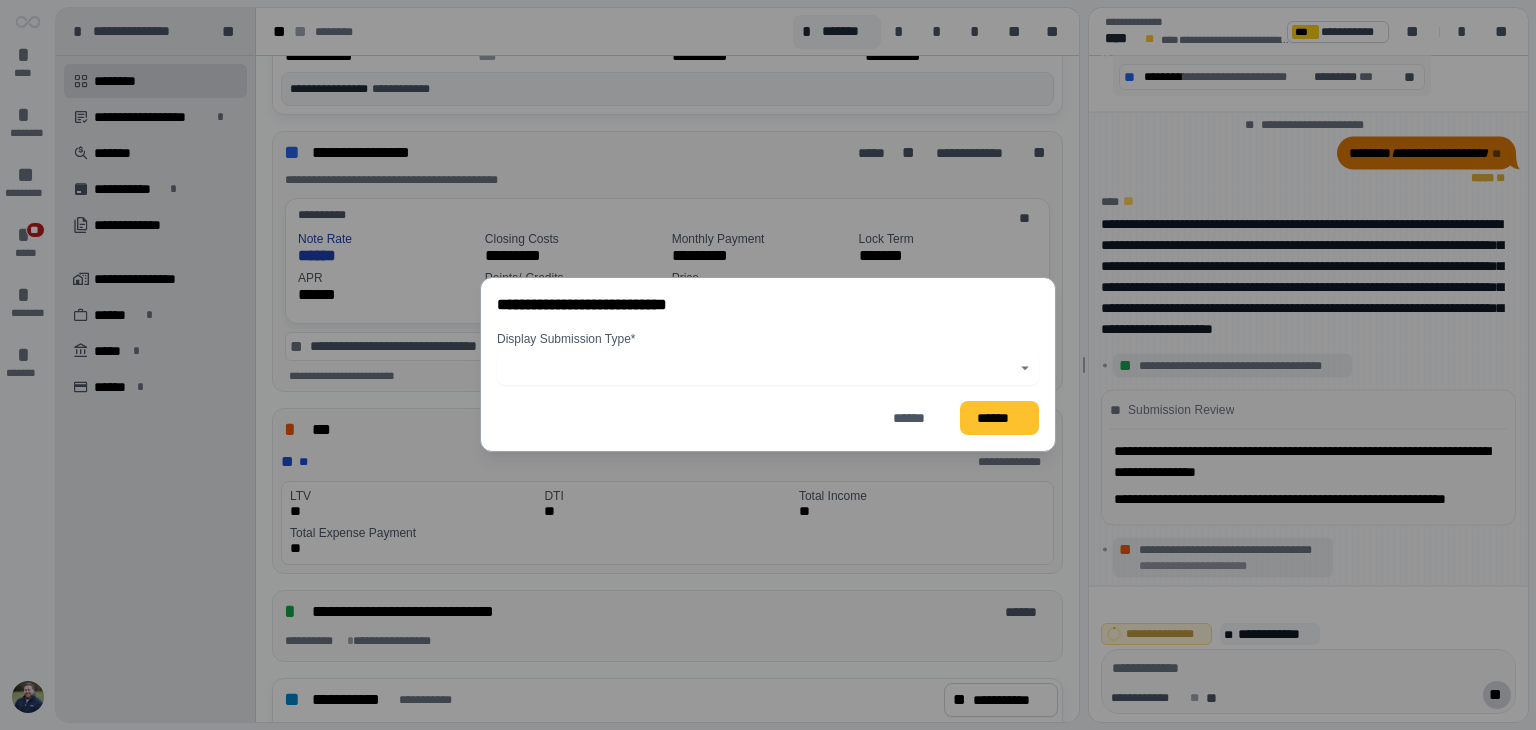 click at bounding box center (757, 368) 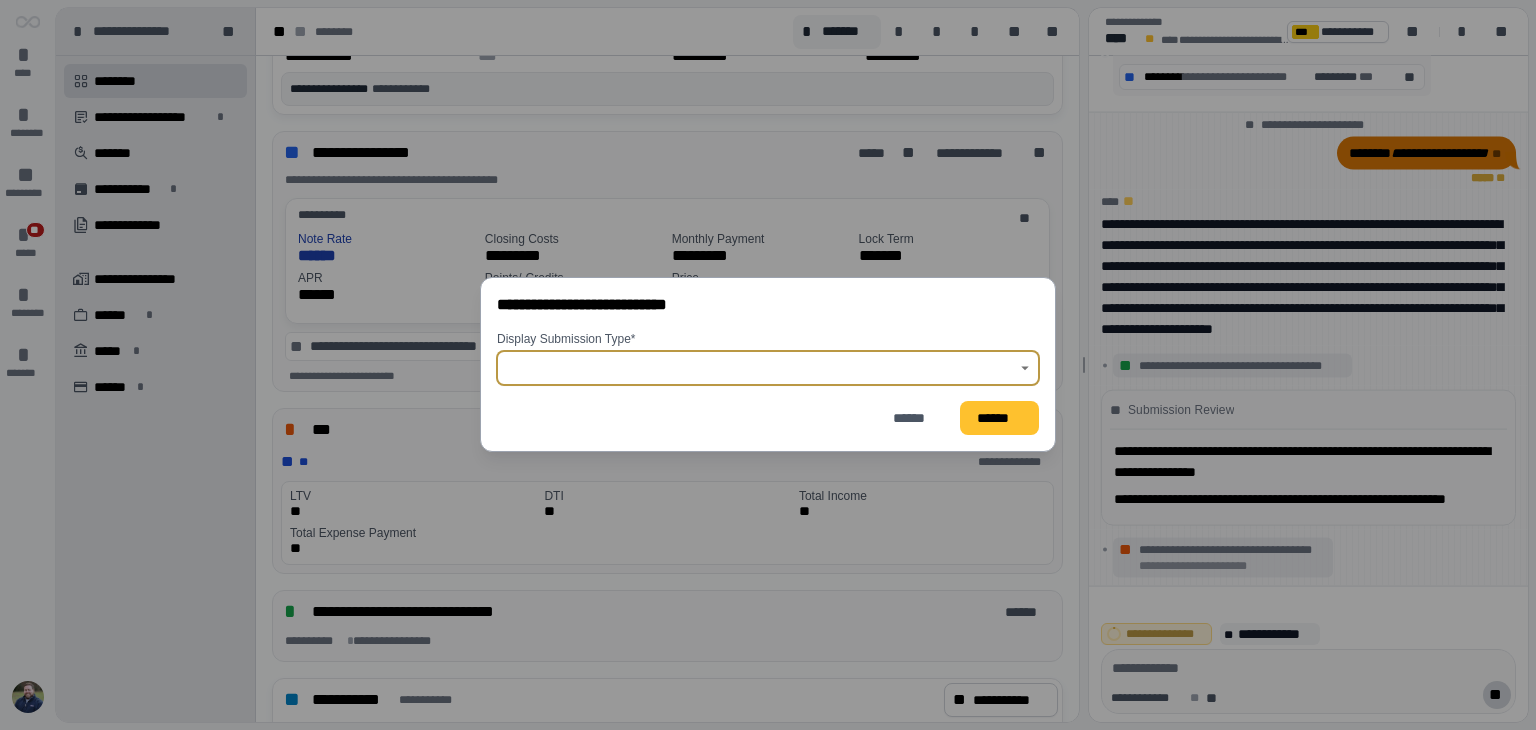 click at bounding box center [757, 368] 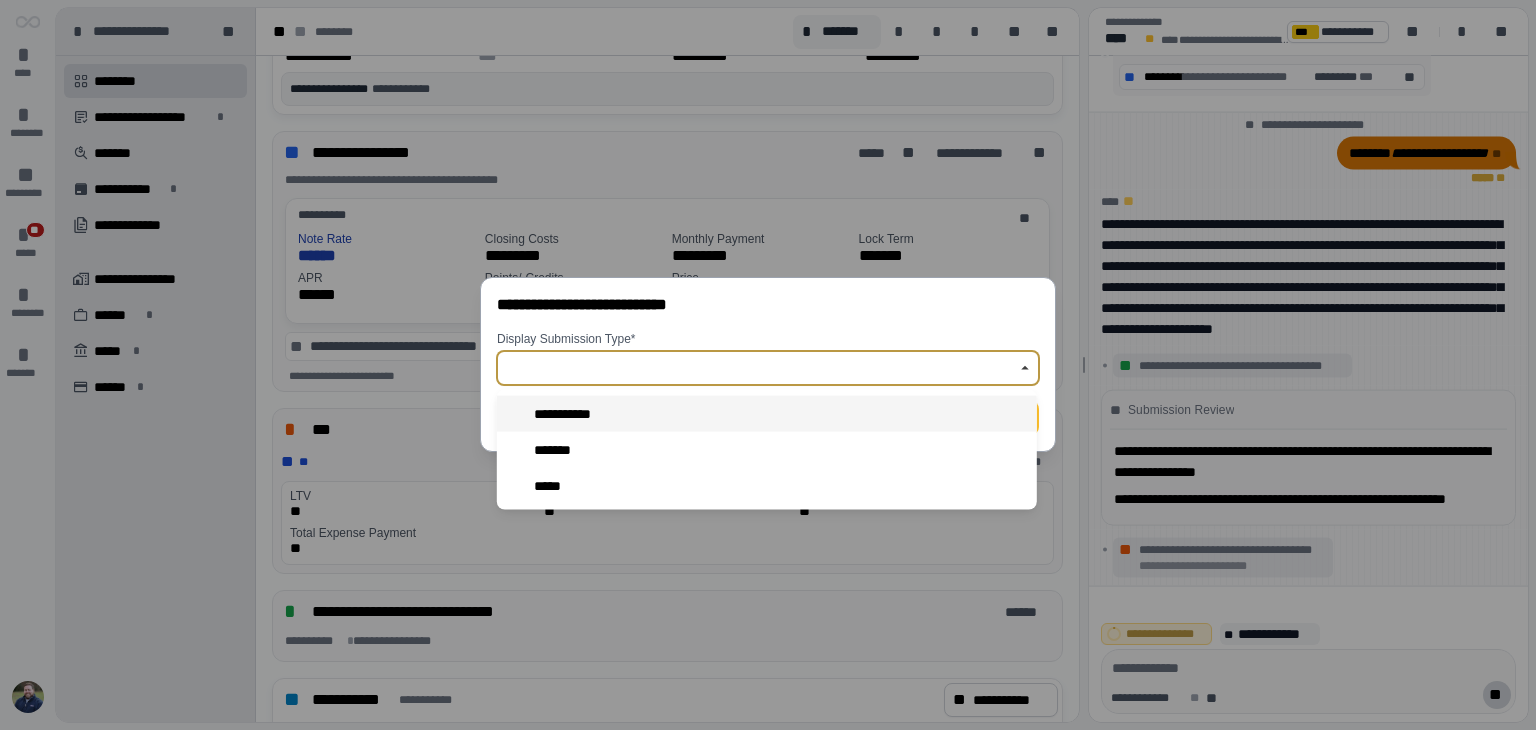 click on "**********" at bounding box center (767, 414) 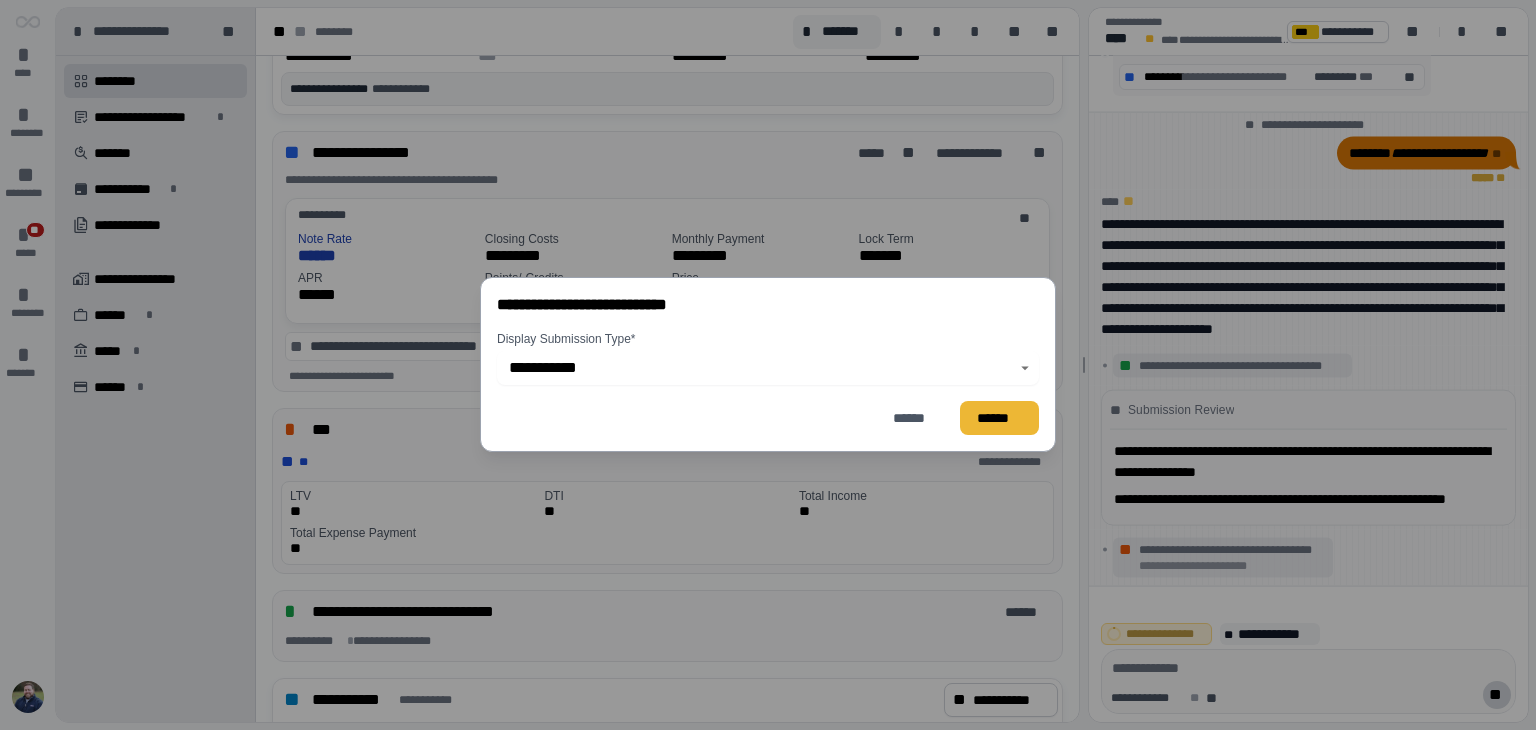 click on "******" at bounding box center [999, 418] 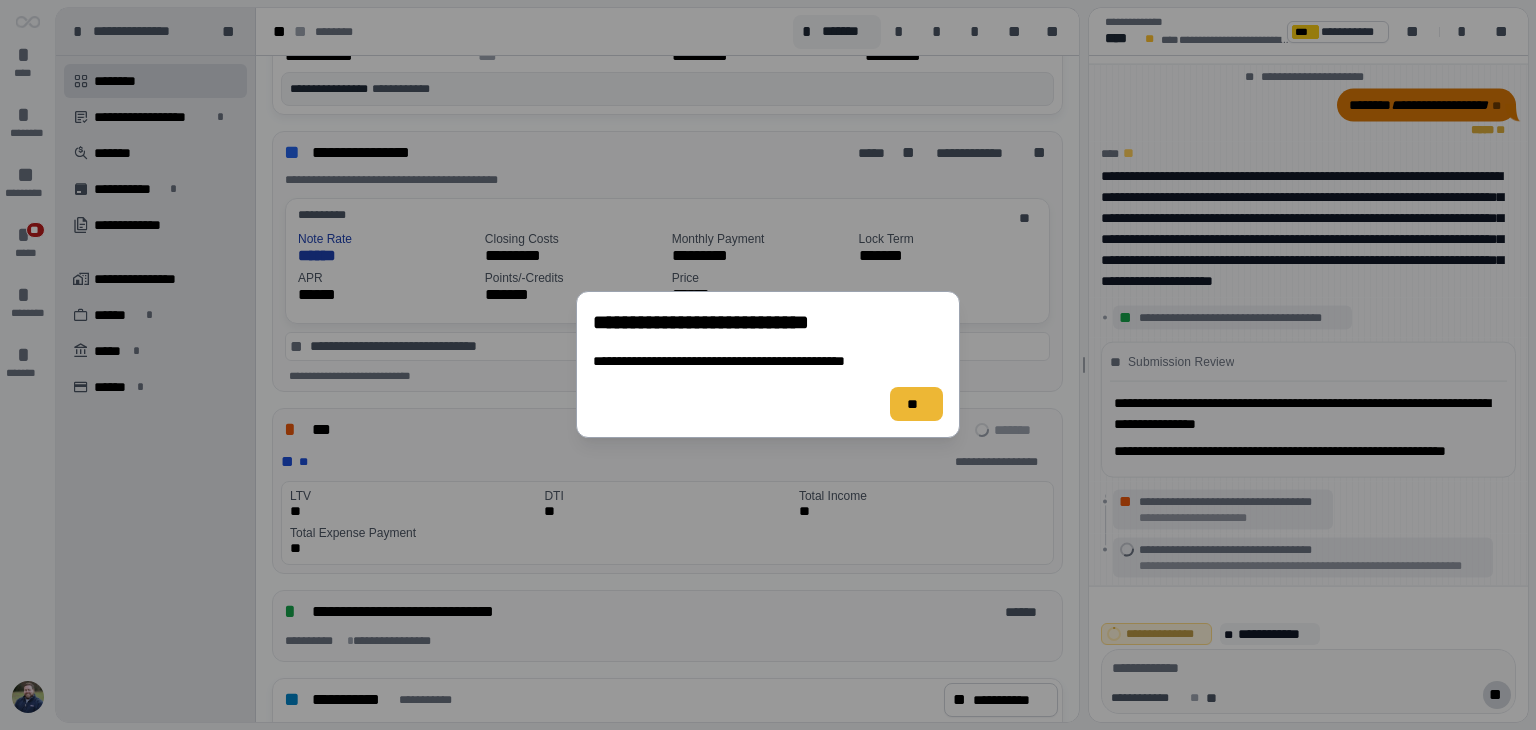 click on "**" at bounding box center [916, 404] 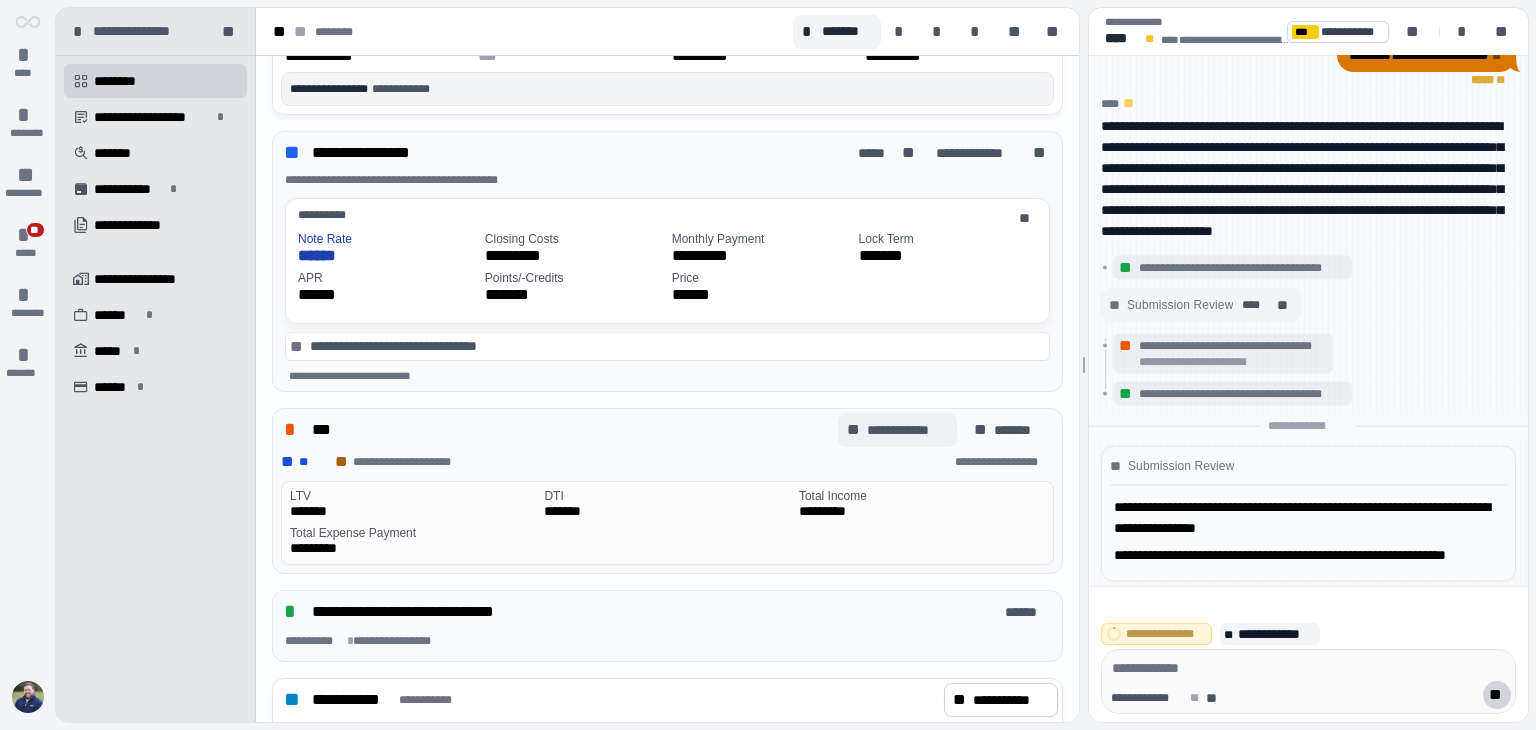 click on "**********" at bounding box center (907, 430) 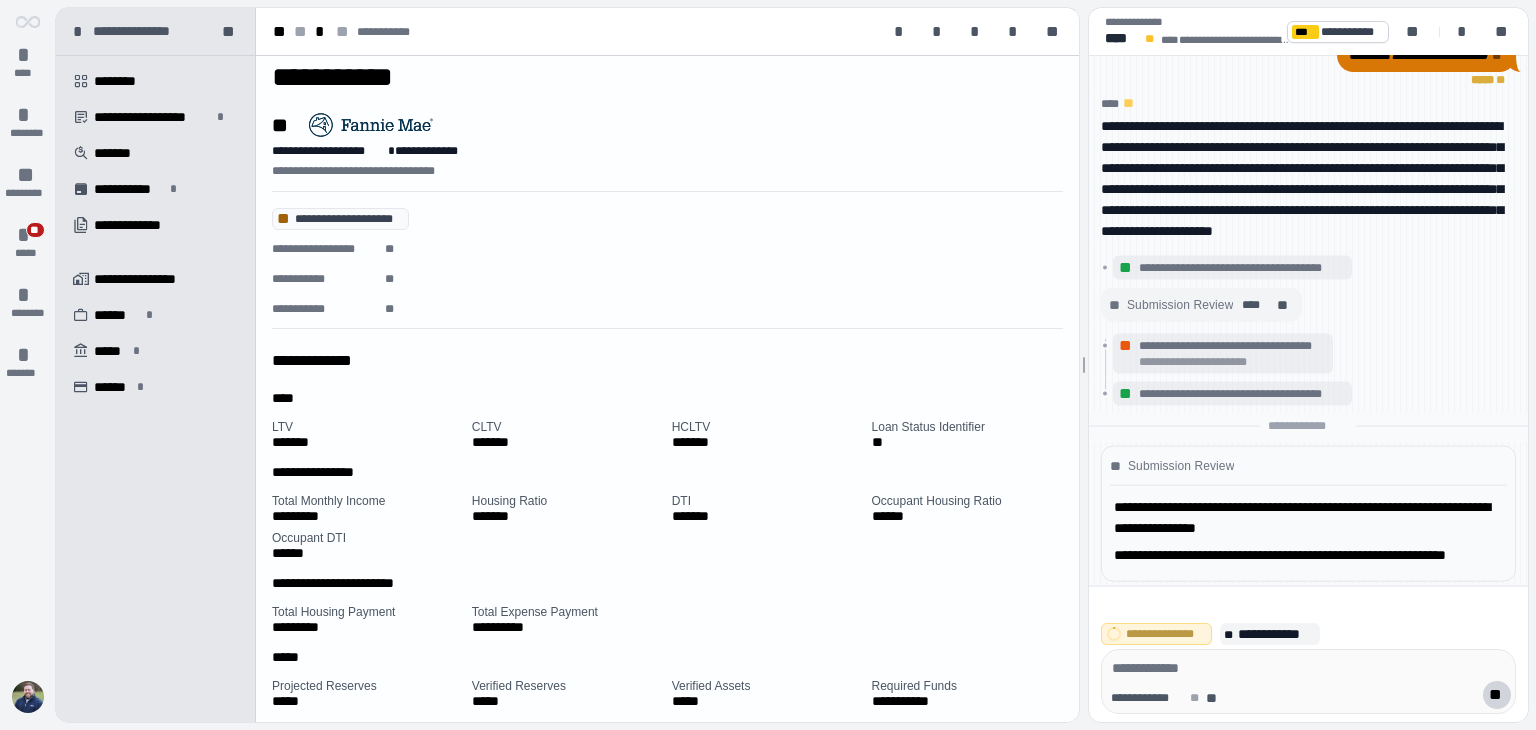 scroll, scrollTop: 0, scrollLeft: 0, axis: both 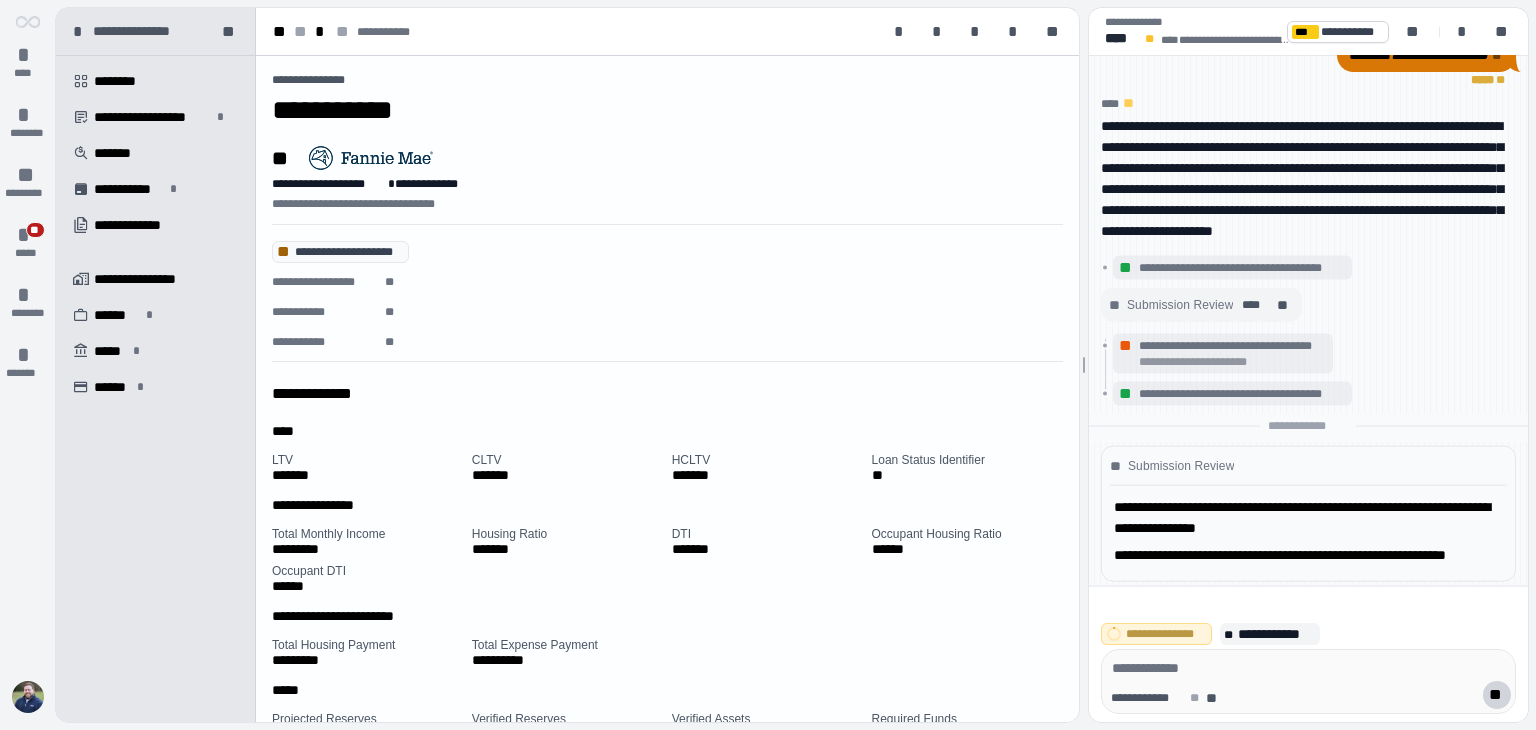 click on "**" at bounding box center (285, 252) 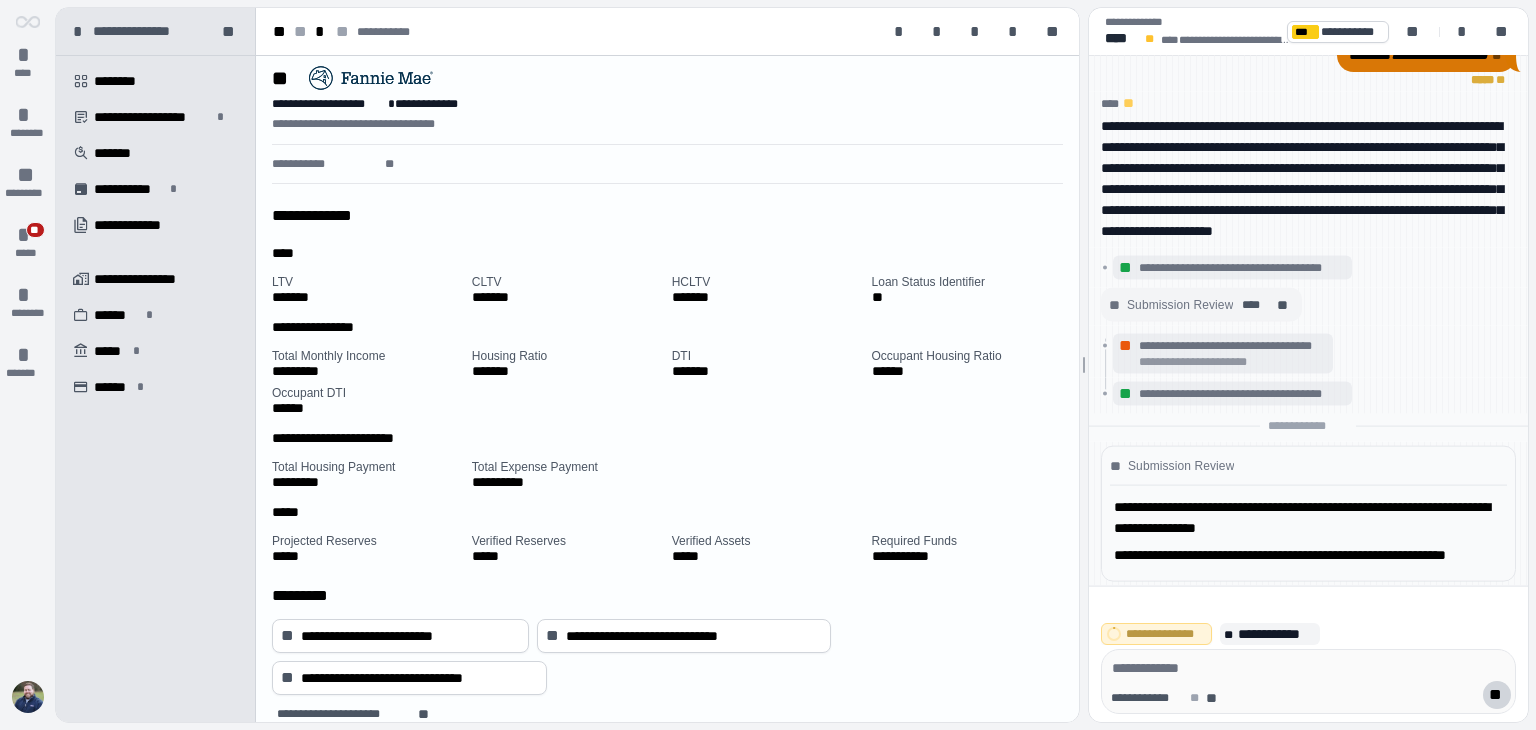 scroll, scrollTop: 200, scrollLeft: 0, axis: vertical 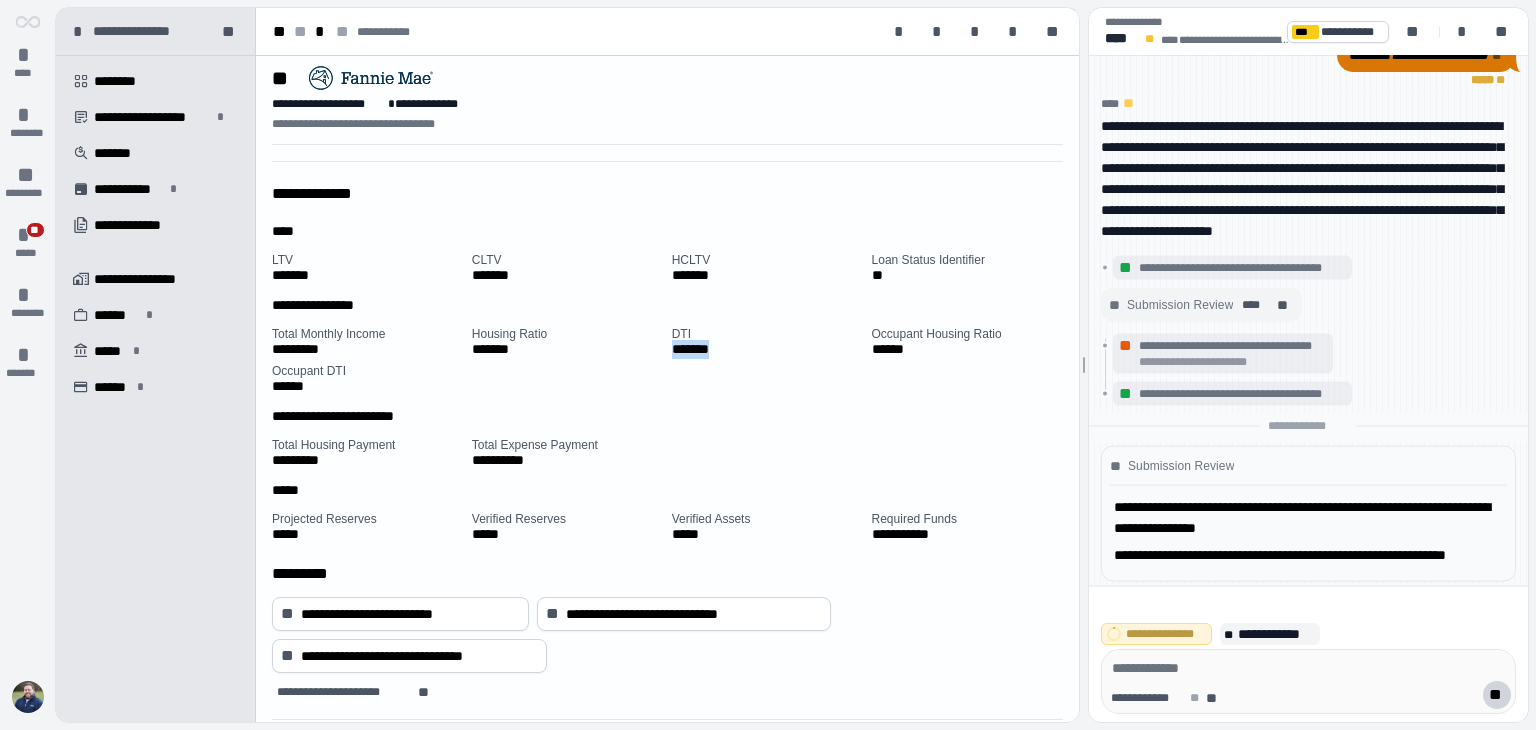 drag, startPoint x: 728, startPoint y: 345, endPoint x: 668, endPoint y: 342, distance: 60.074955 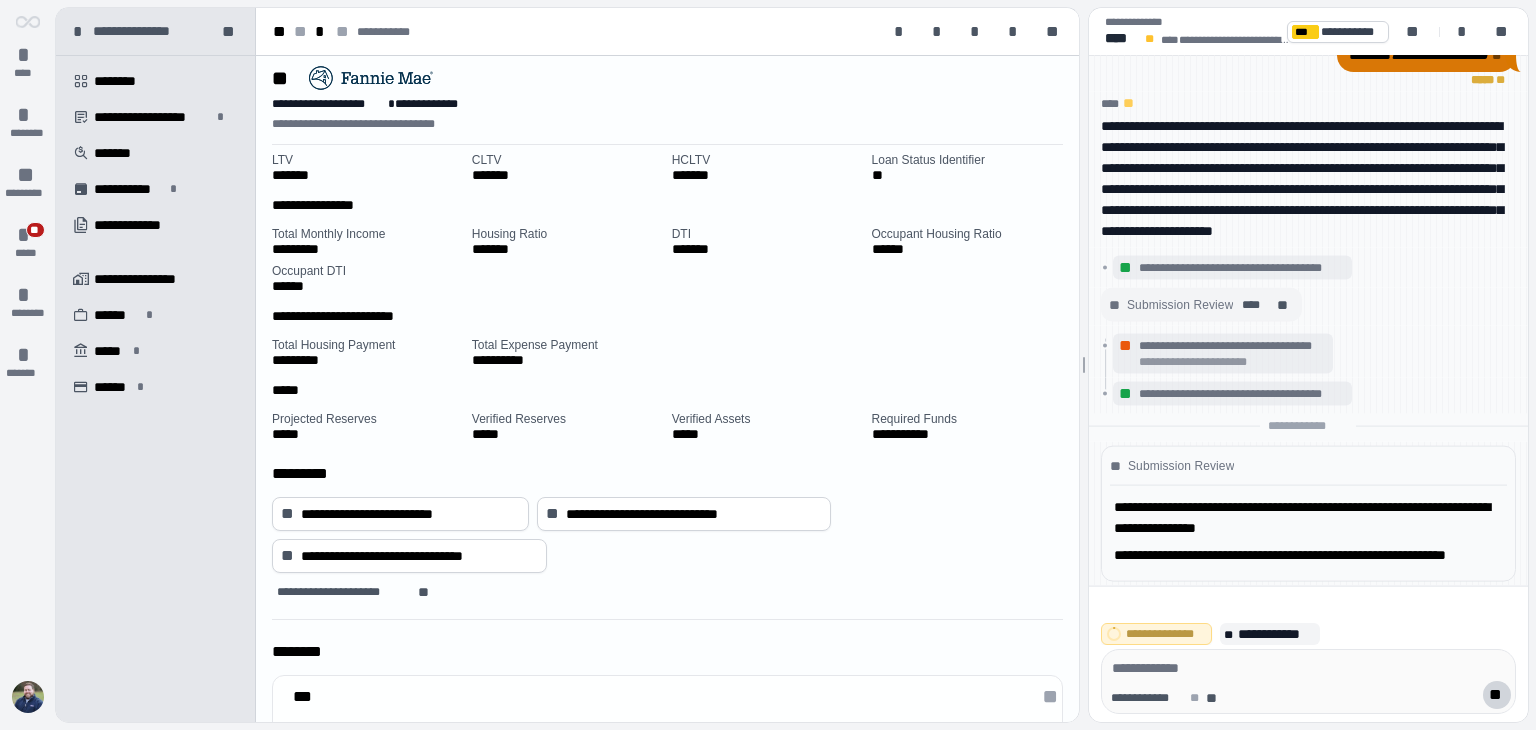 scroll, scrollTop: 0, scrollLeft: 0, axis: both 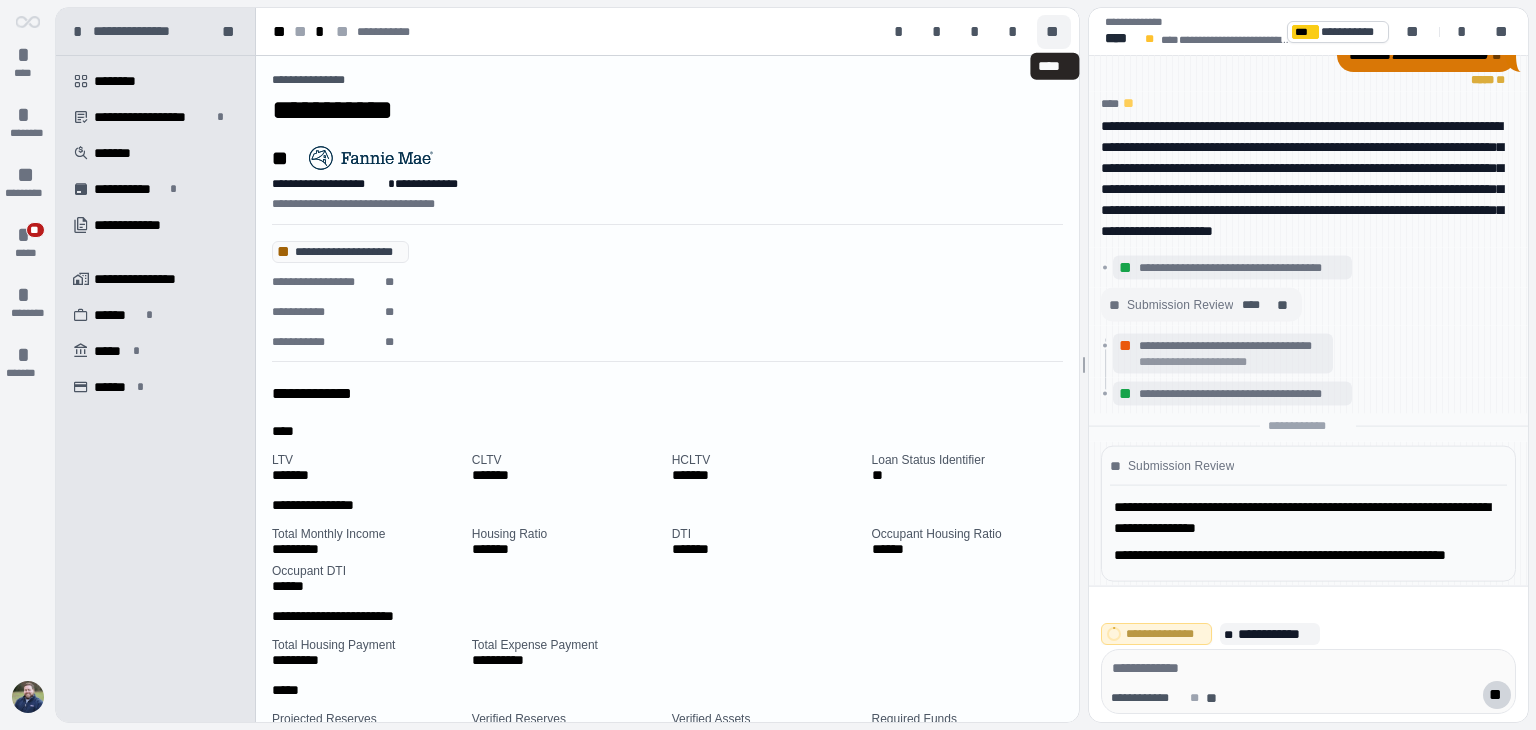 click on "**" at bounding box center (1054, 32) 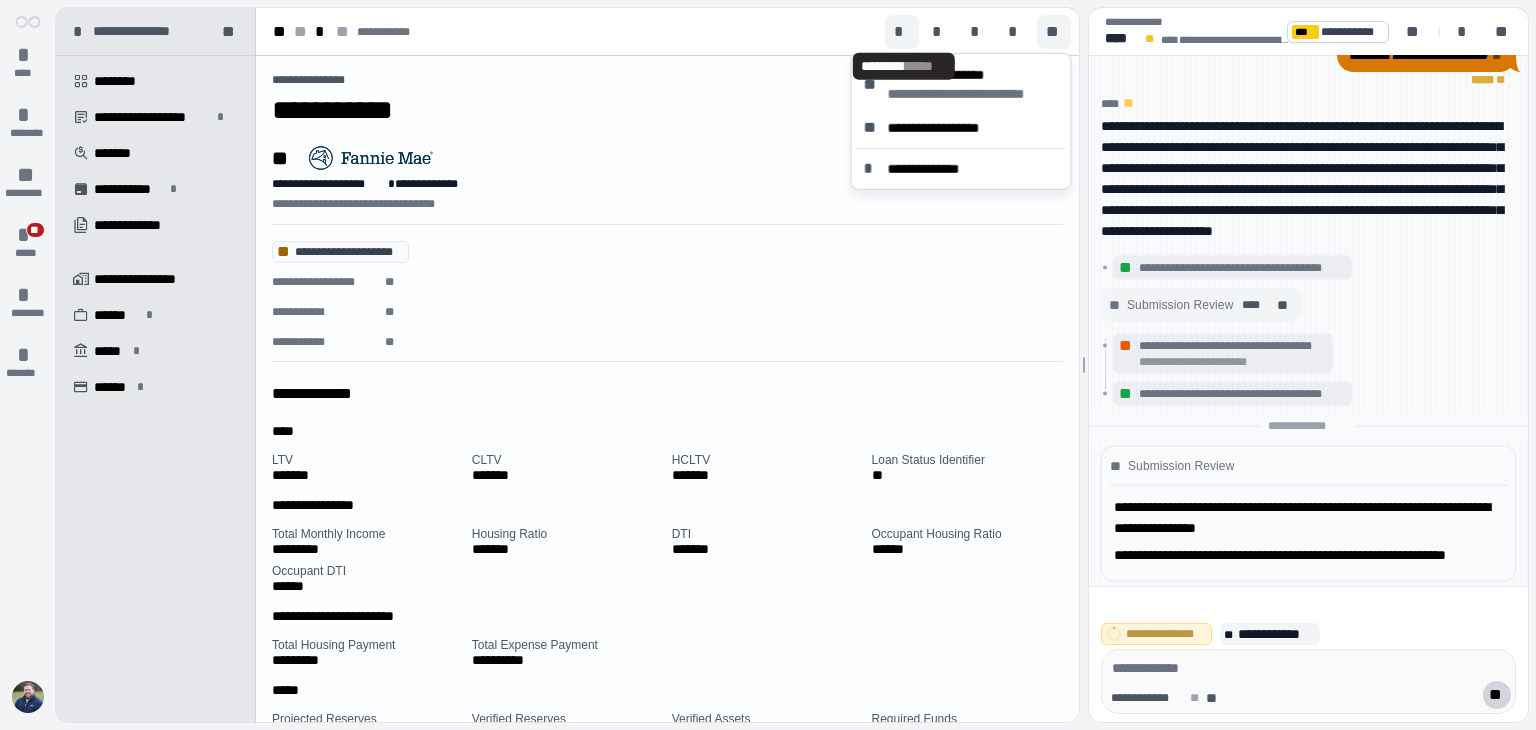 click on "*" at bounding box center (902, 32) 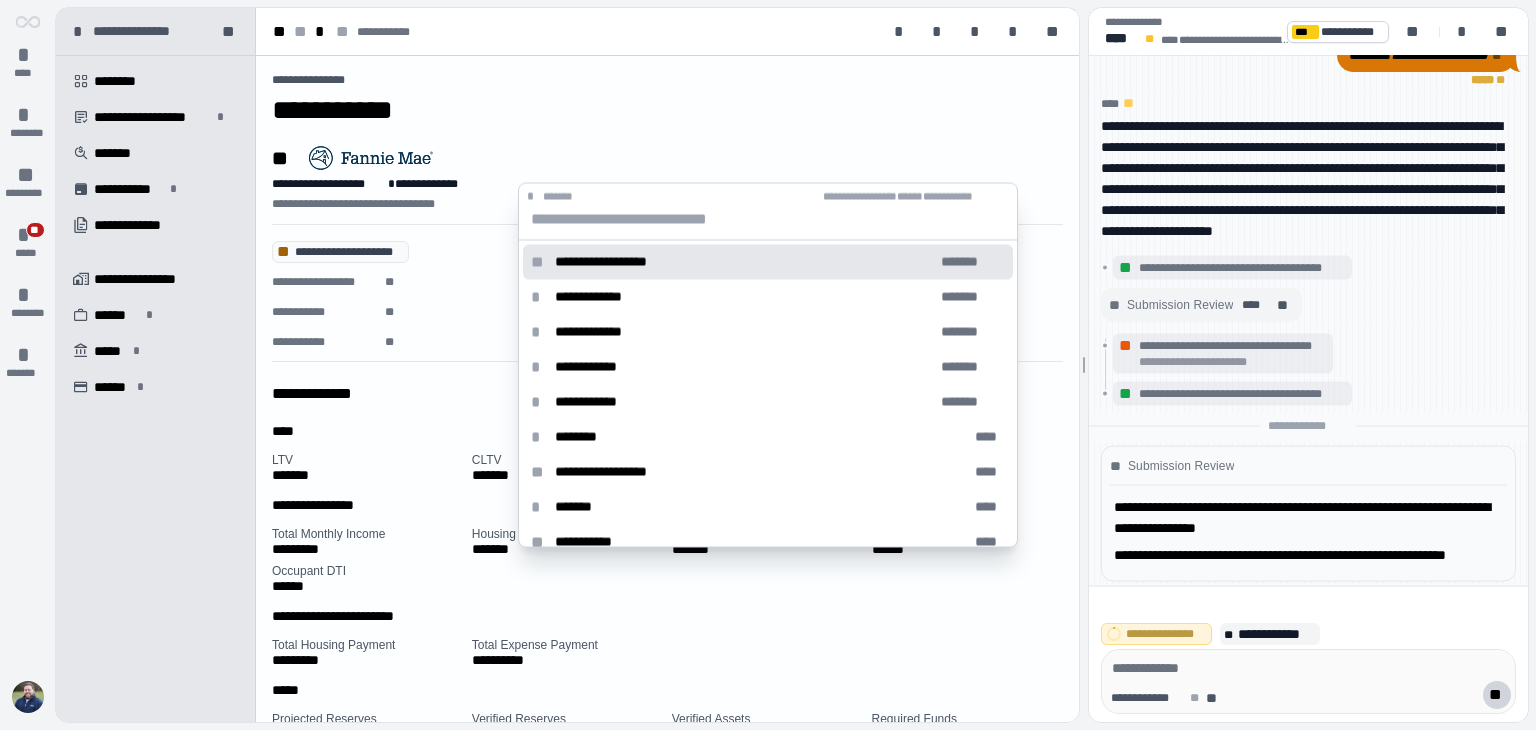 click on "**********" at bounding box center [667, 184] 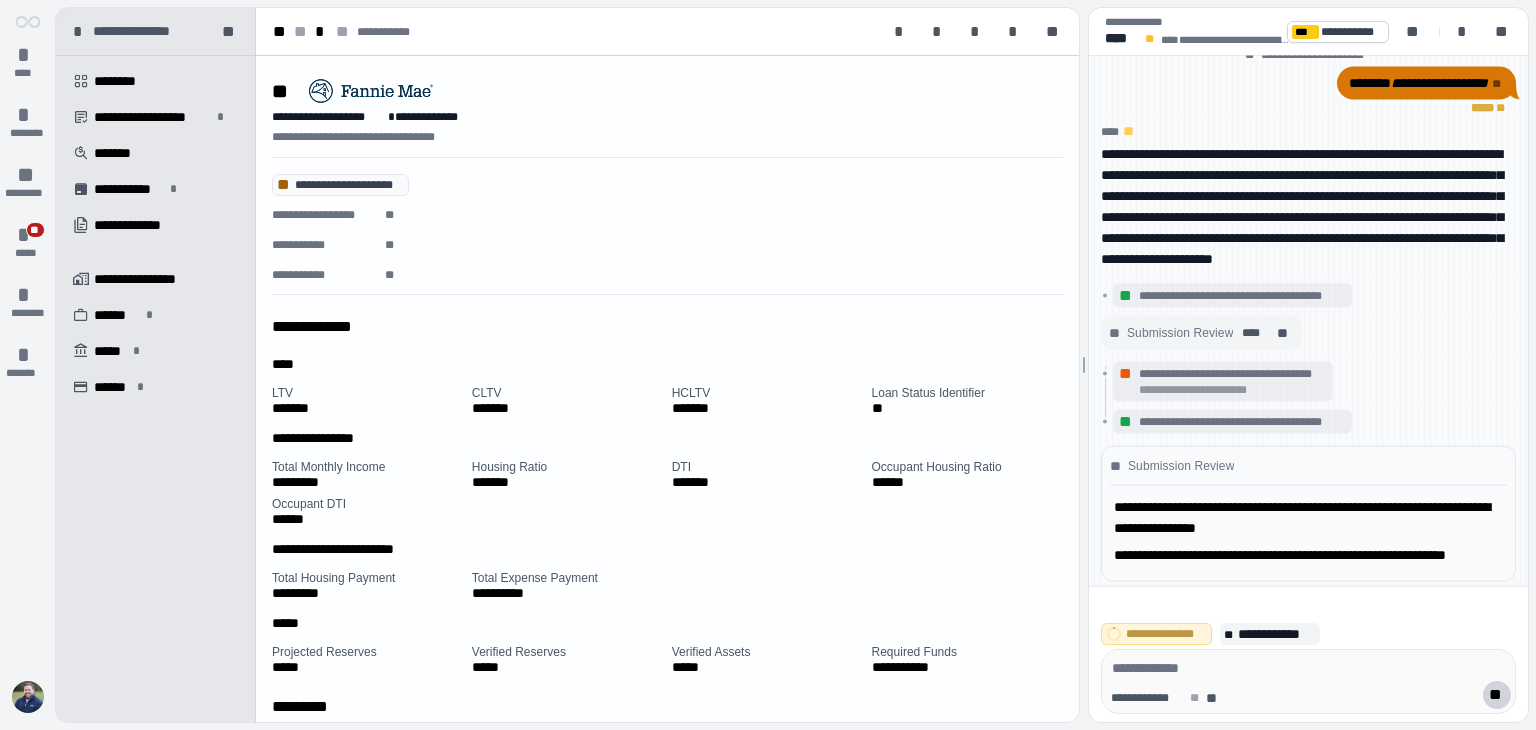scroll, scrollTop: 100, scrollLeft: 0, axis: vertical 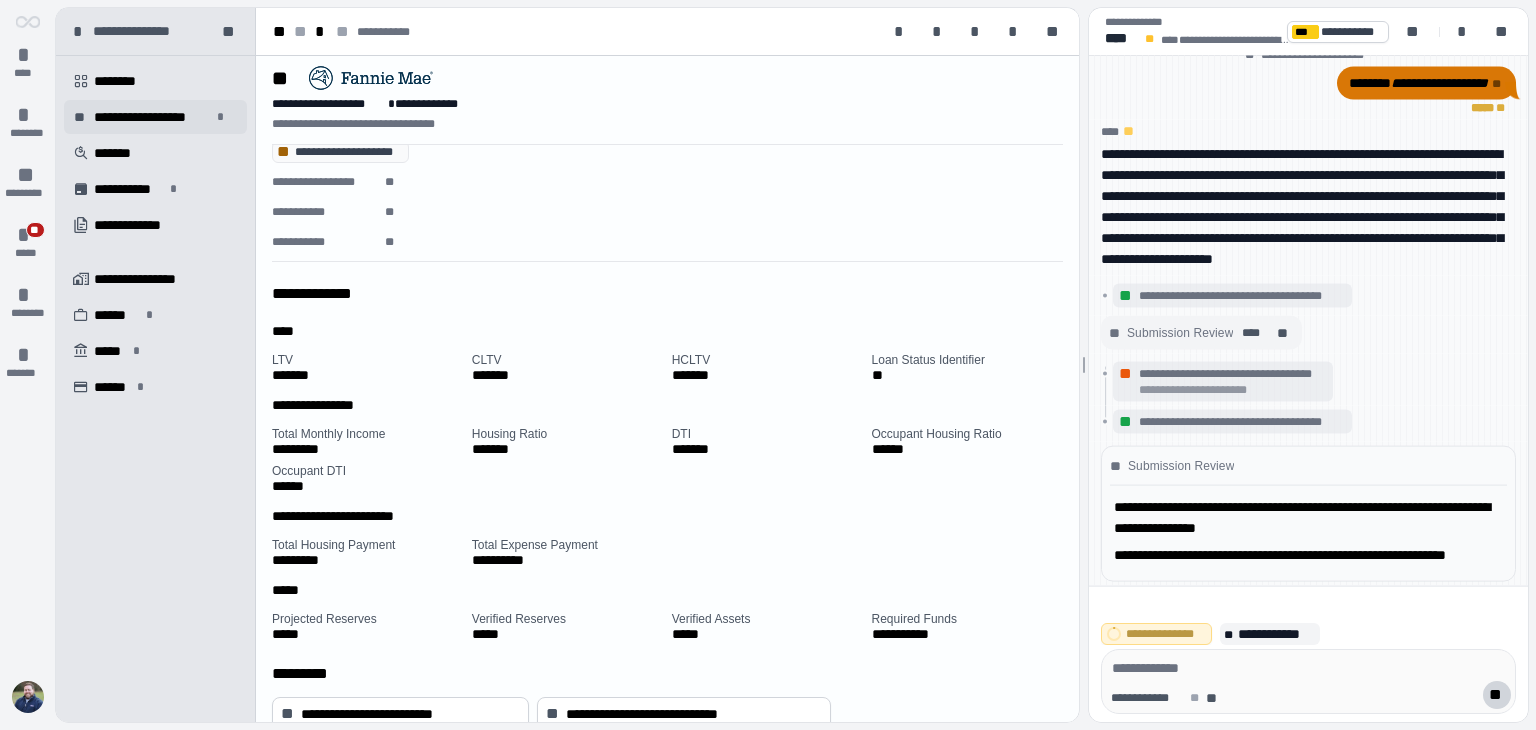 click on "**********" at bounding box center (155, 117) 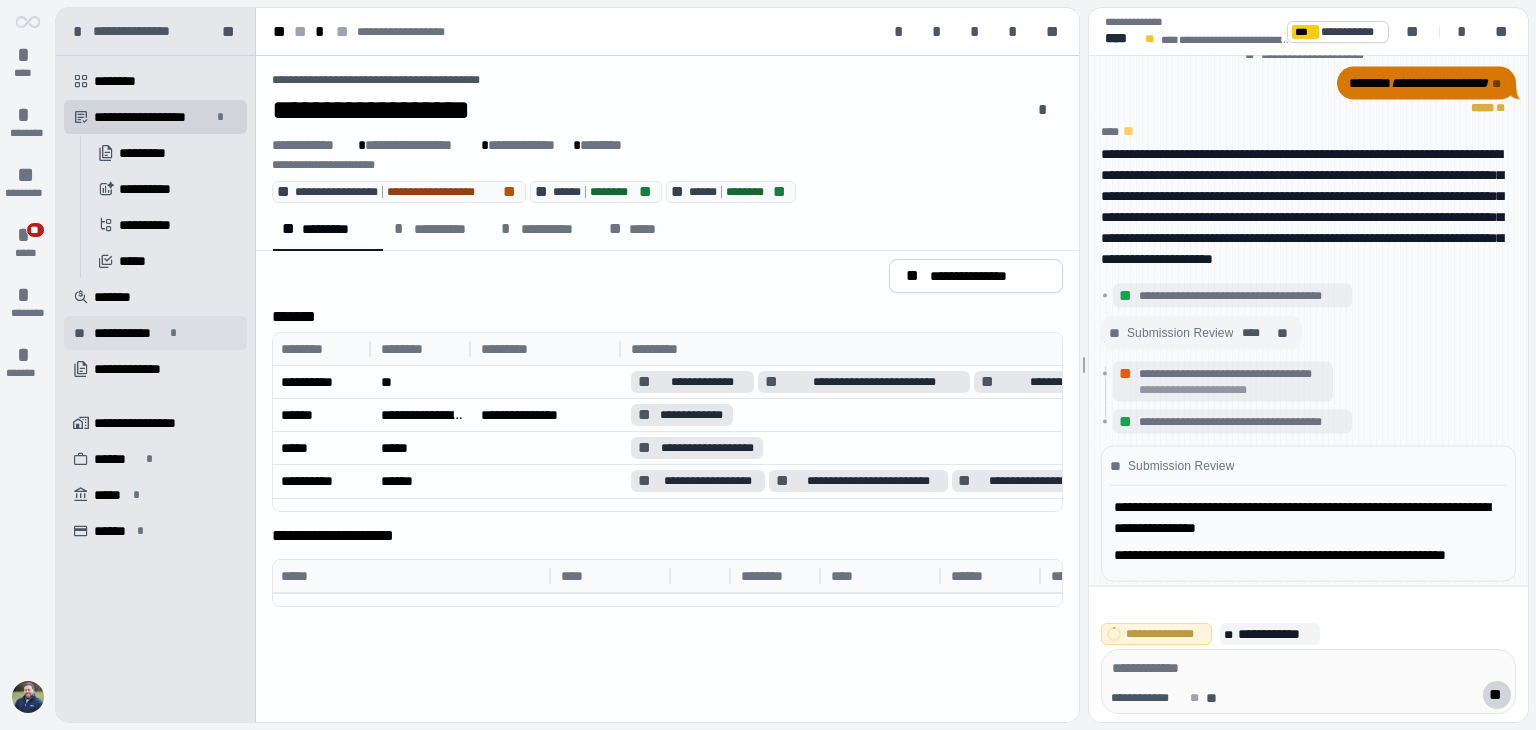 click on "**********" at bounding box center (129, 333) 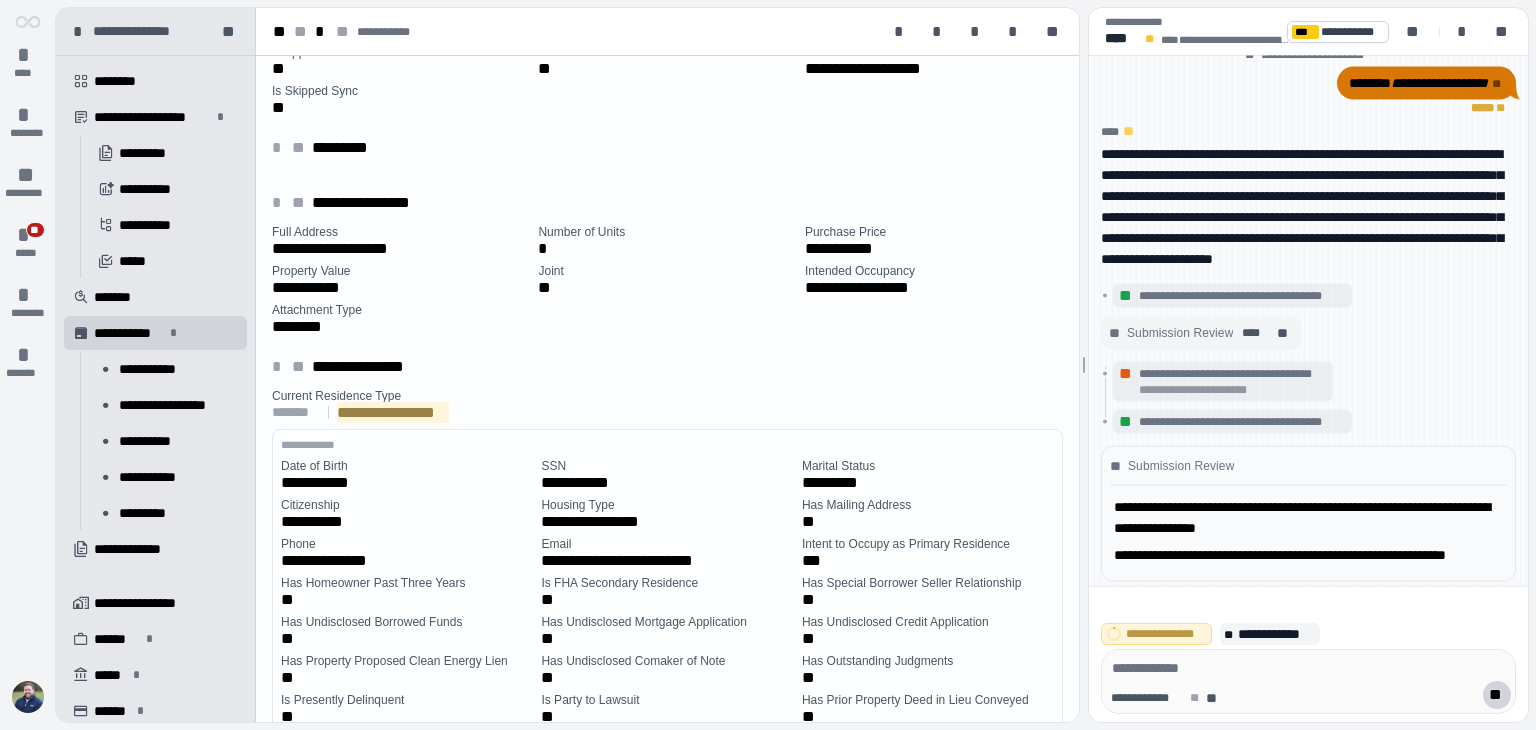 scroll, scrollTop: 600, scrollLeft: 0, axis: vertical 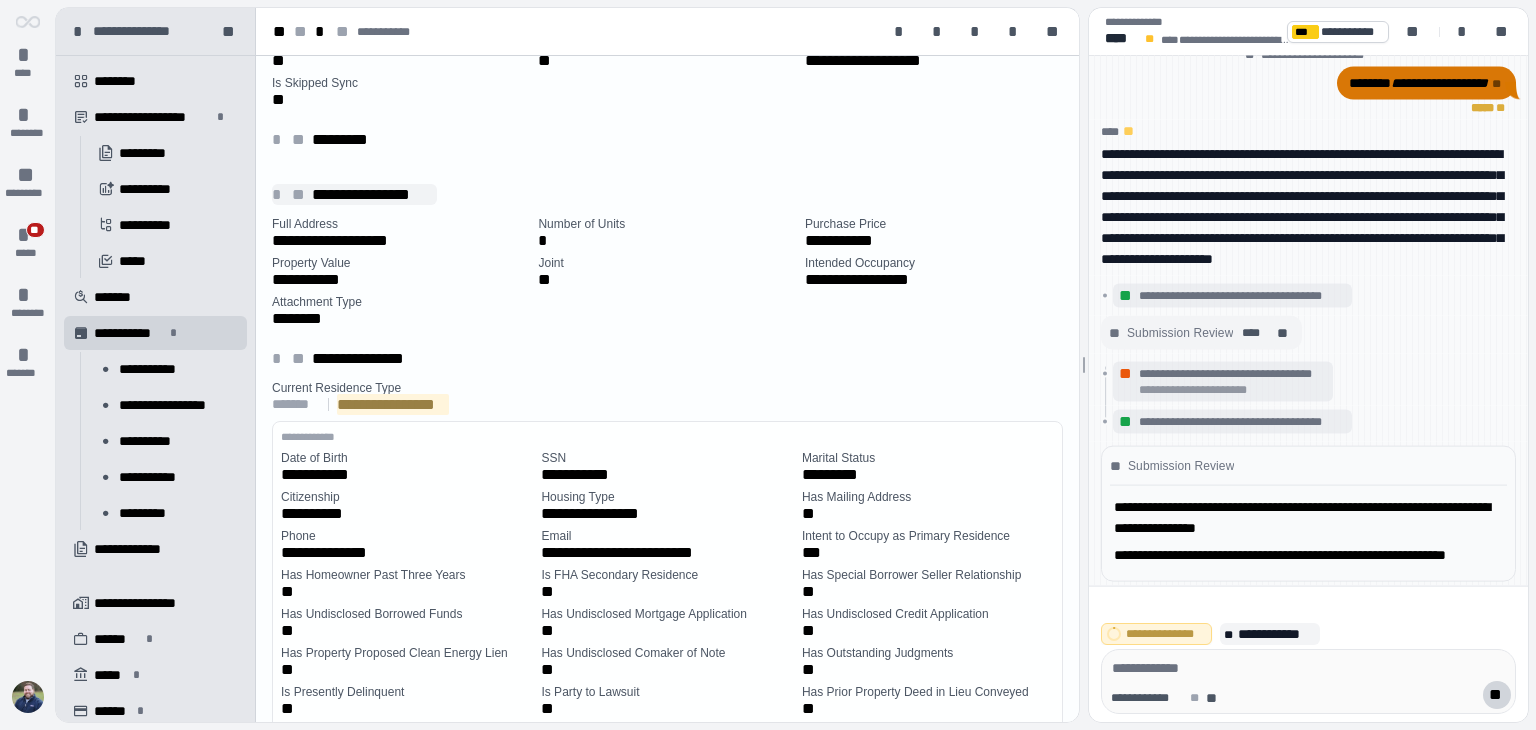 click on "*" at bounding box center [280, 195] 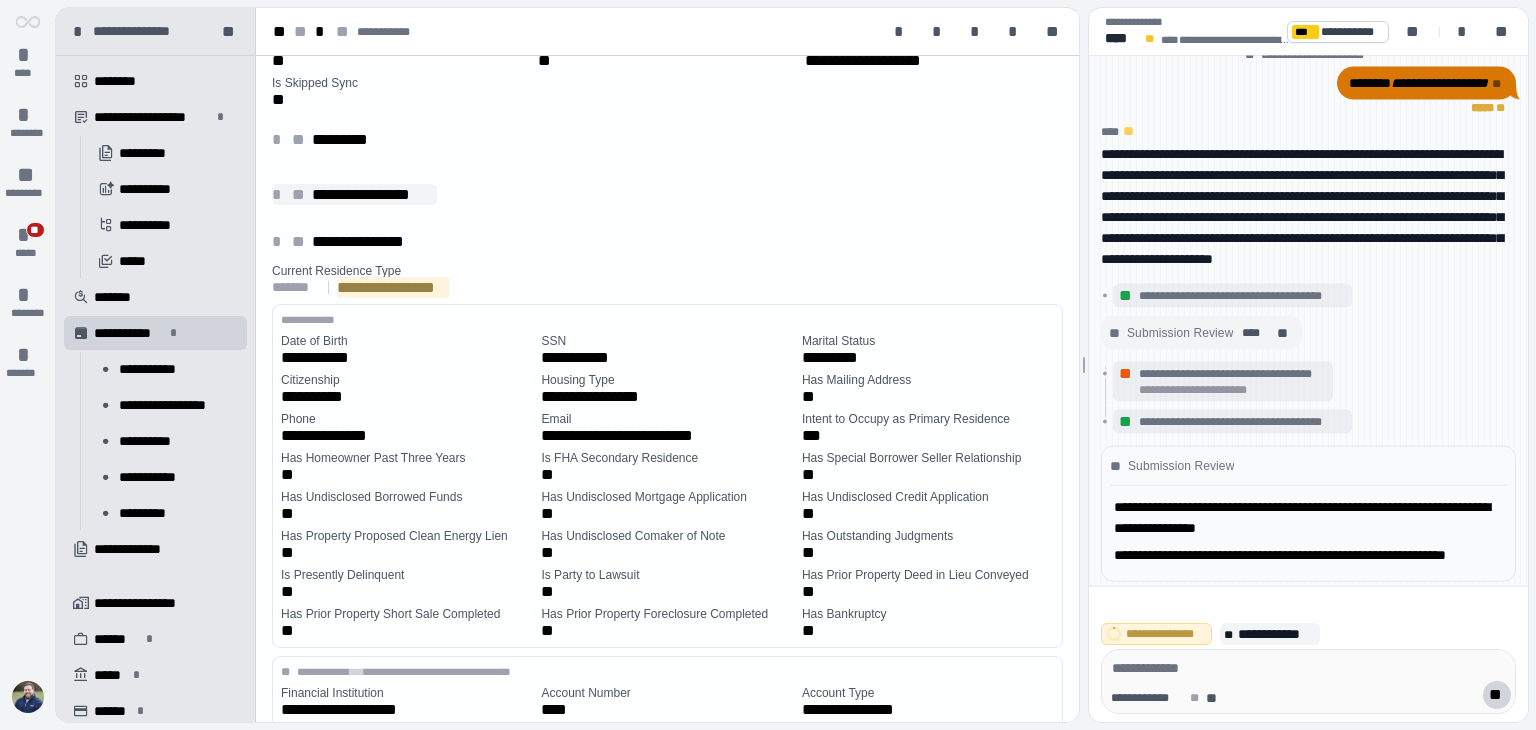 click on "*" at bounding box center [280, 195] 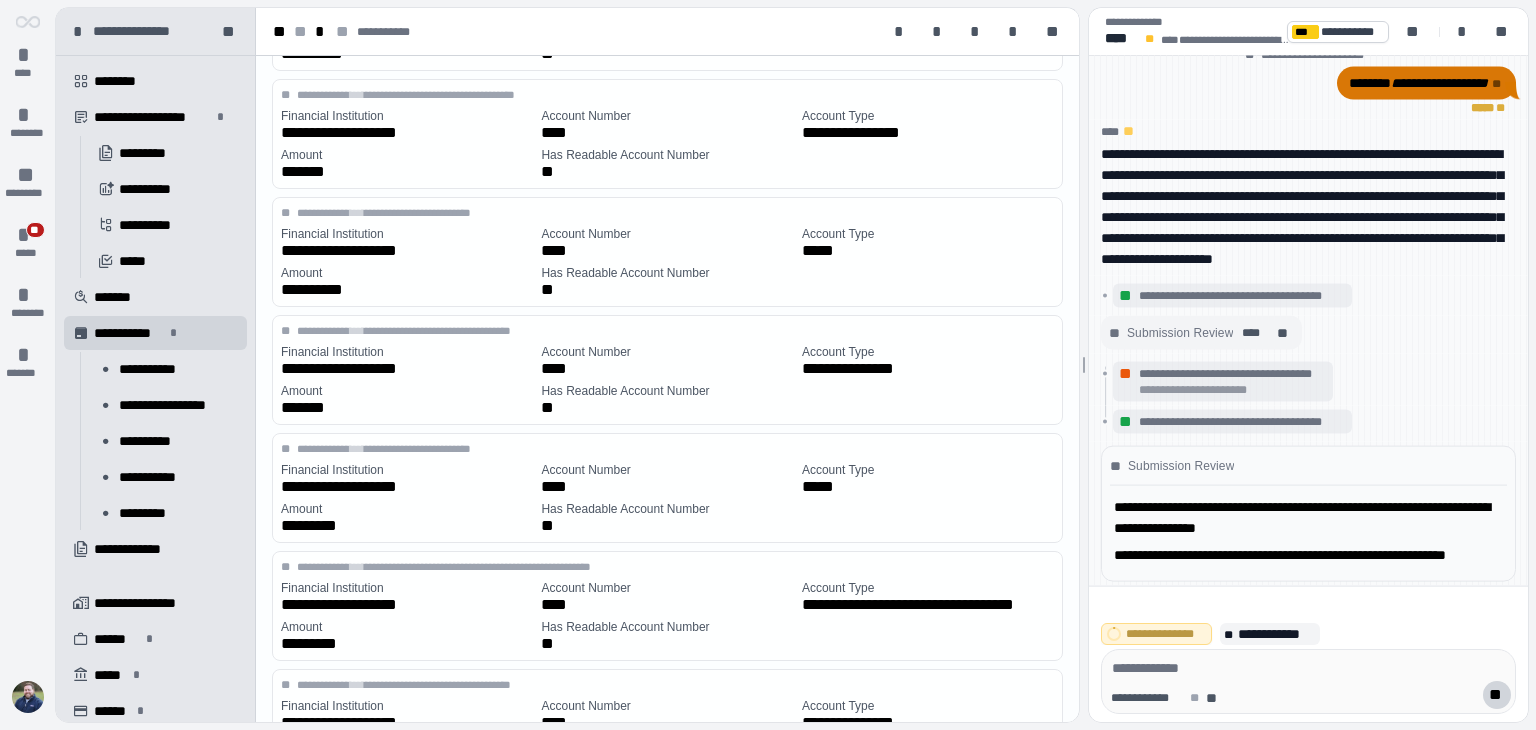 scroll, scrollTop: 912, scrollLeft: 0, axis: vertical 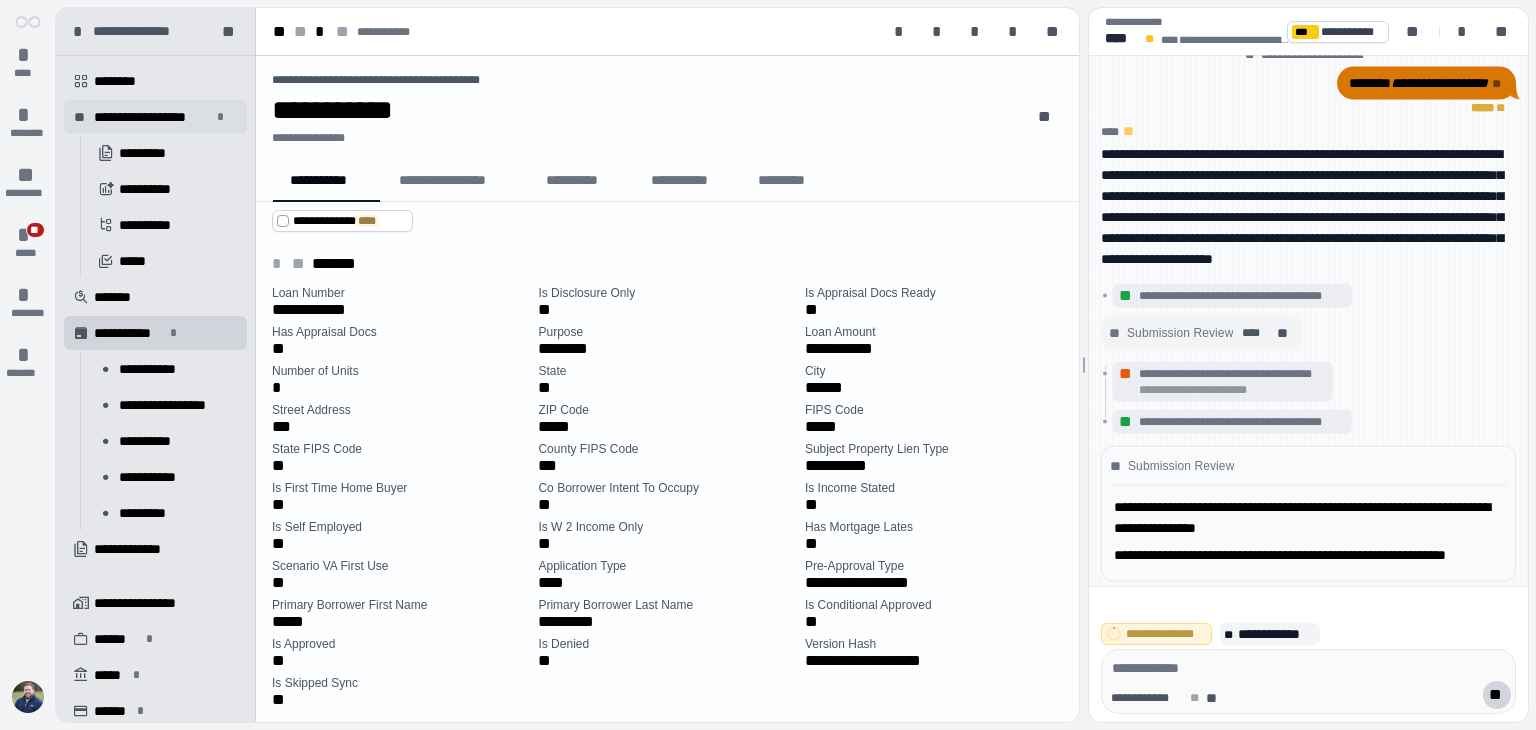 click on "**********" at bounding box center [152, 117] 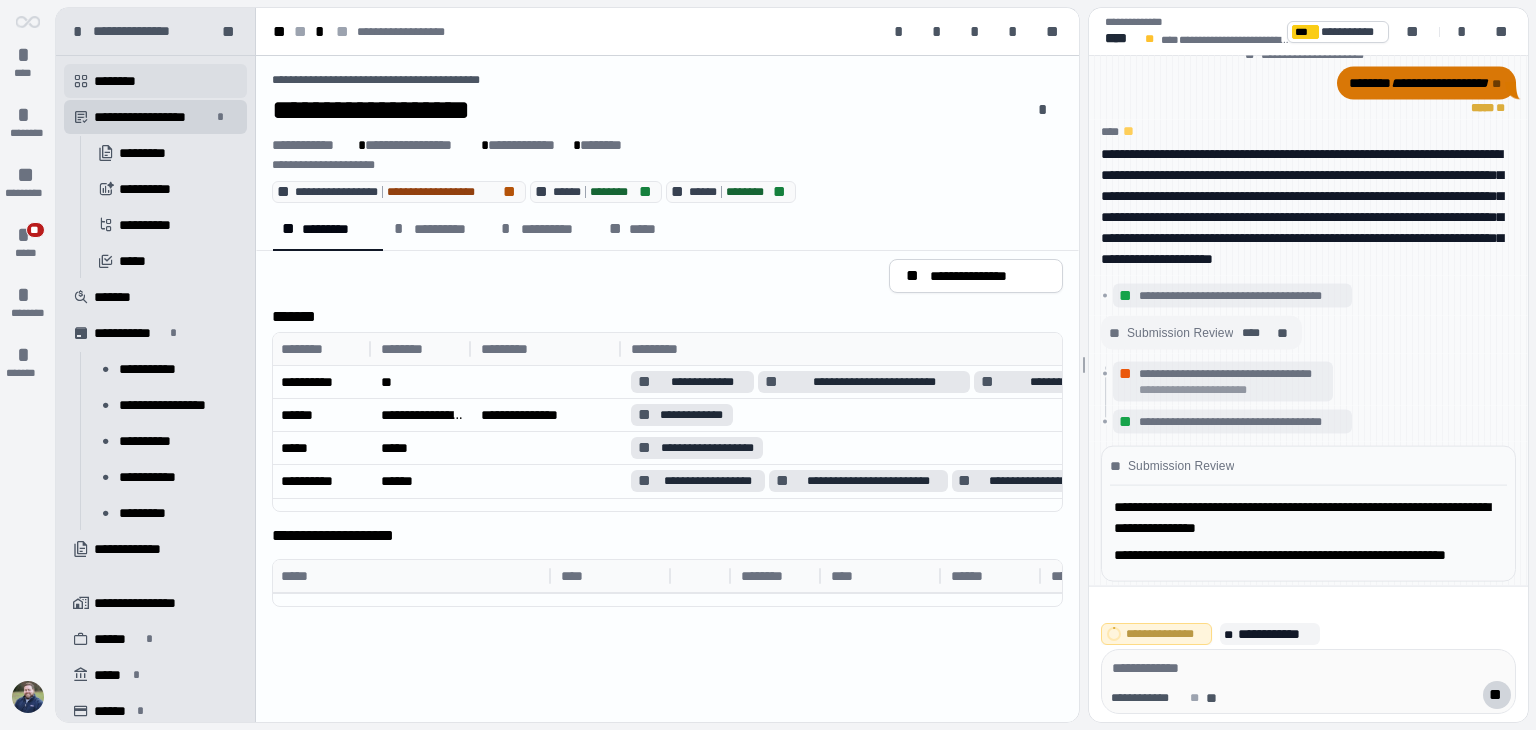 click on "********" at bounding box center (122, 81) 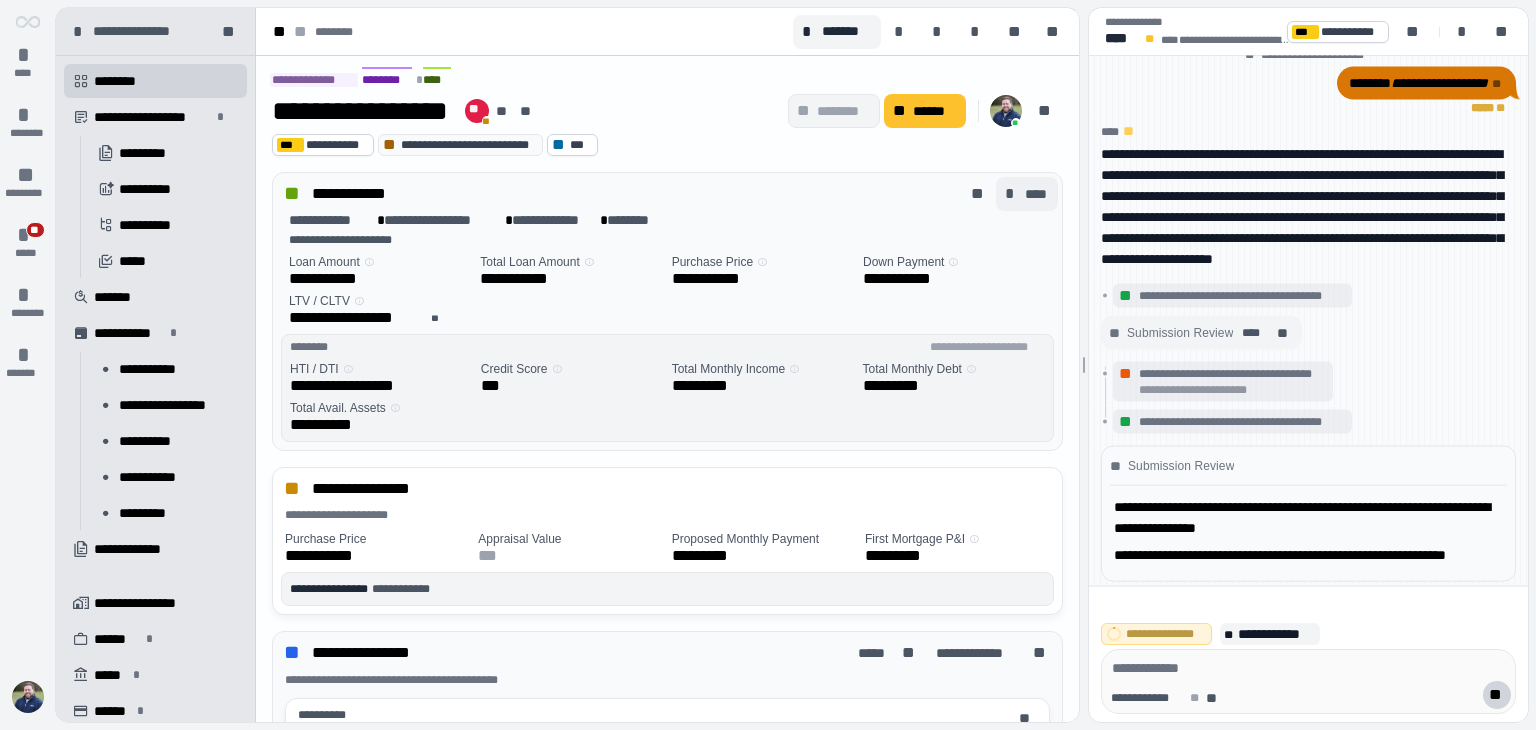 click on "* ****" at bounding box center [1027, 194] 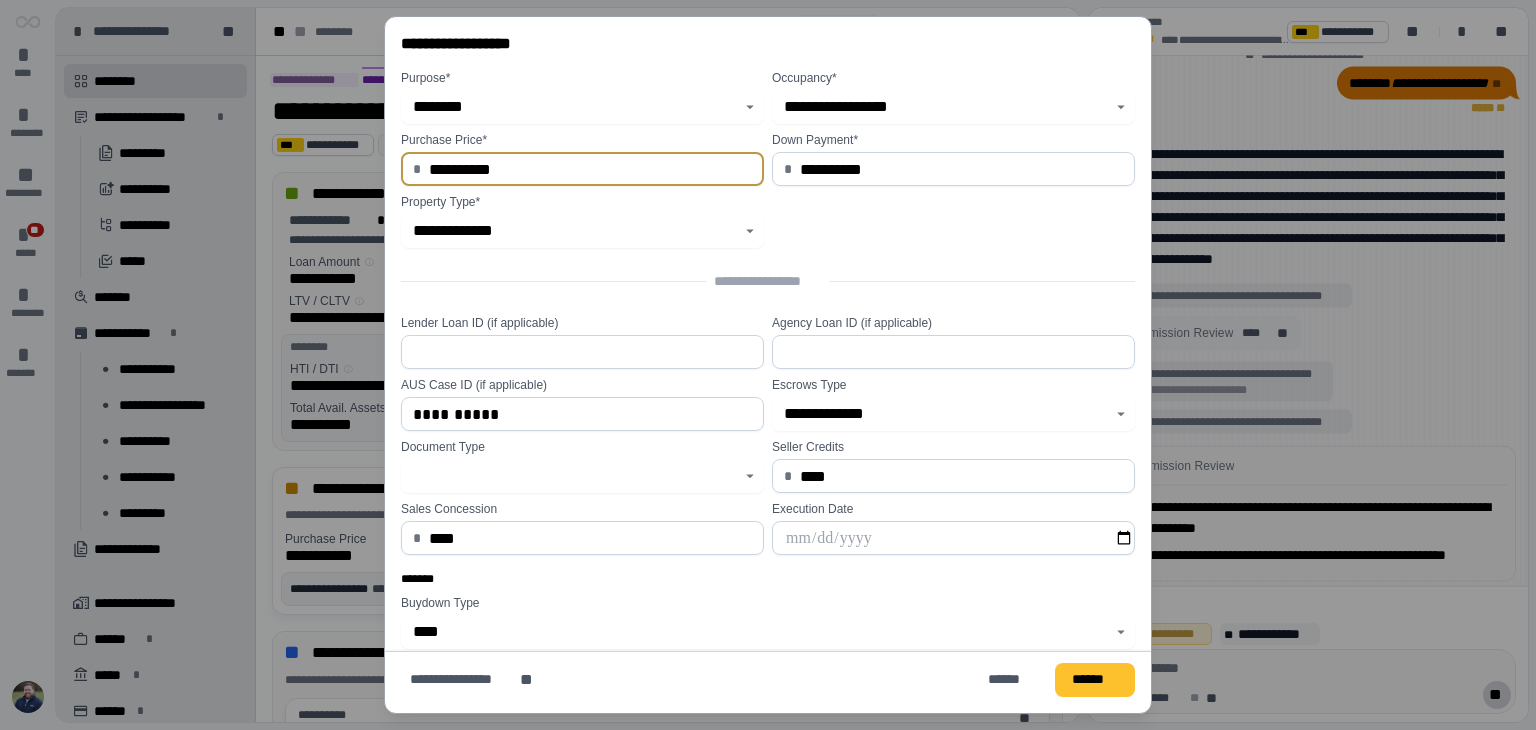 drag, startPoint x: 539, startPoint y: 170, endPoint x: 290, endPoint y: 160, distance: 249.20073 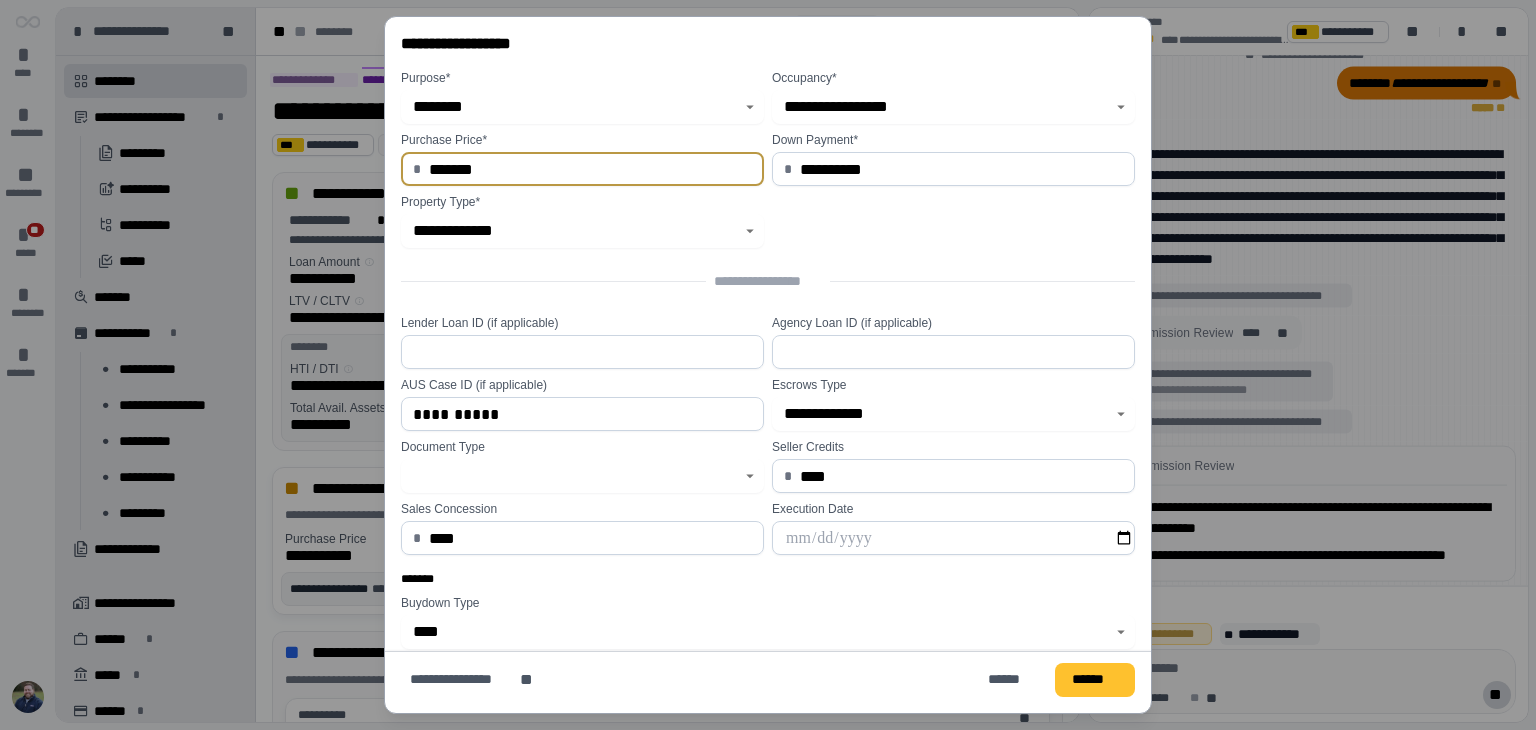 type on "**********" 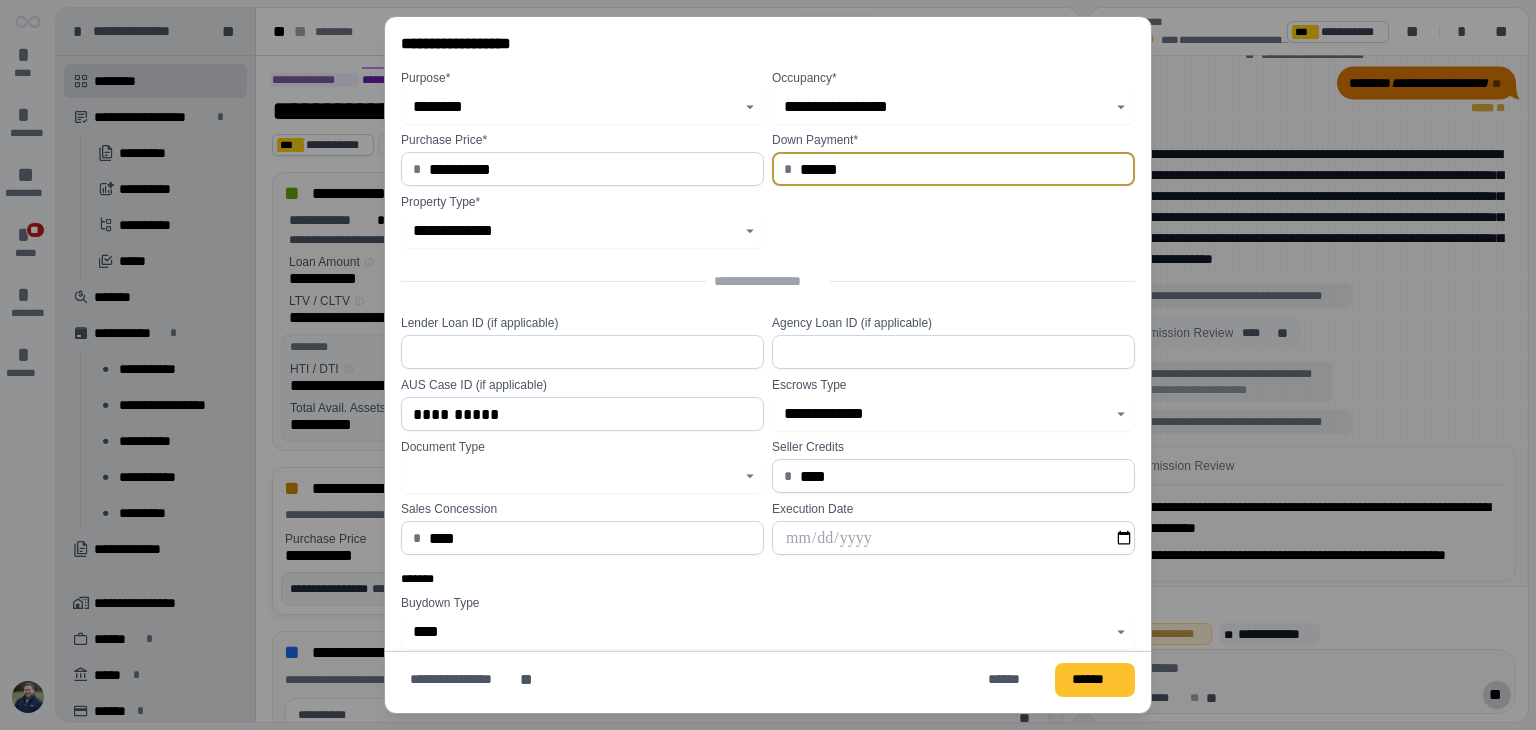 type on "*********" 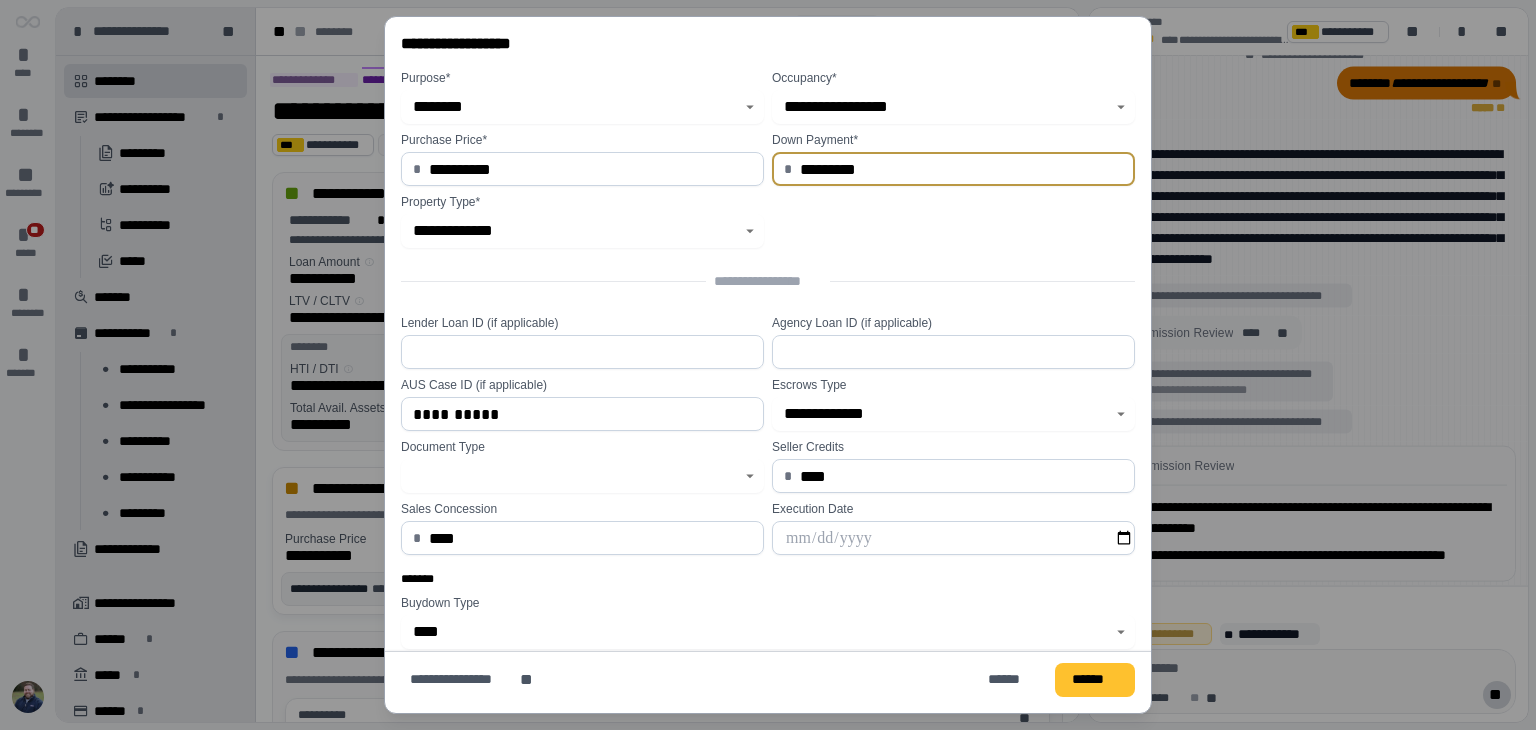 click on "**********" at bounding box center (772, 159) 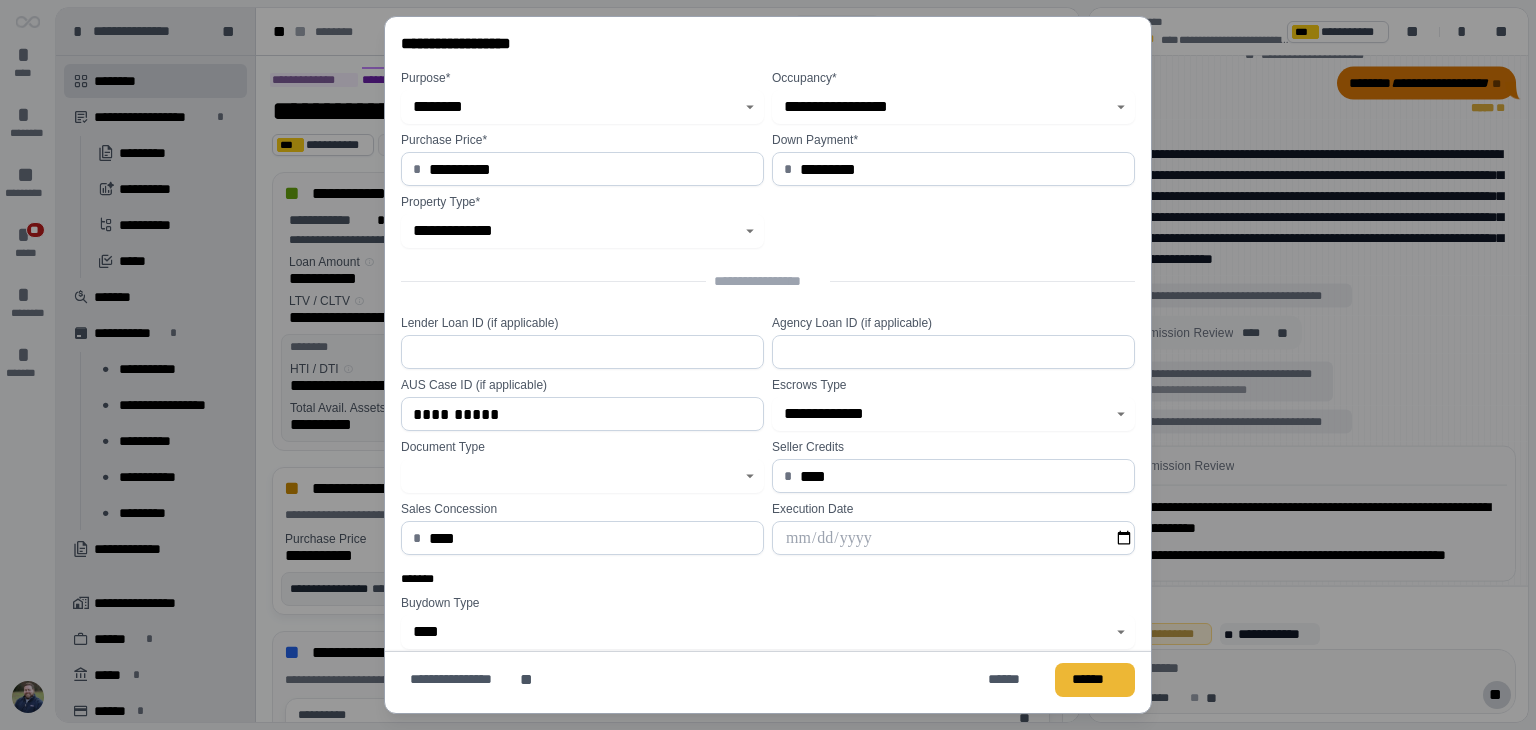 click on "******" at bounding box center [1095, 679] 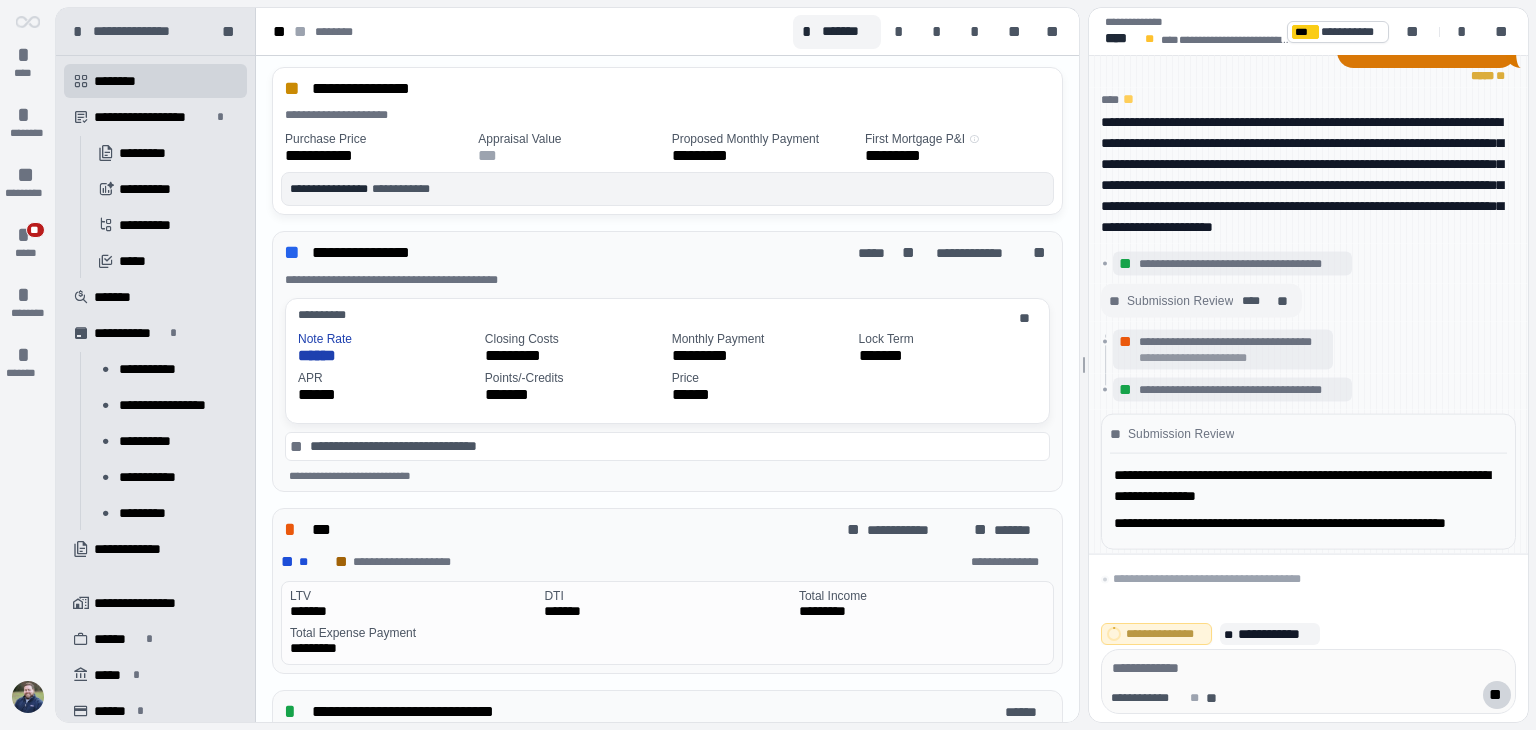 scroll, scrollTop: 500, scrollLeft: 0, axis: vertical 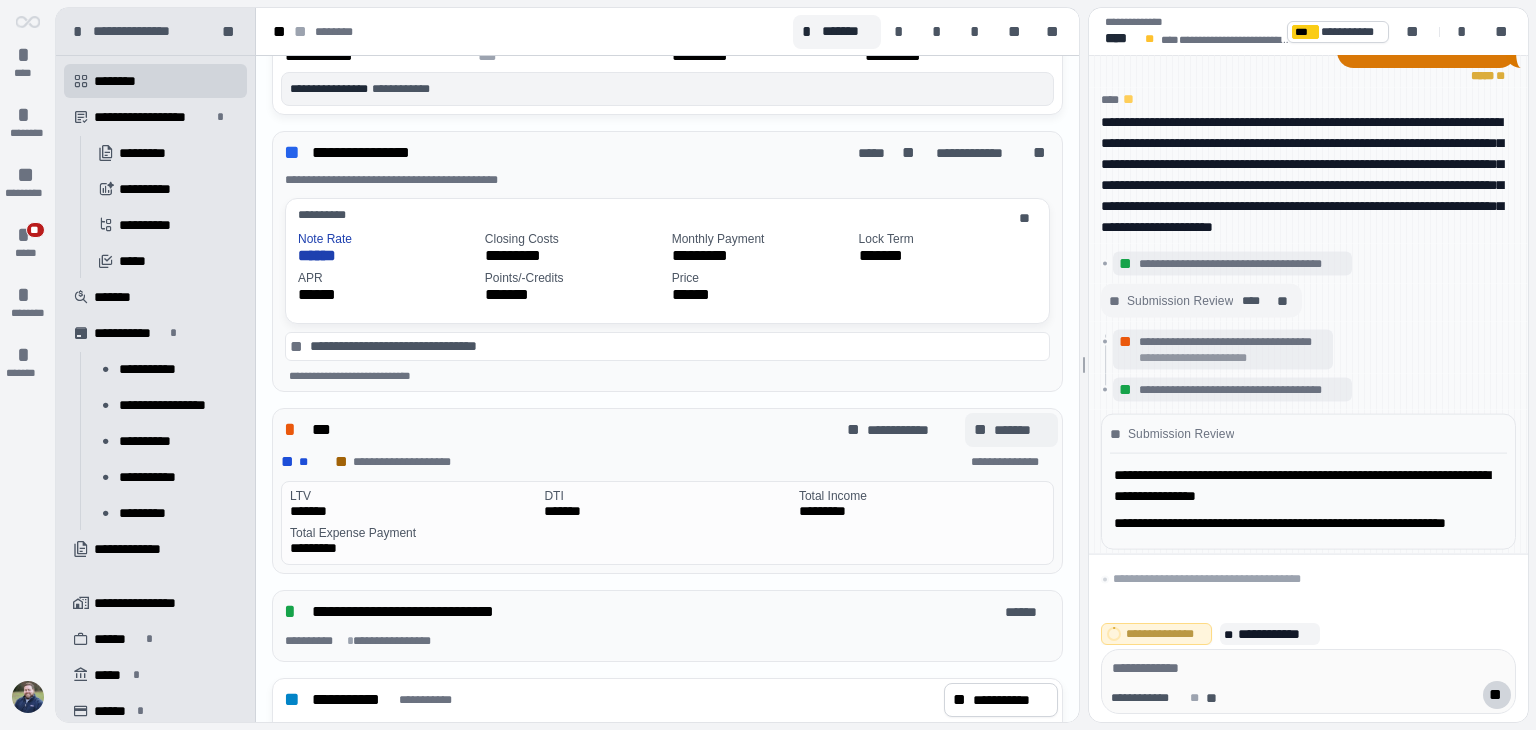 click on "*******" at bounding box center (1022, 430) 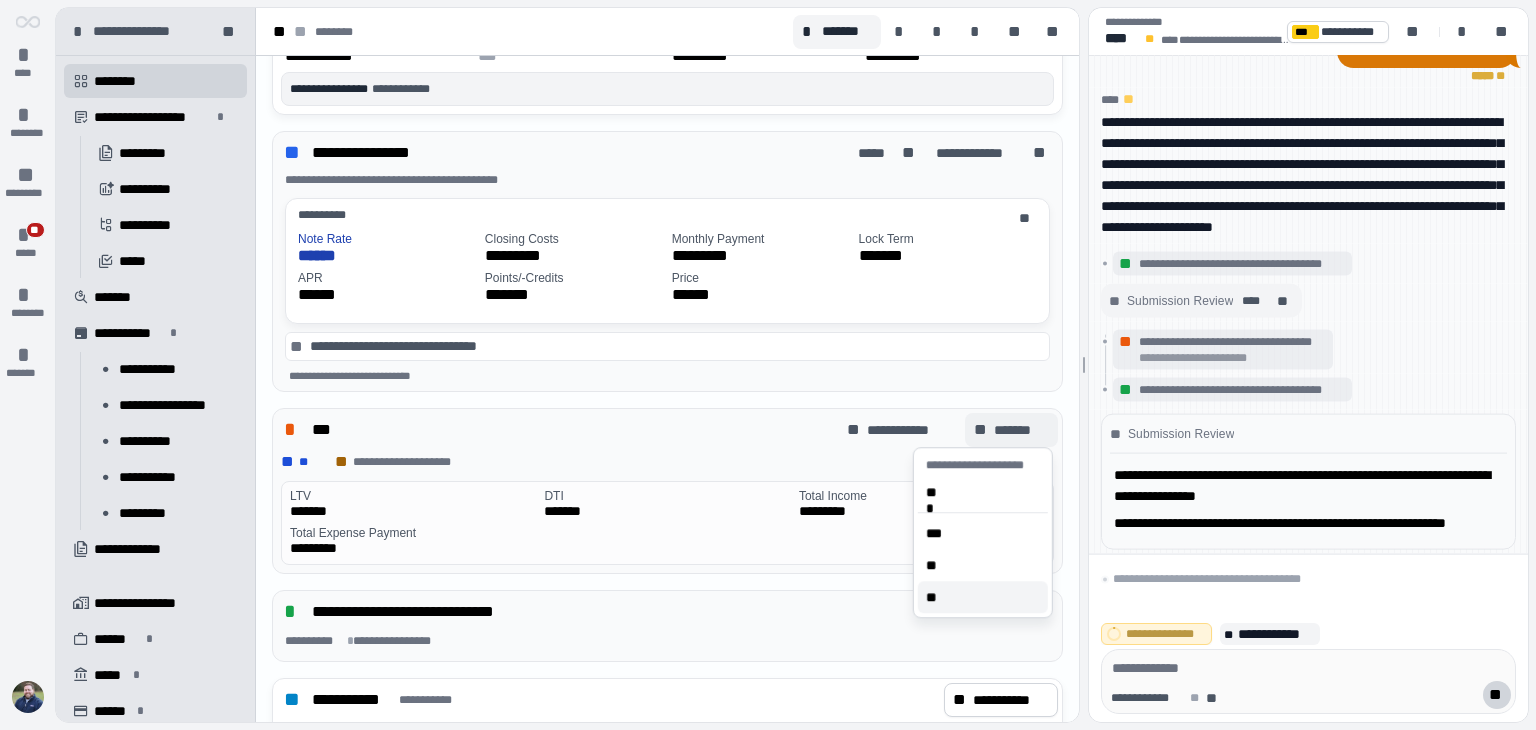 click on "**" at bounding box center [983, 597] 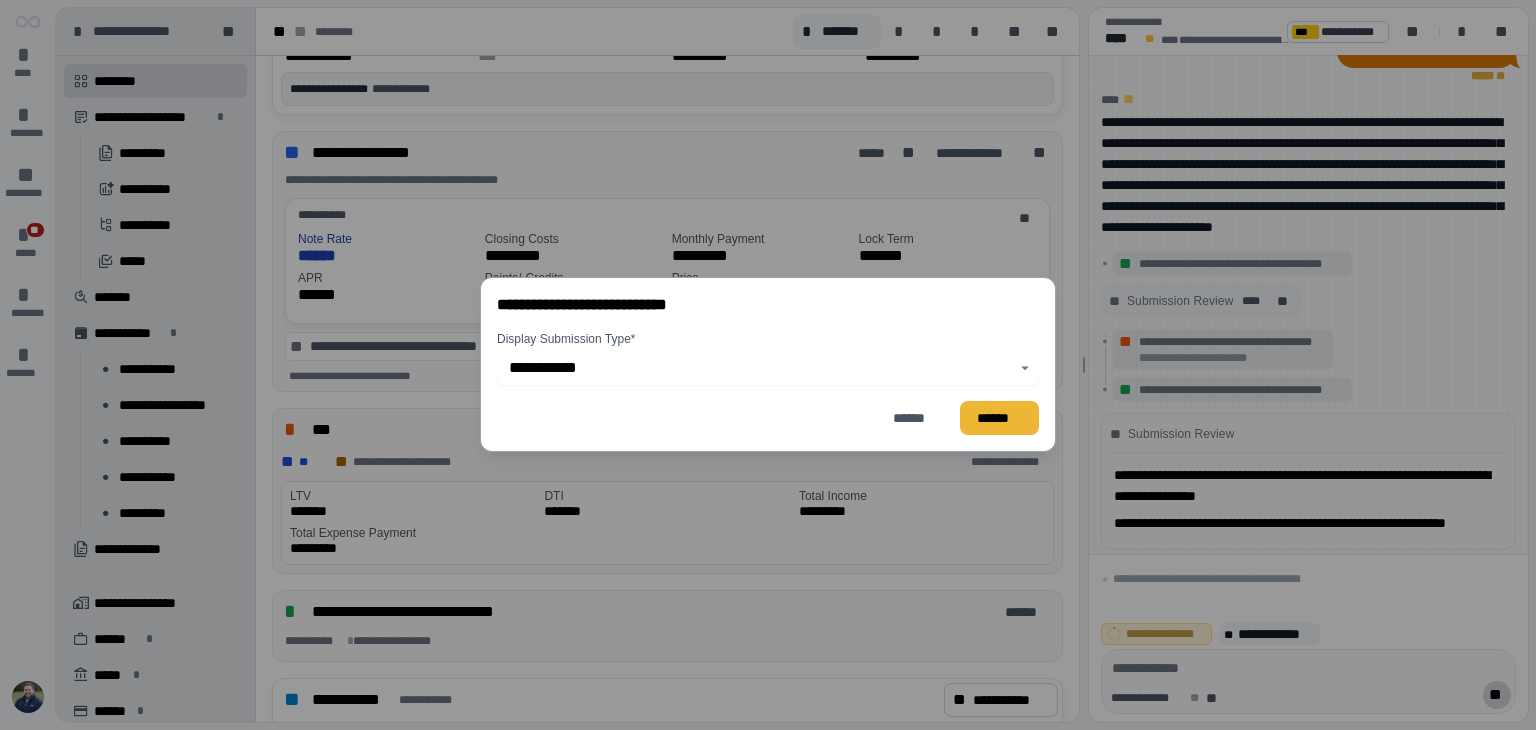 click on "******" at bounding box center [999, 418] 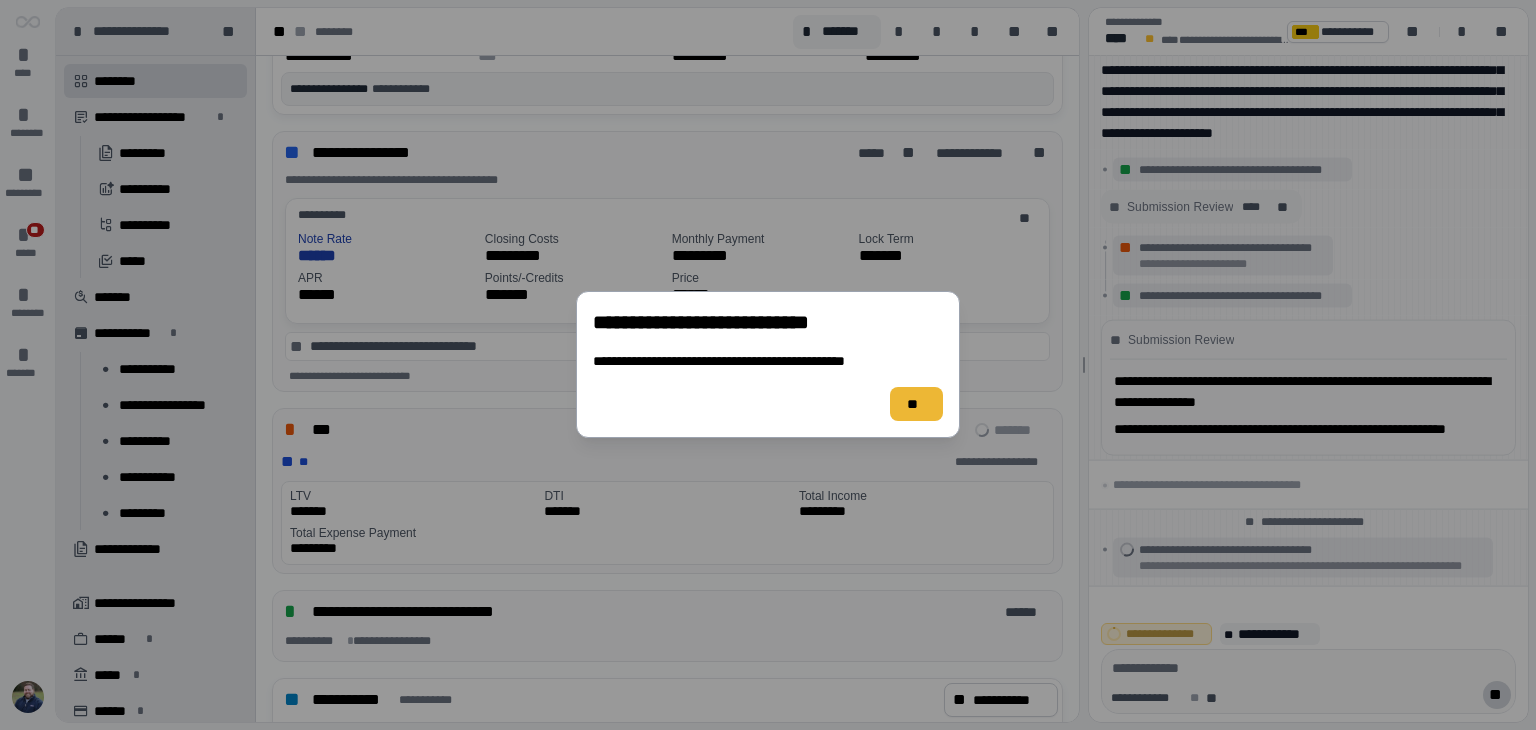click on "**" at bounding box center [916, 404] 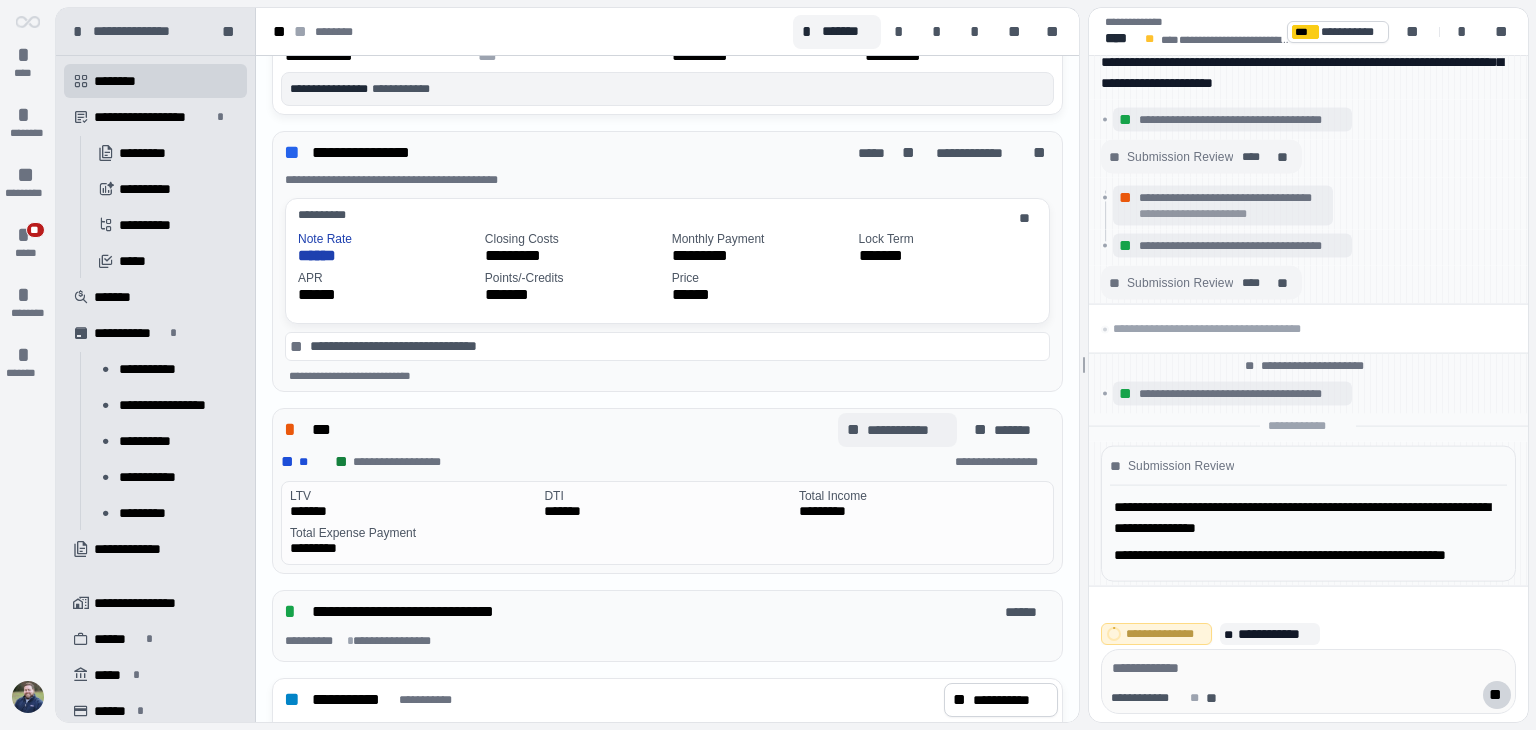 click on "**********" at bounding box center [907, 430] 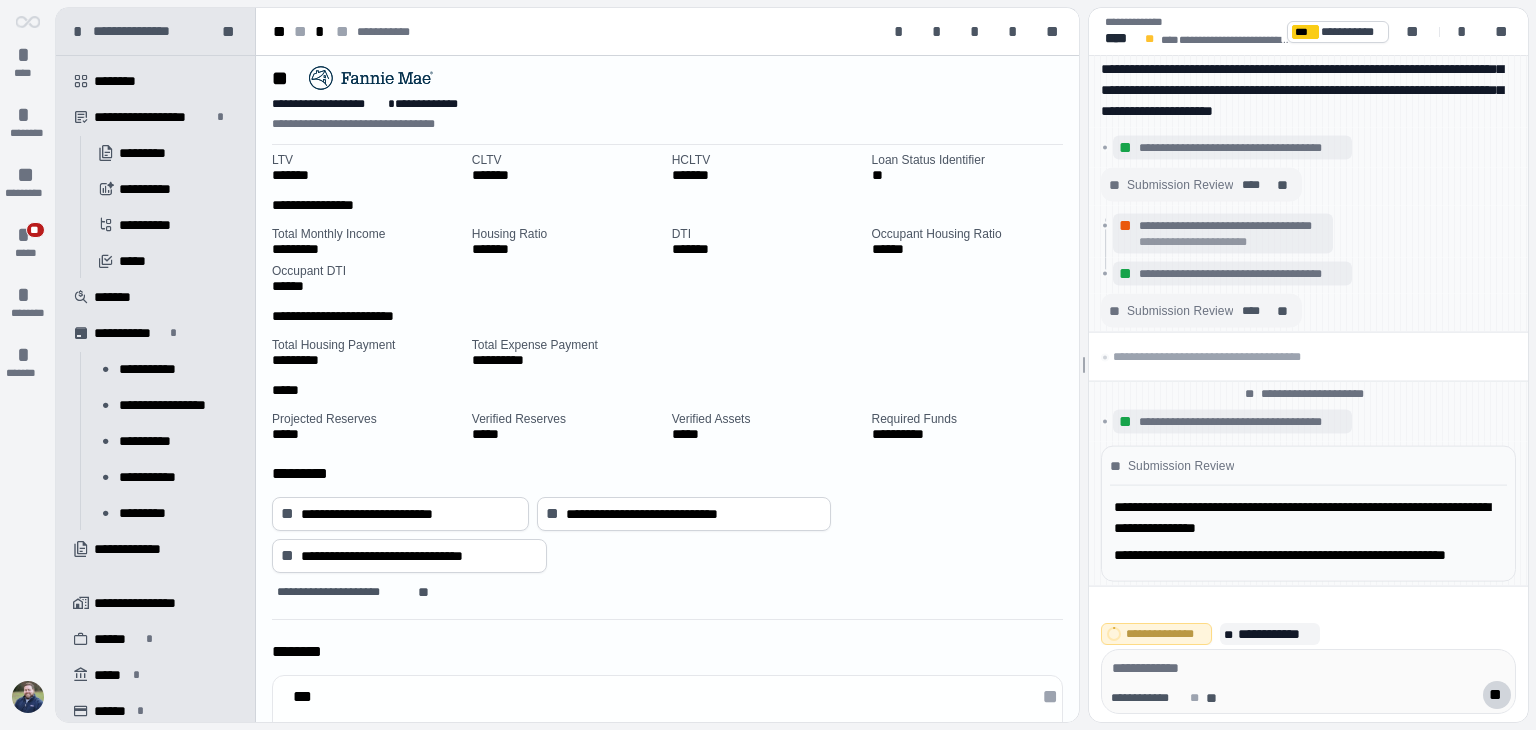scroll, scrollTop: 0, scrollLeft: 0, axis: both 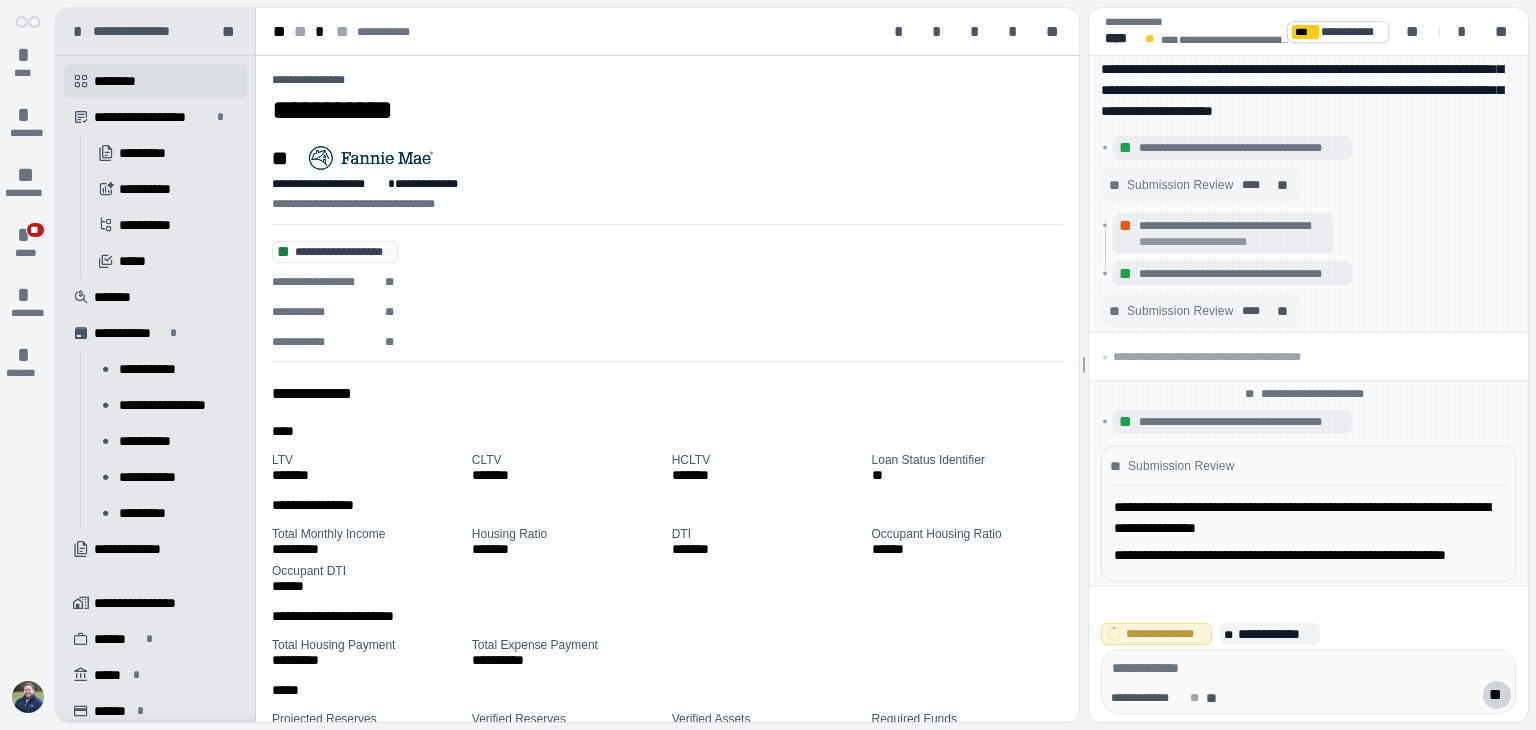 click on " ********" at bounding box center (155, 81) 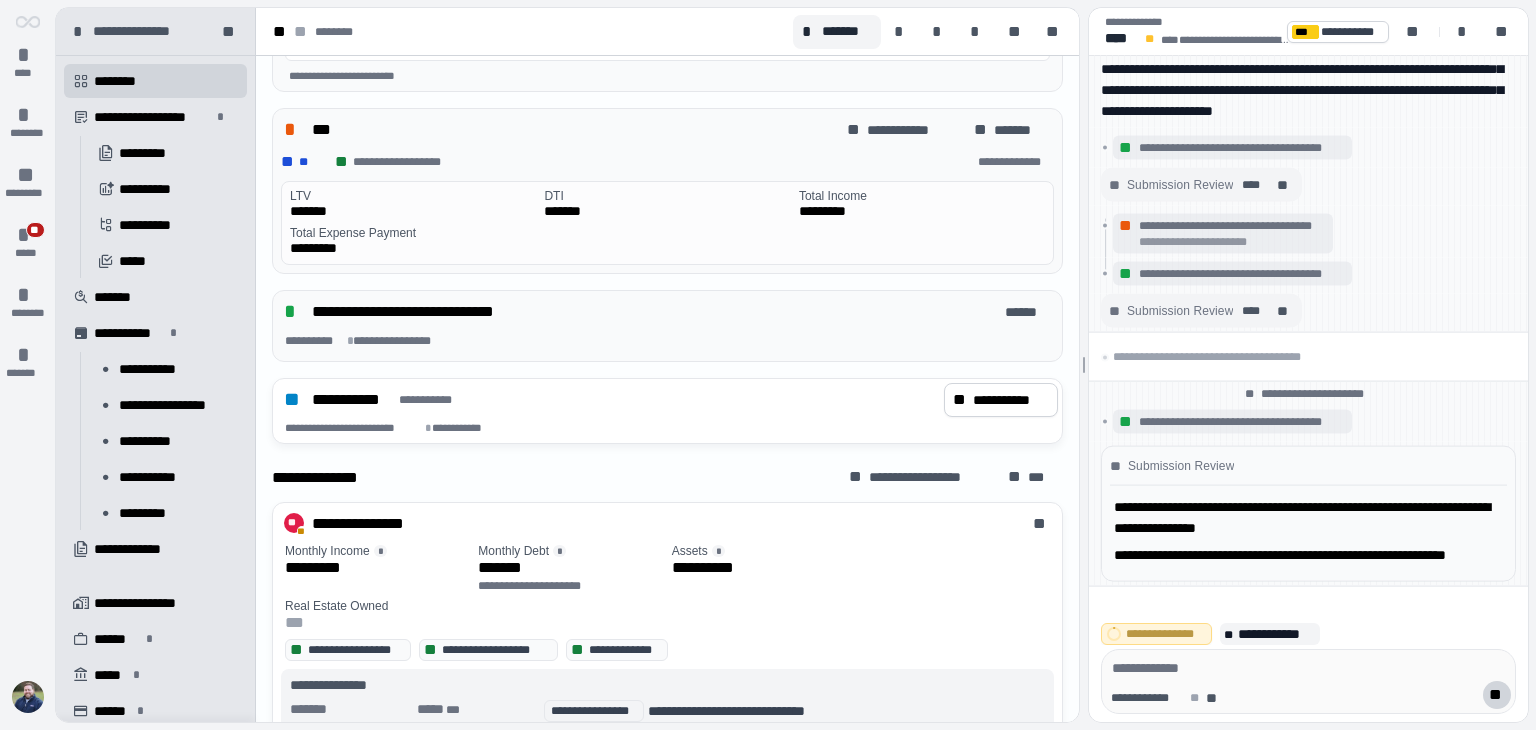 scroll, scrollTop: 700, scrollLeft: 0, axis: vertical 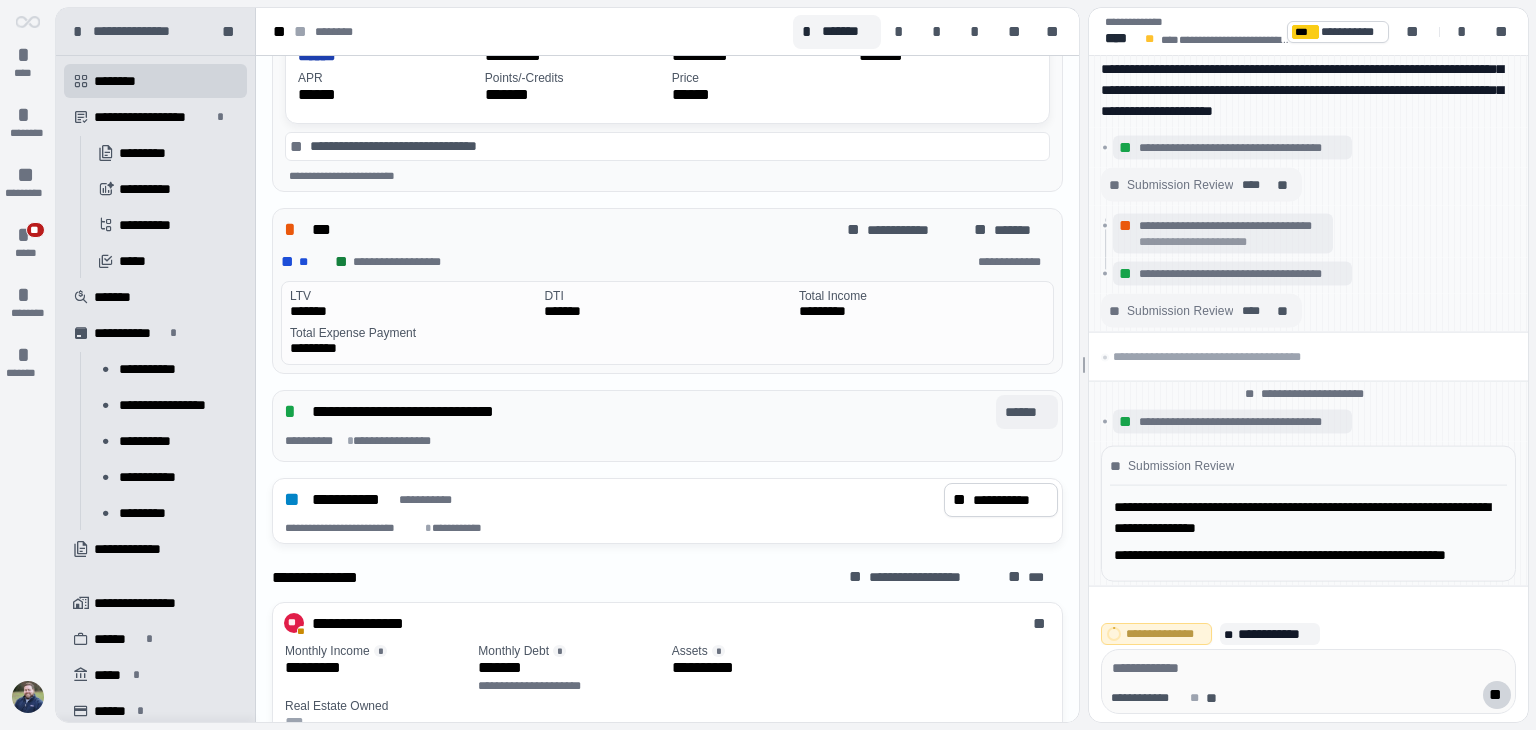 click on "******" at bounding box center (1027, 412) 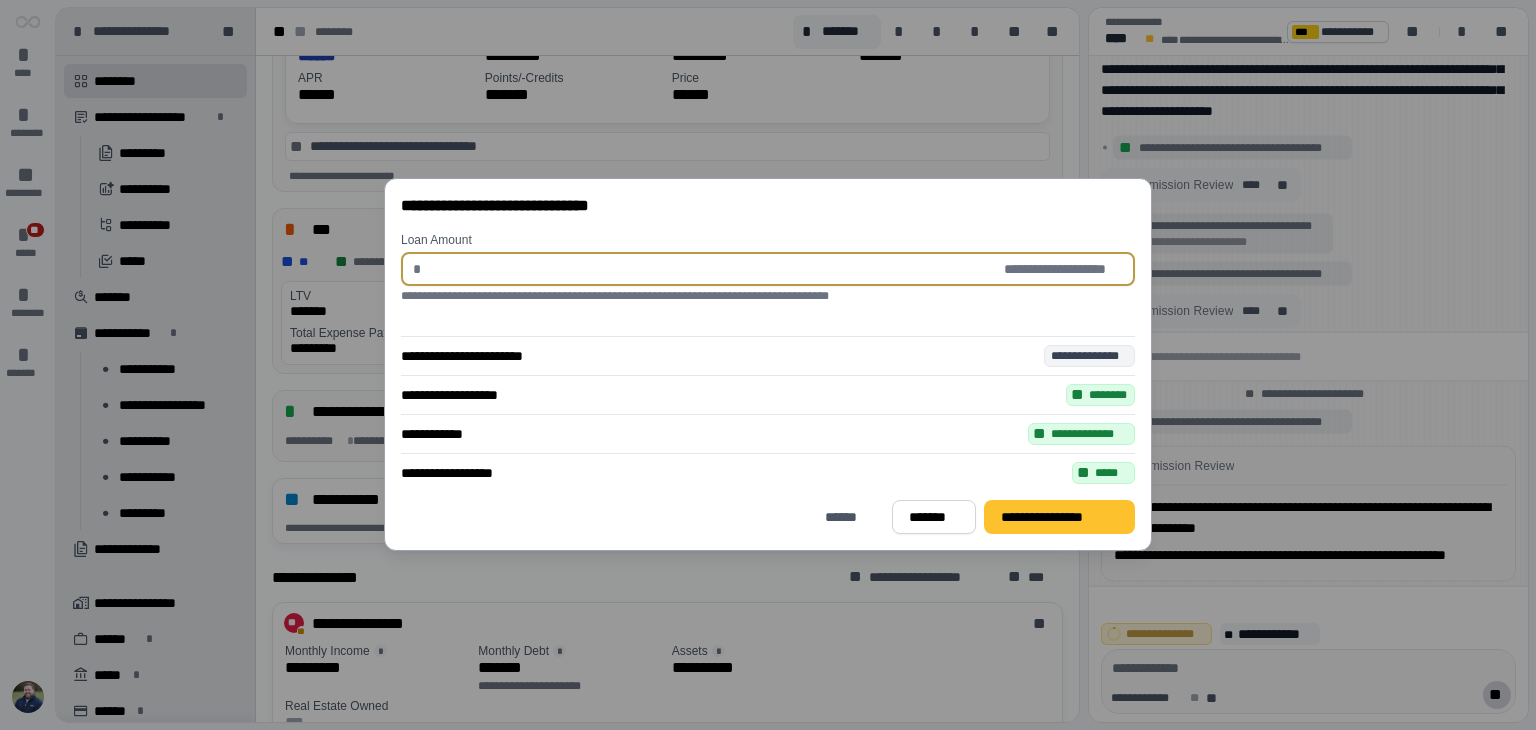 click at bounding box center [715, 269] 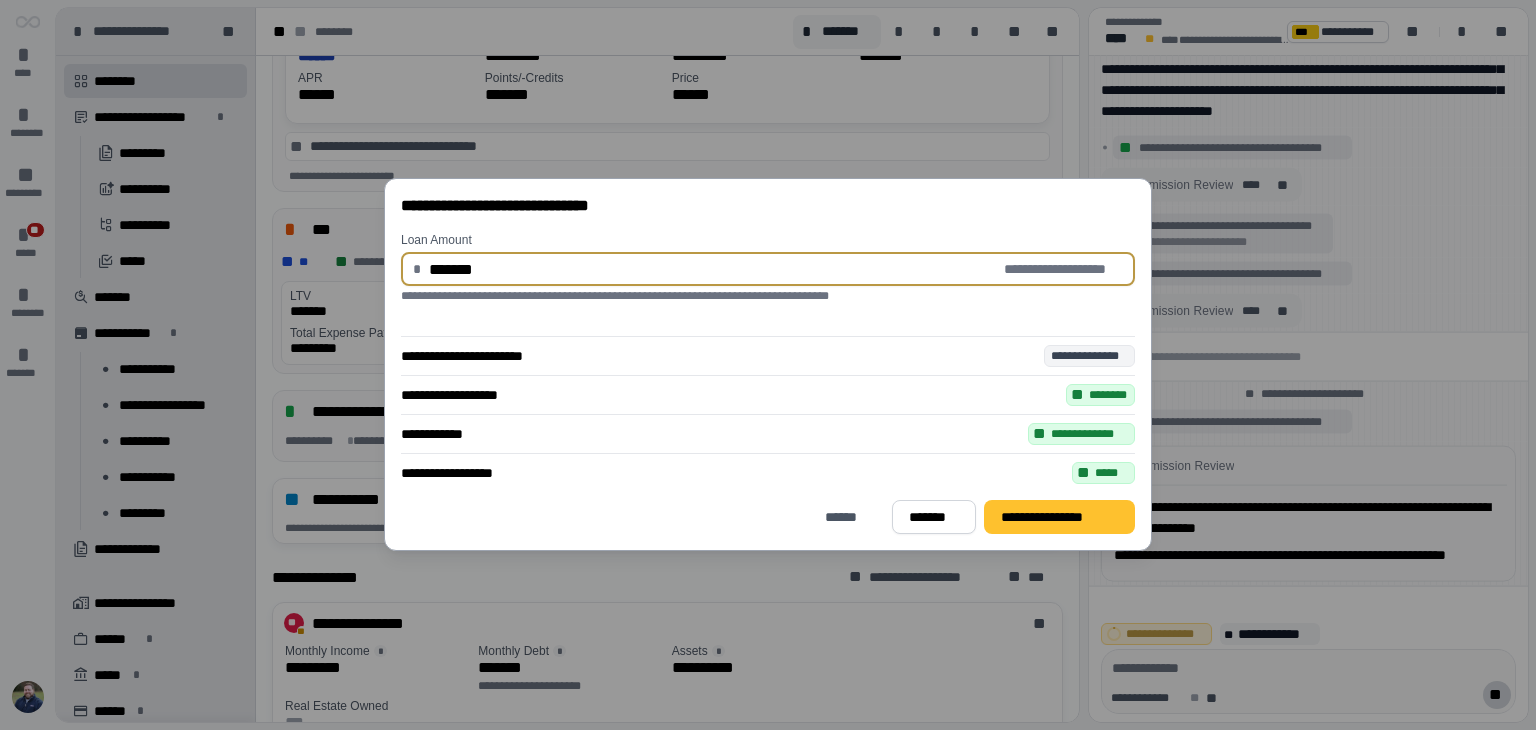 drag, startPoint x: 500, startPoint y: 279, endPoint x: 410, endPoint y: 279, distance: 90 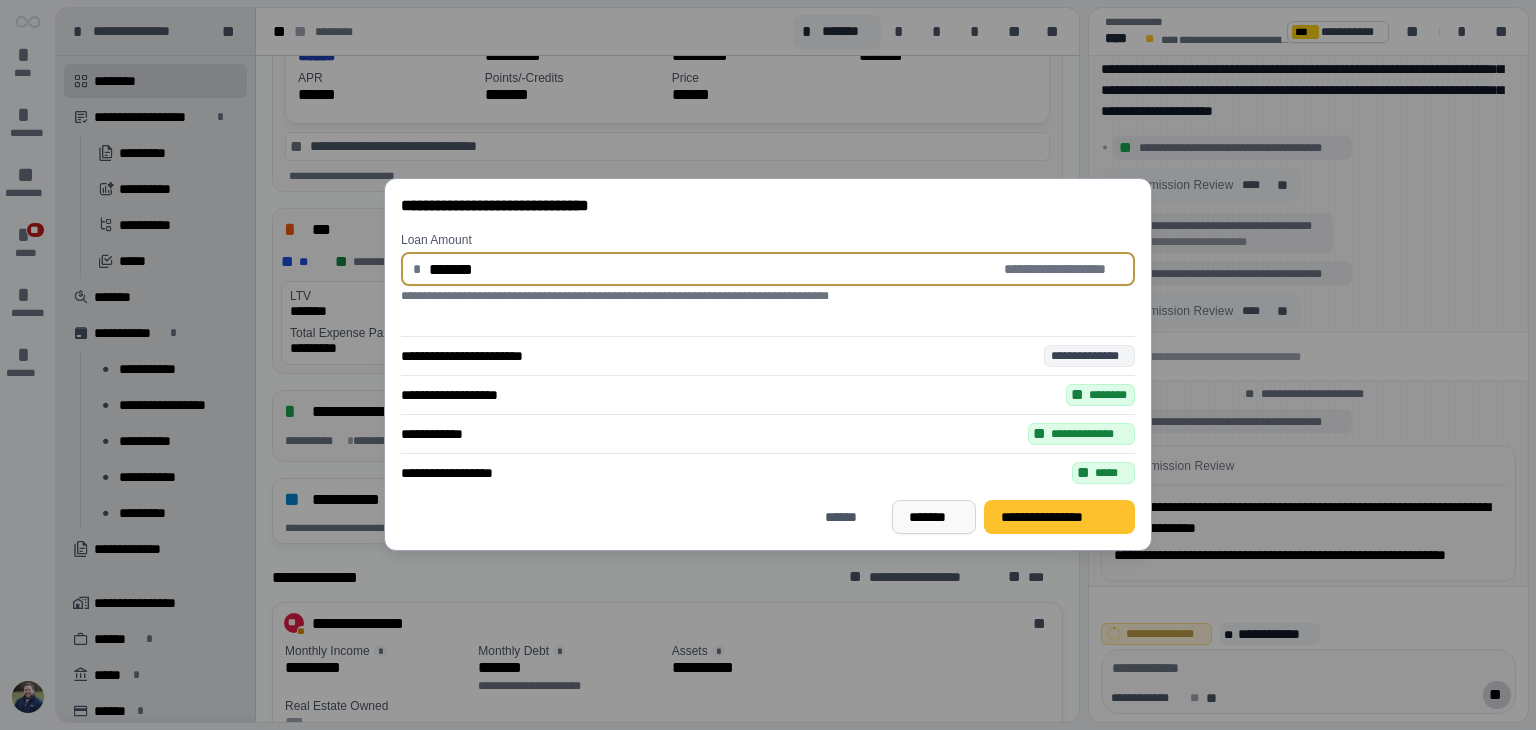 type on "**********" 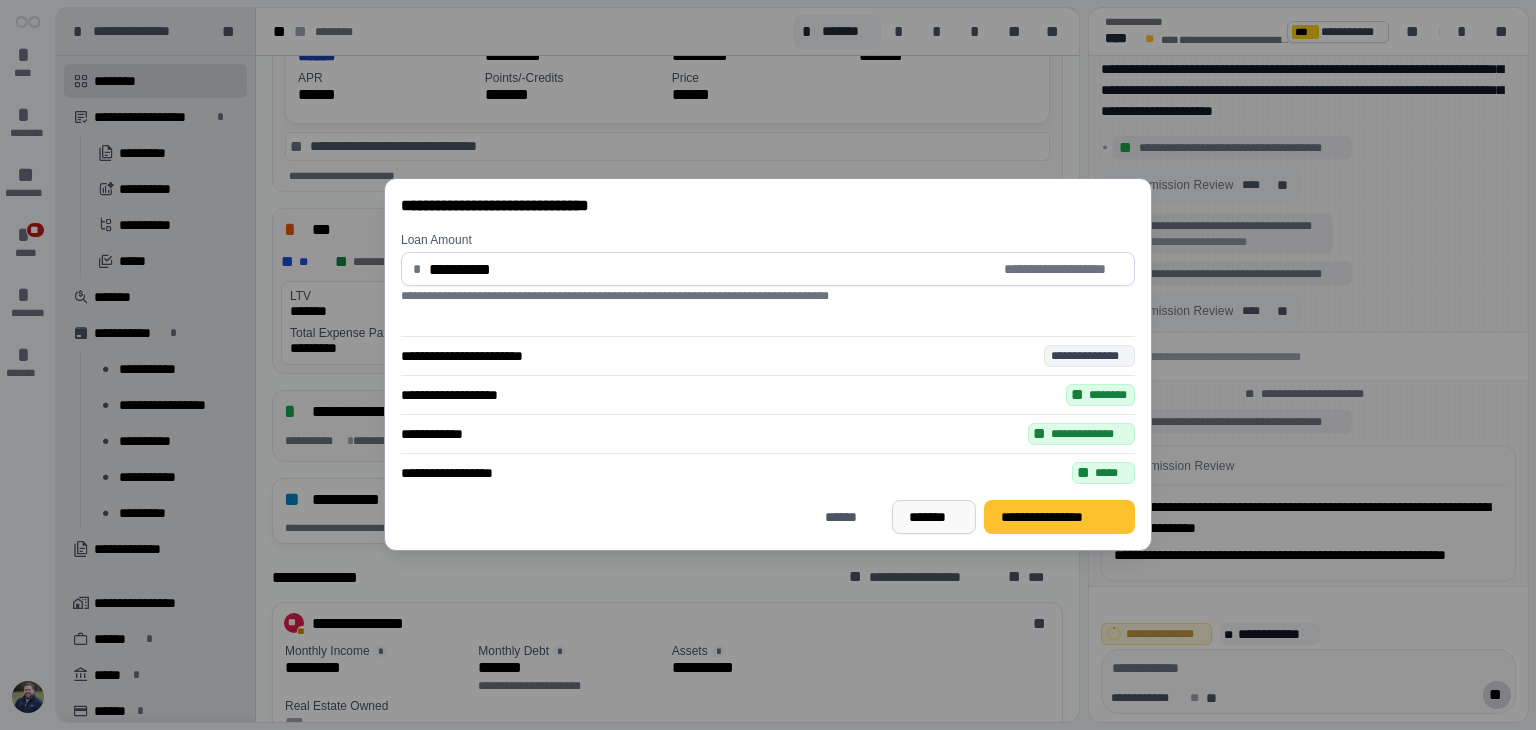 click on "*******" at bounding box center [933, 517] 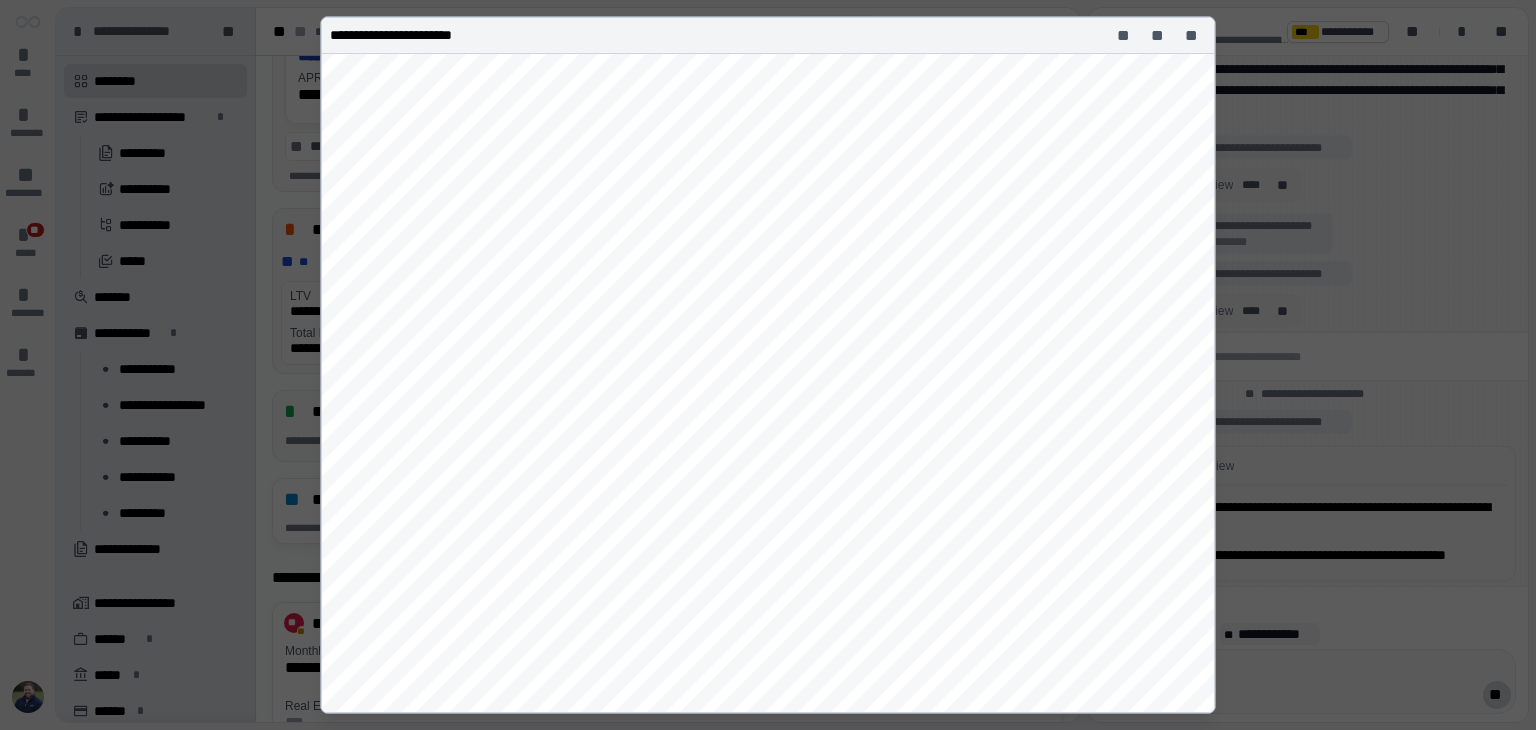scroll, scrollTop: 300, scrollLeft: 0, axis: vertical 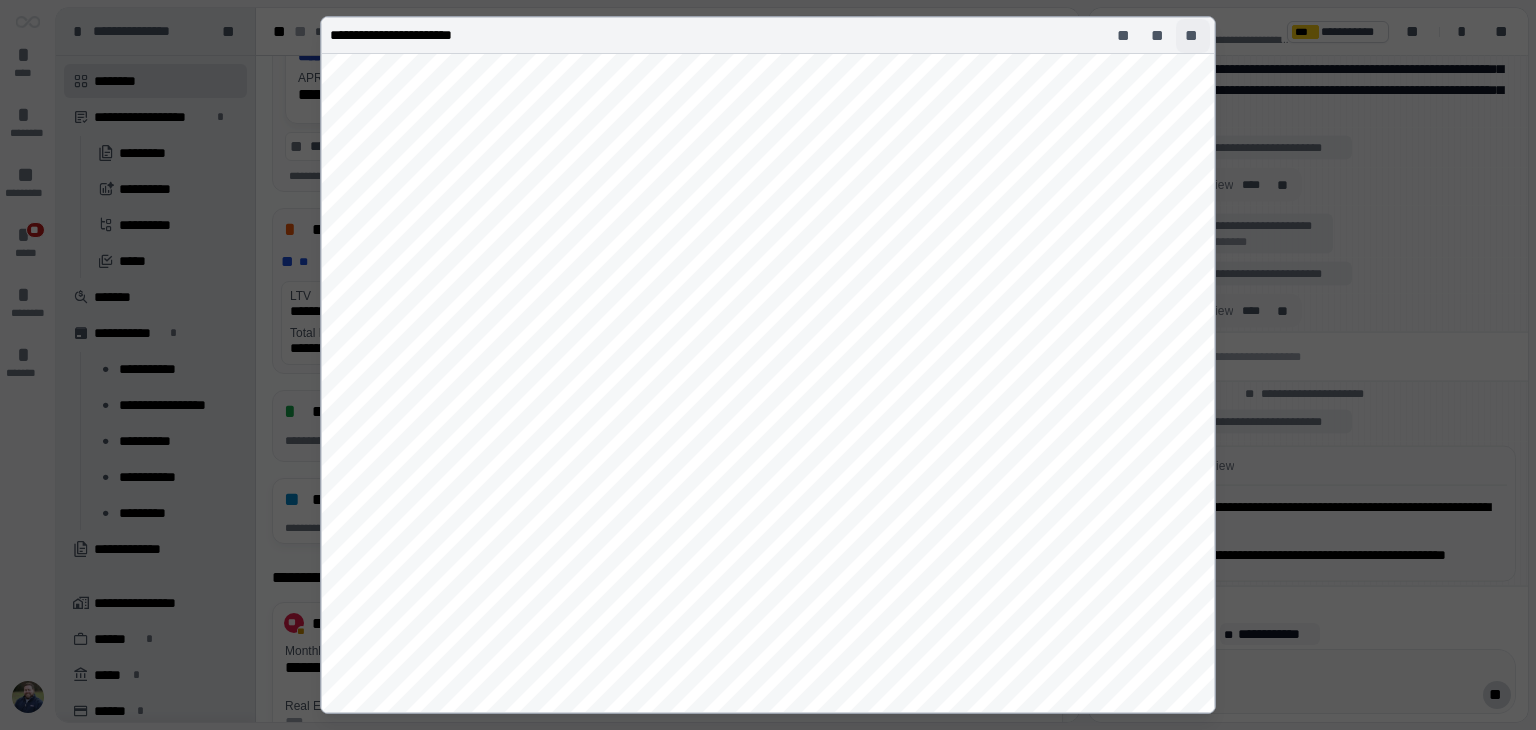 click on "**" at bounding box center (1193, 36) 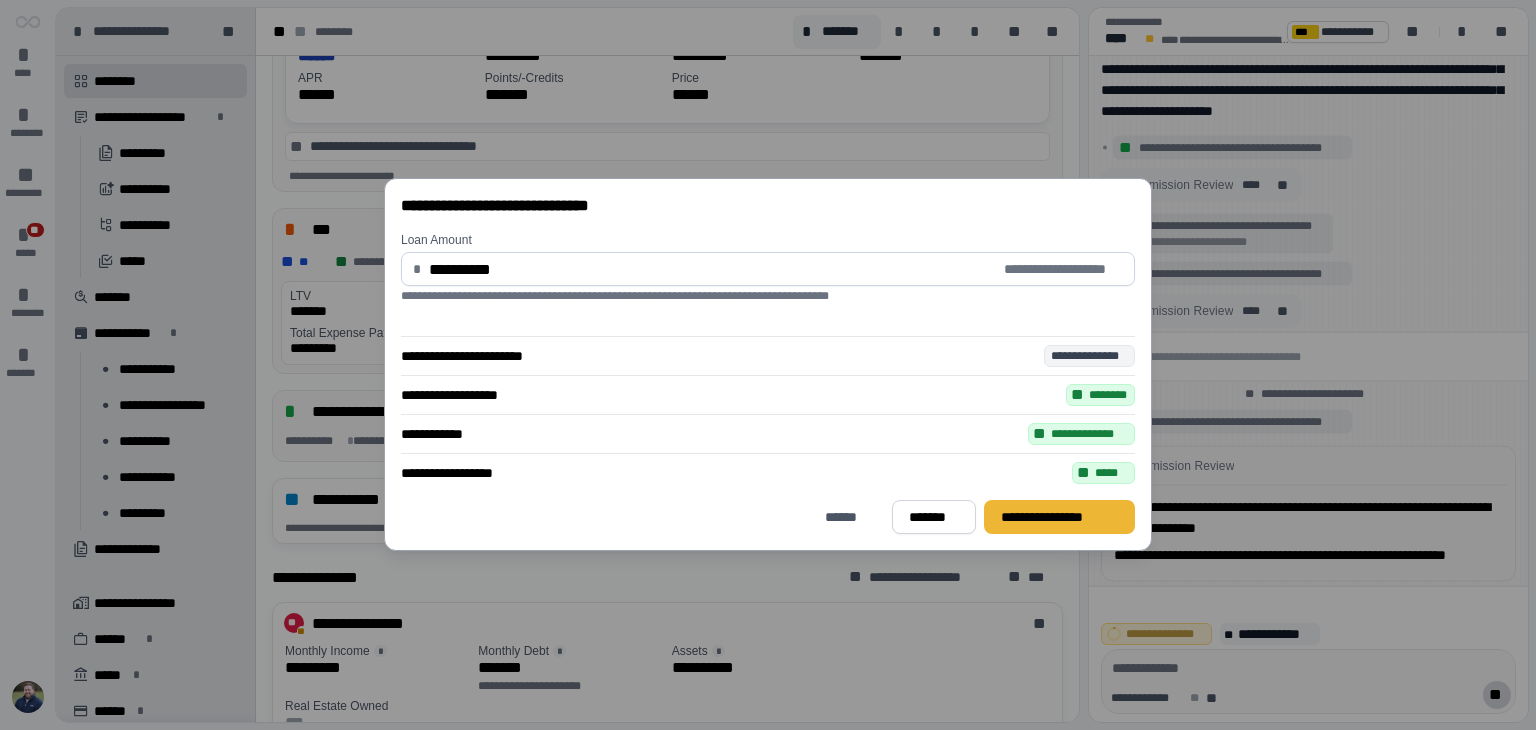 click on "**********" at bounding box center [1059, 517] 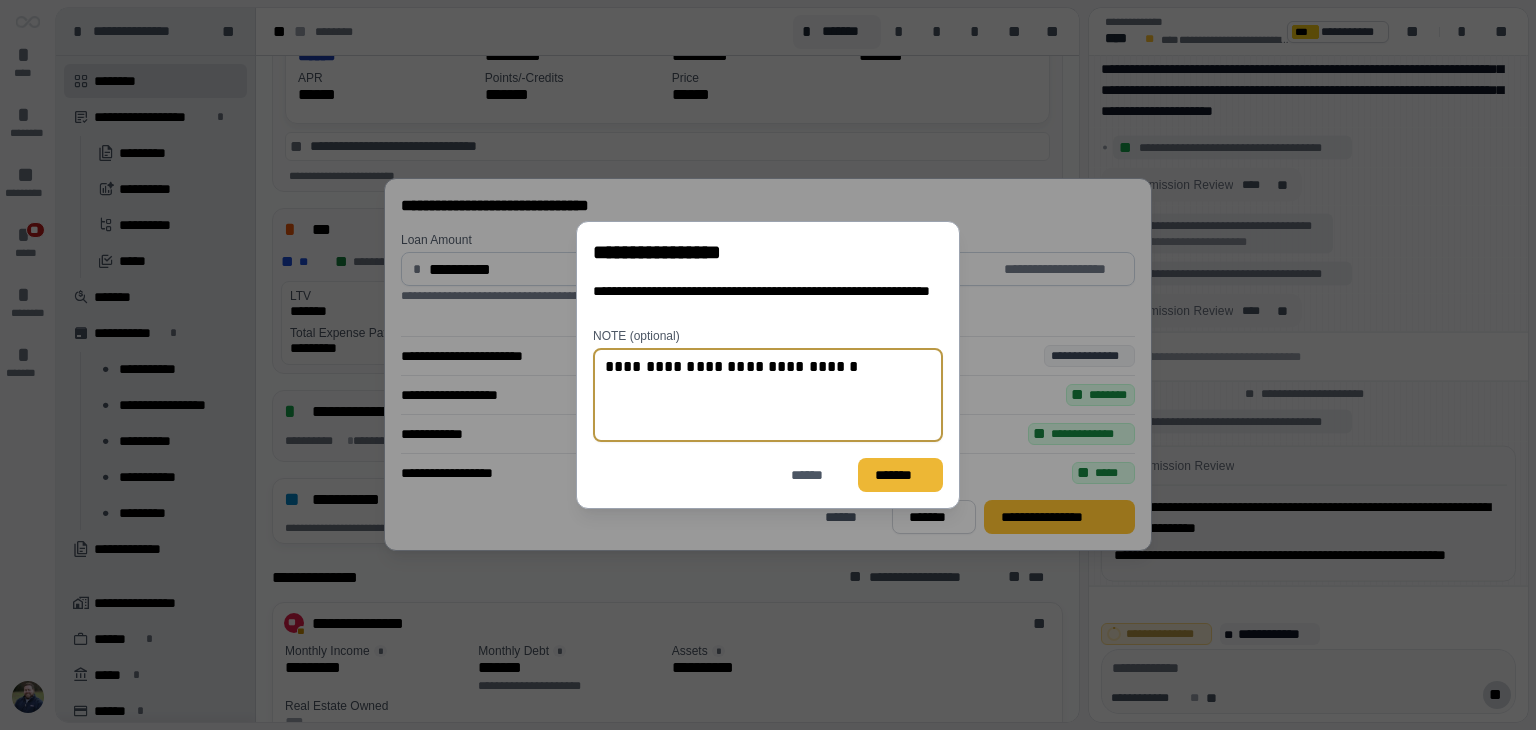 type on "**********" 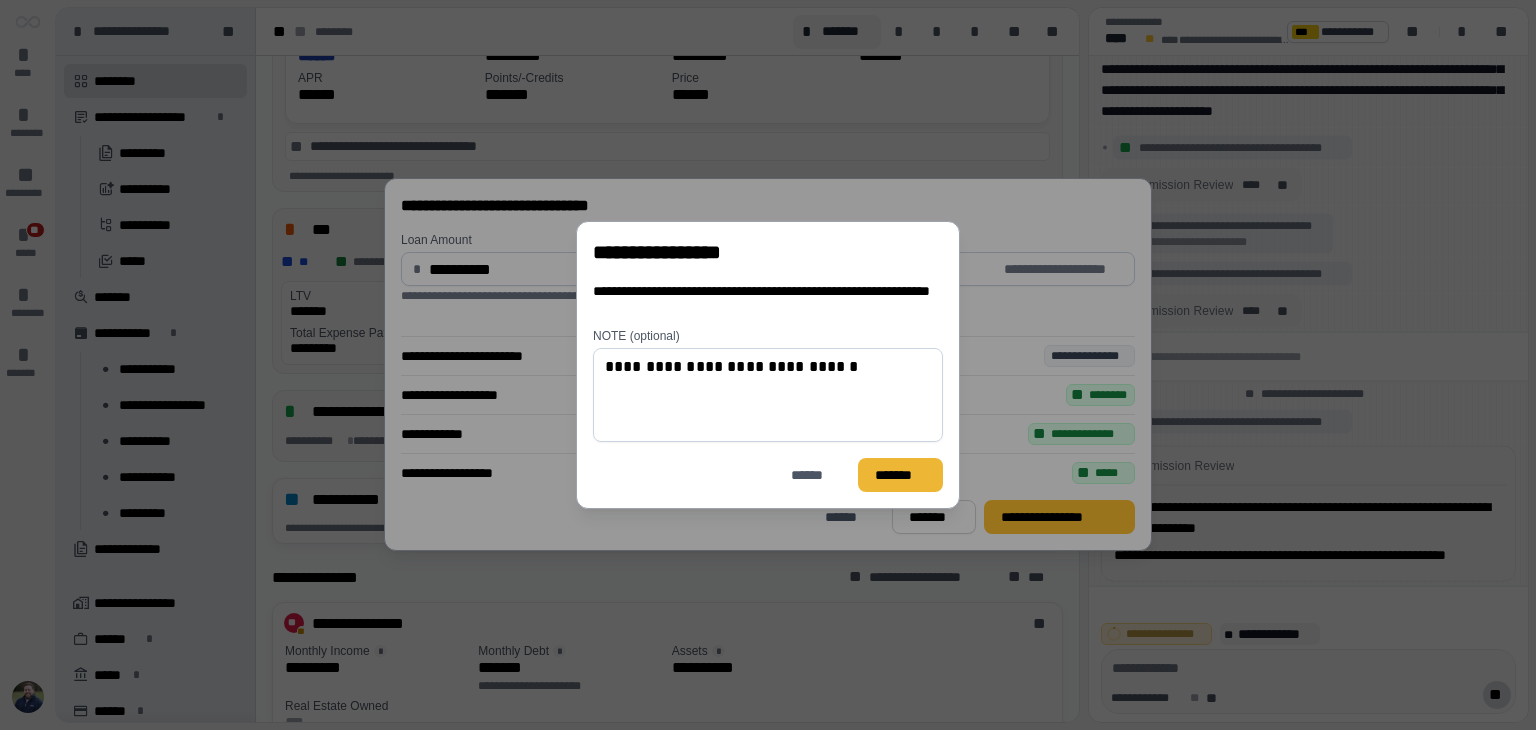 click on "*******" at bounding box center [900, 474] 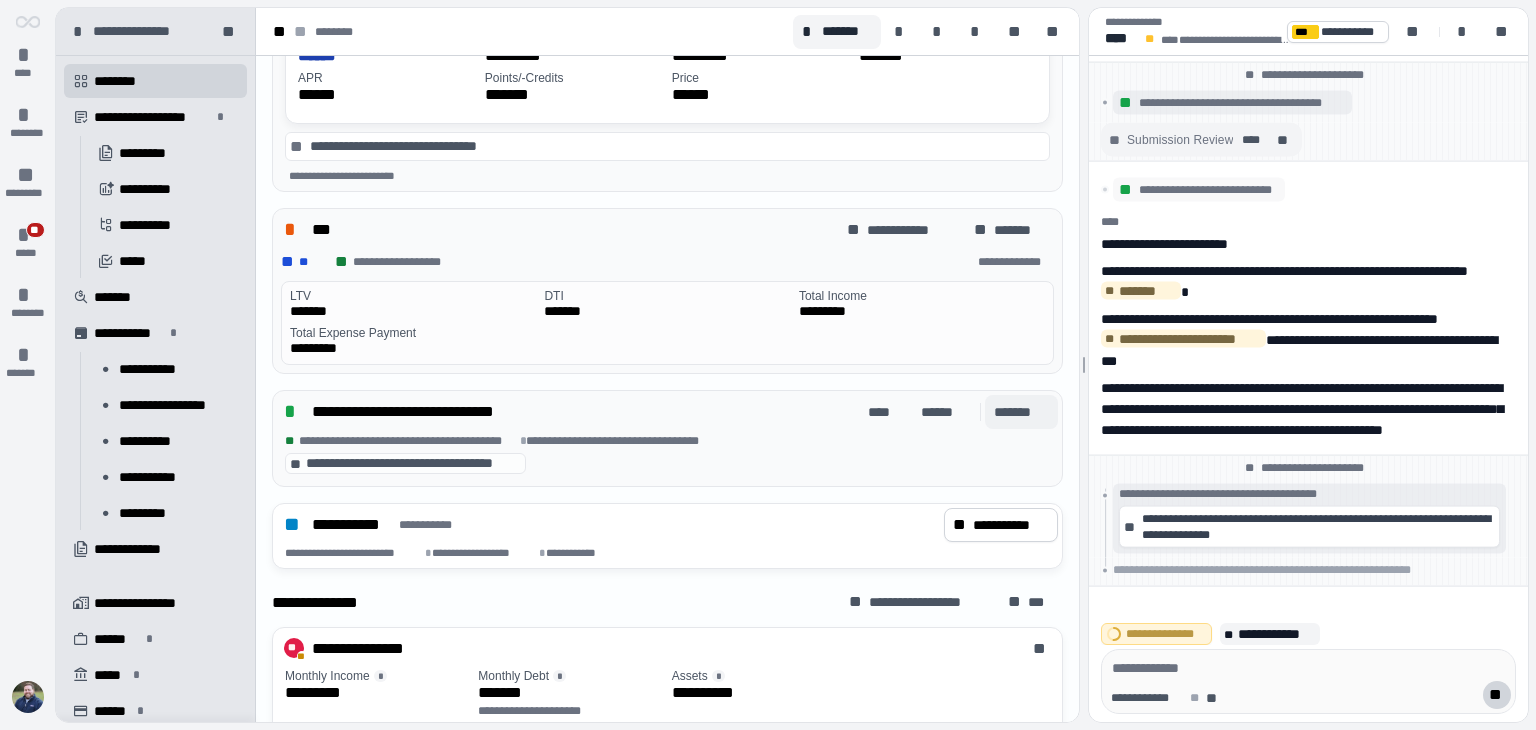 click on "*******" at bounding box center [1021, 412] 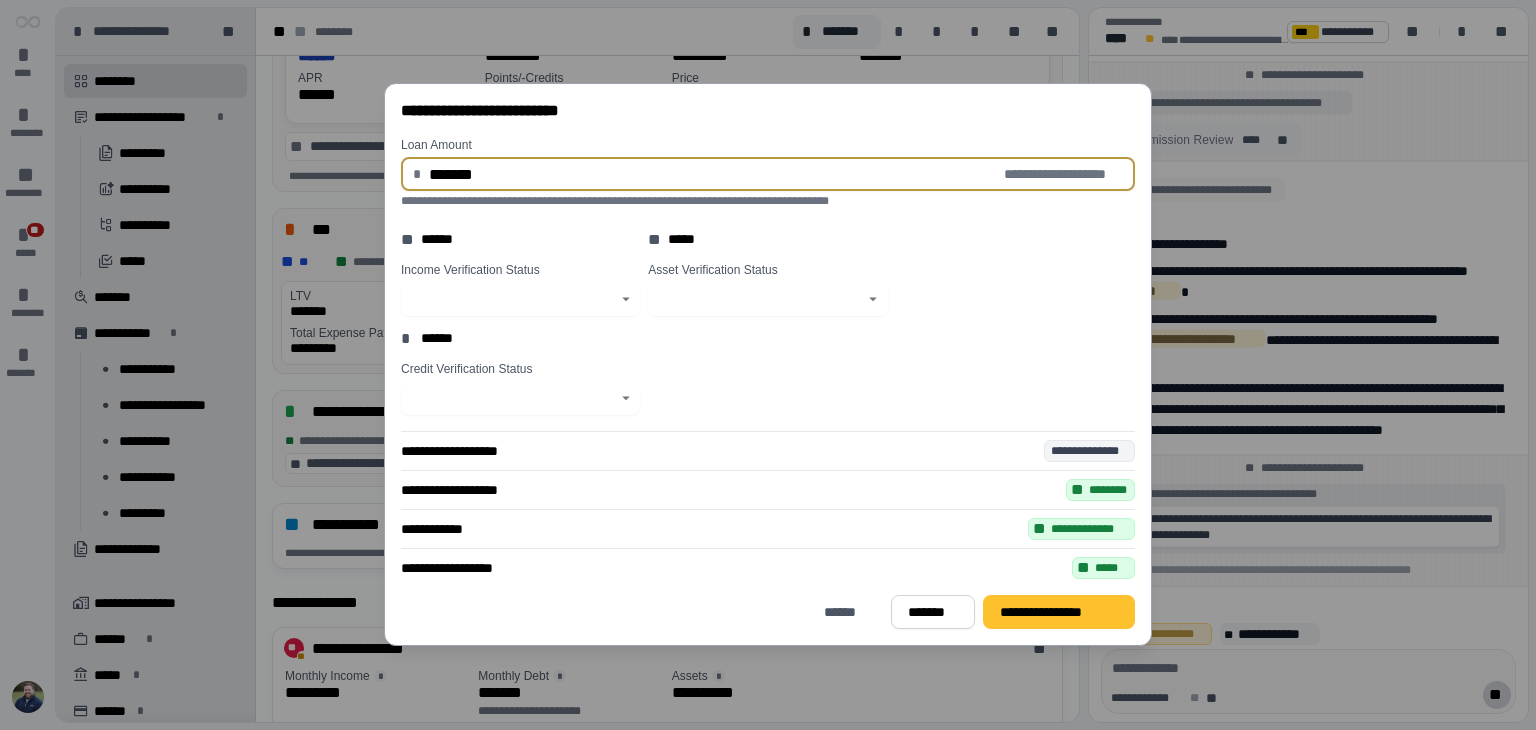 type on "**********" 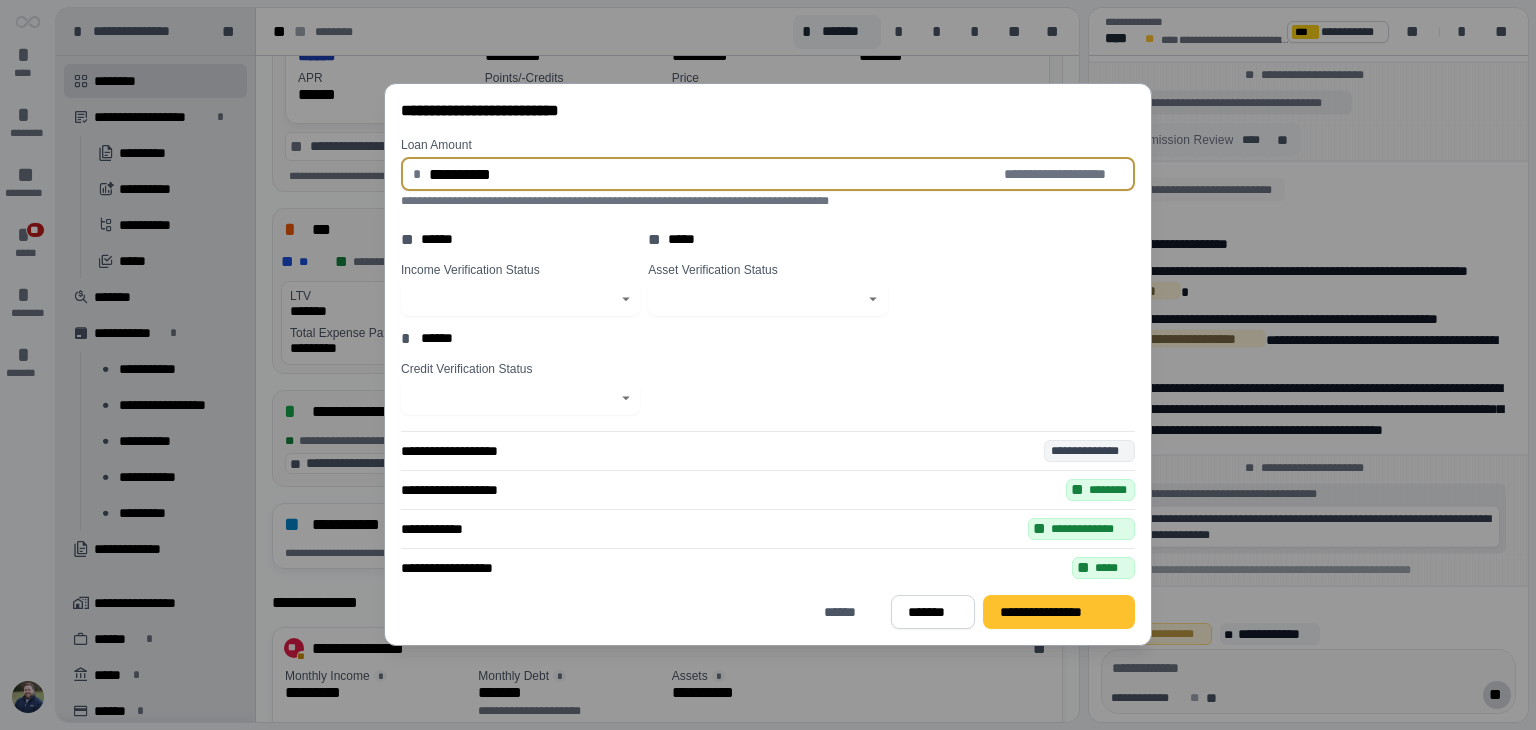 click on "Credit Verification Status" at bounding box center (772, 388) 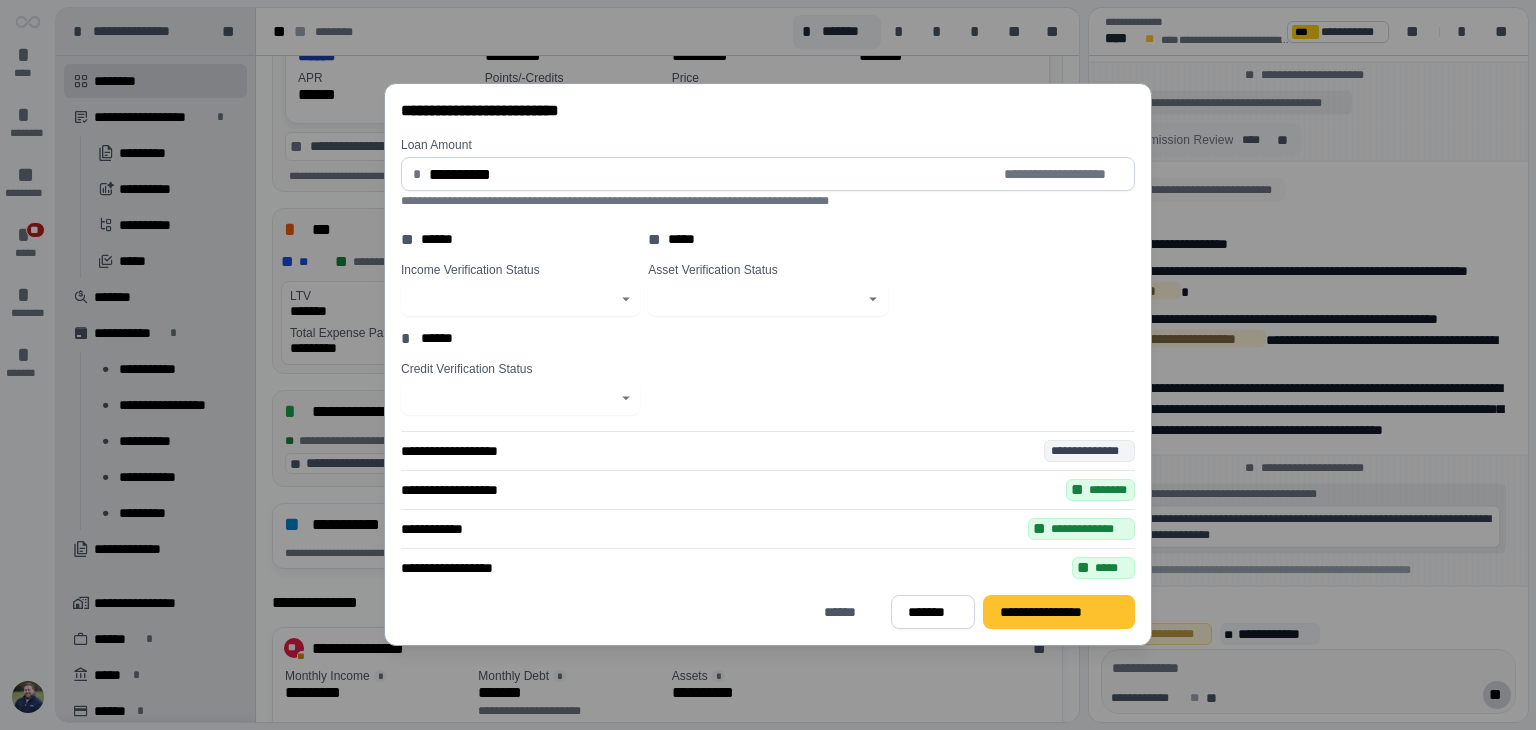click at bounding box center (520, 299) 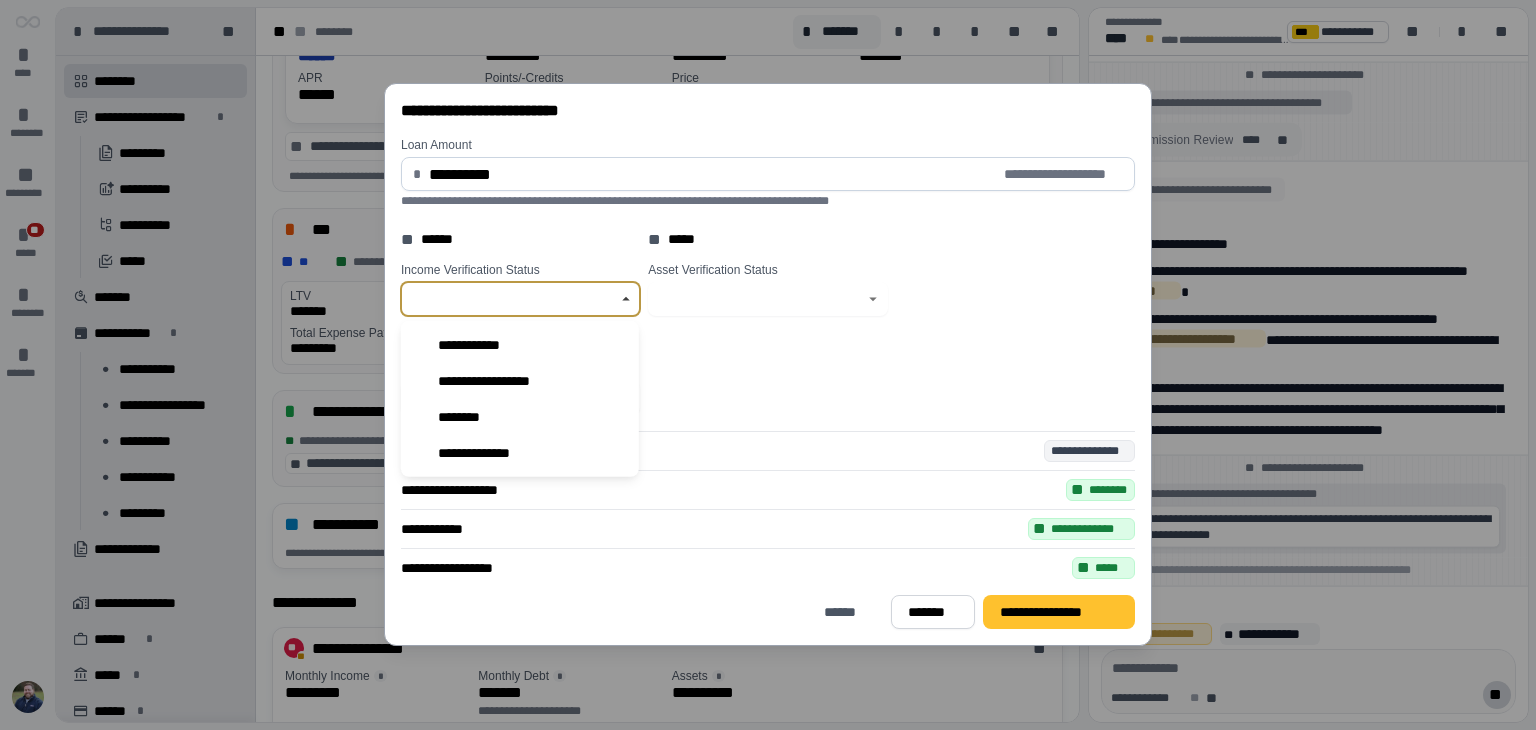 click 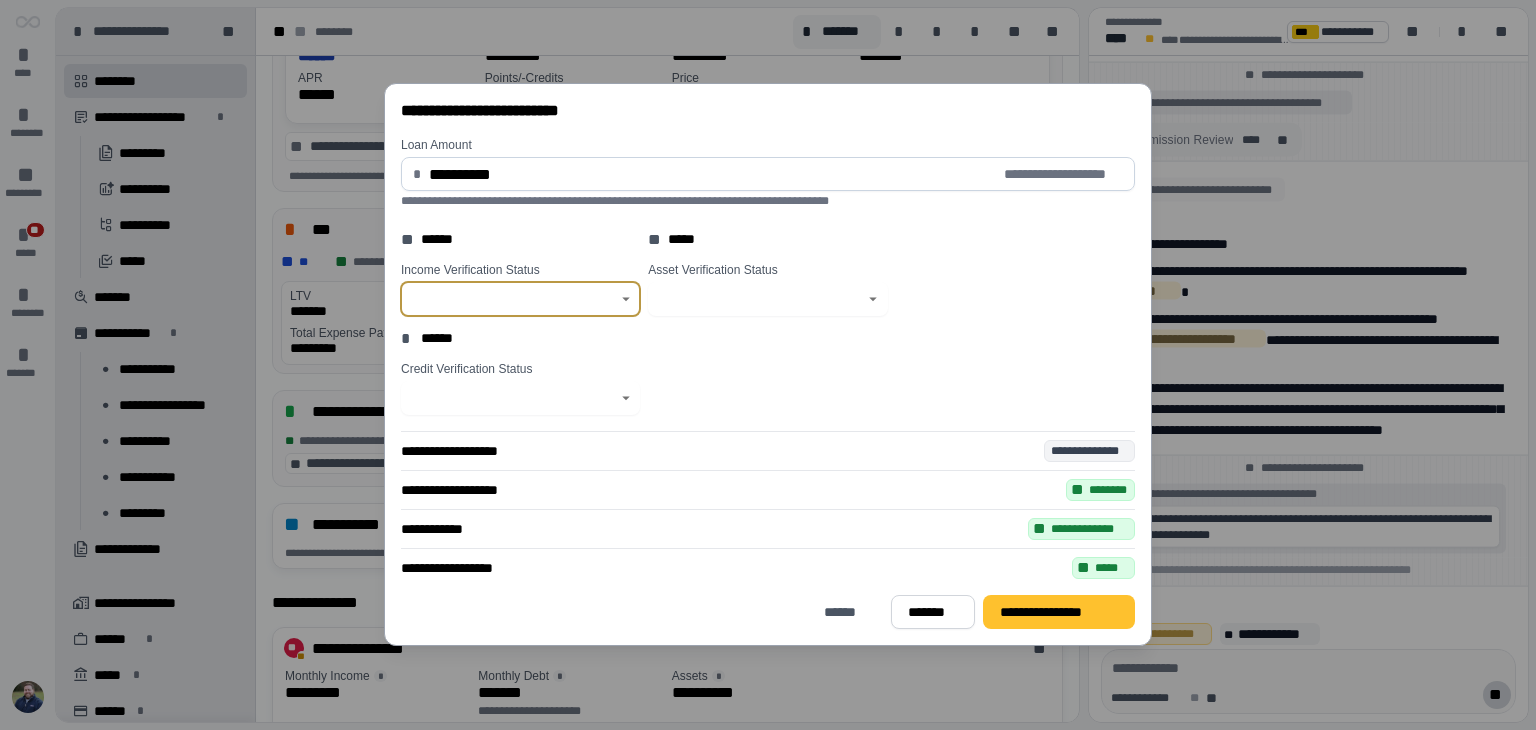 click 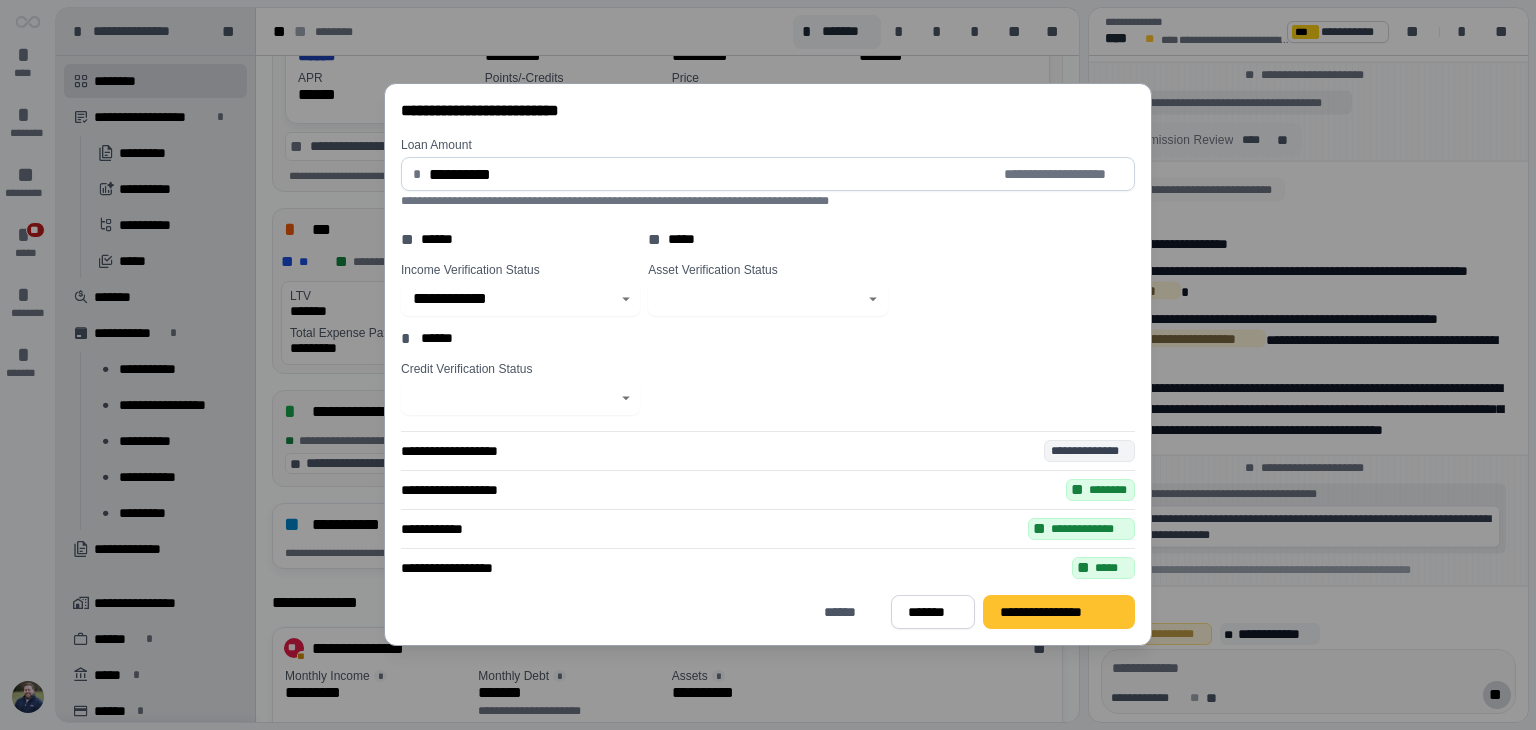click on "Credit Verification Status" at bounding box center [772, 388] 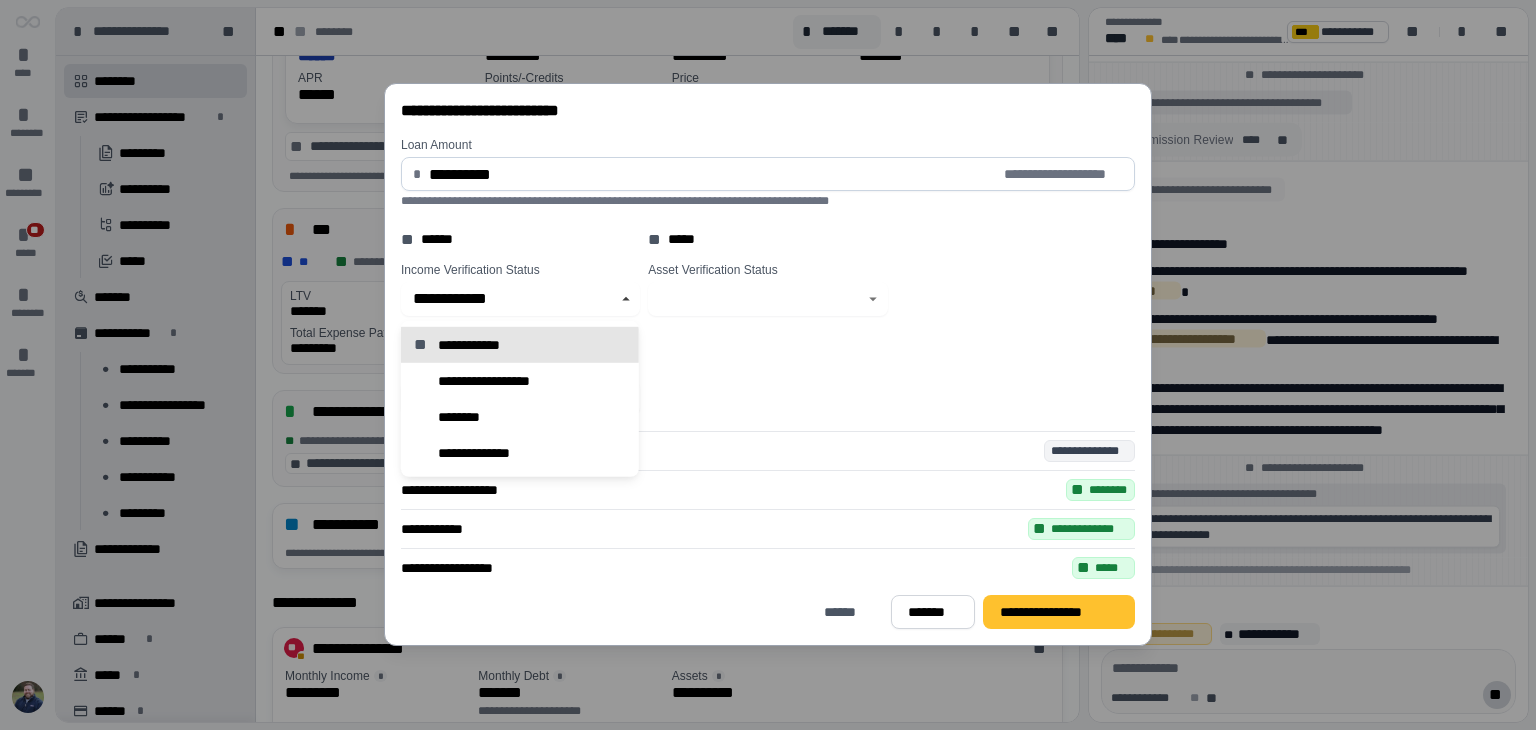 type on "**********" 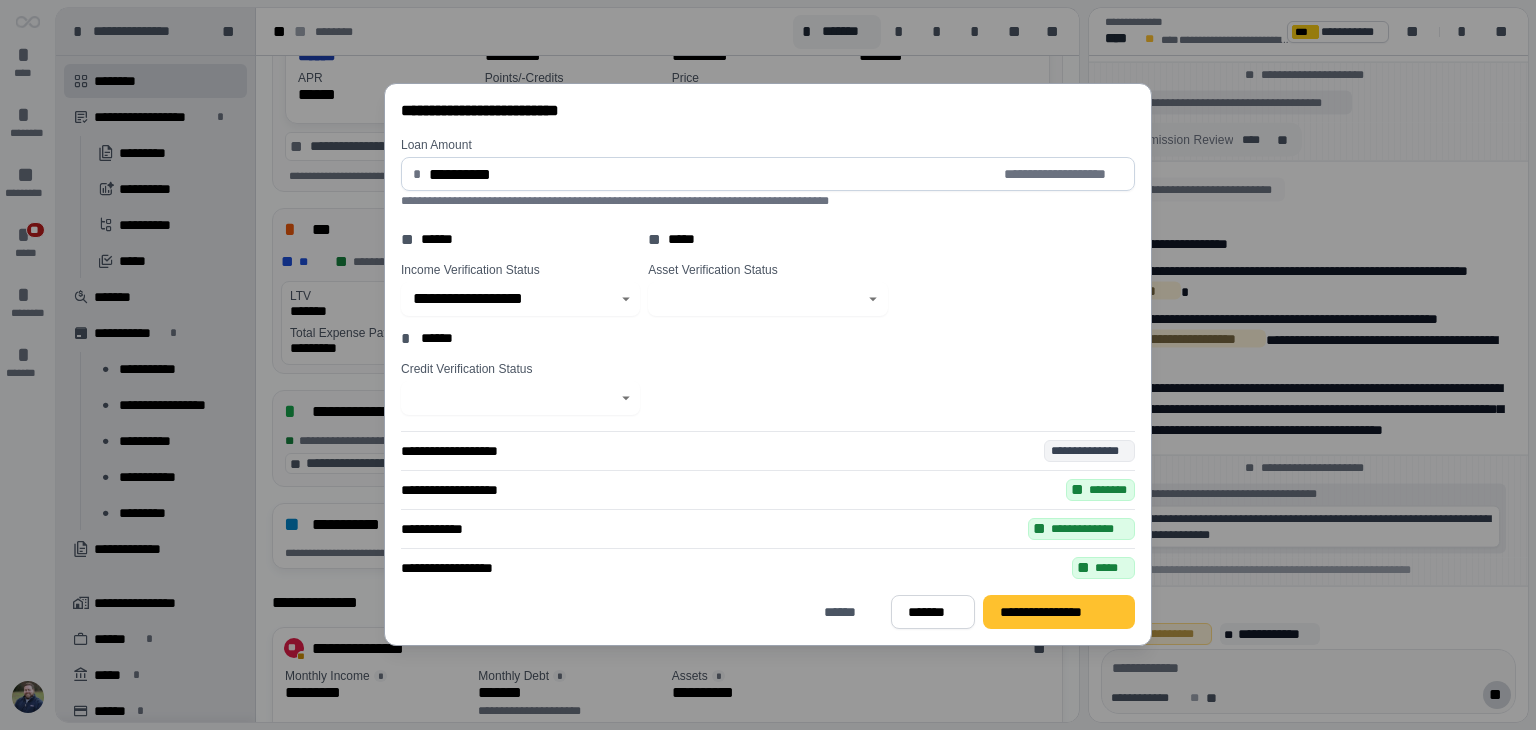 click on "Credit Verification Status" at bounding box center [772, 388] 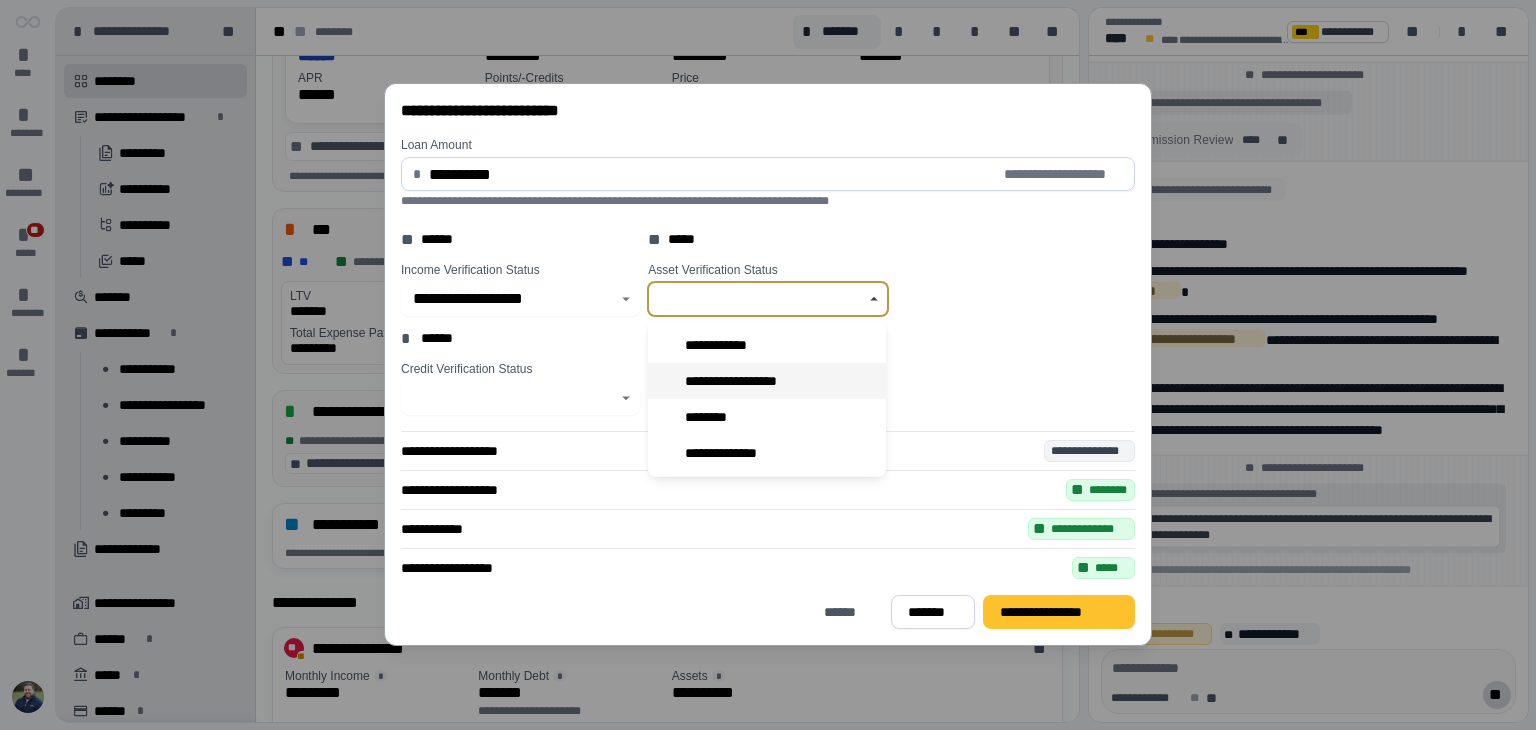 click on "**********" at bounding box center (734, 380) 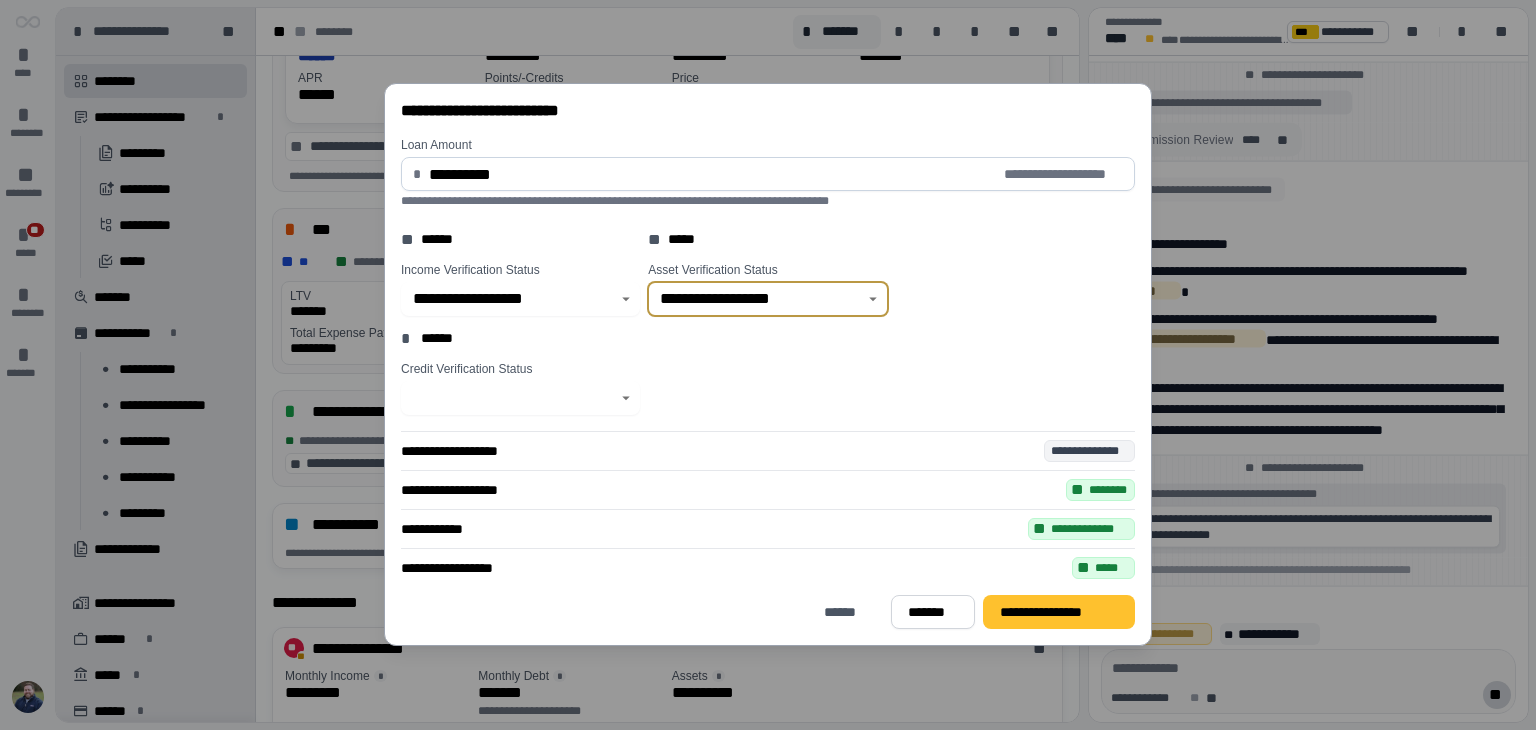 click at bounding box center (520, 398) 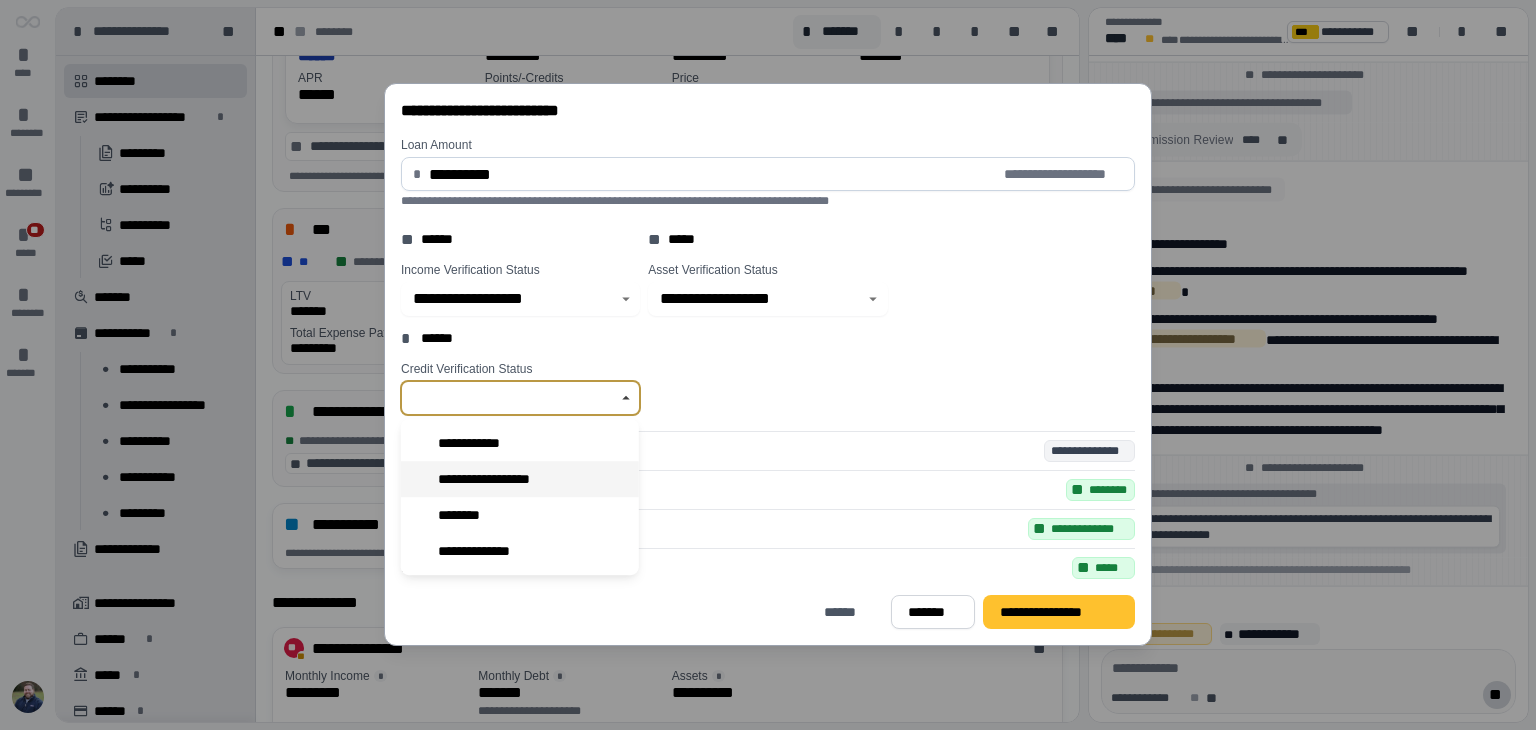click on "**********" at bounding box center [520, 479] 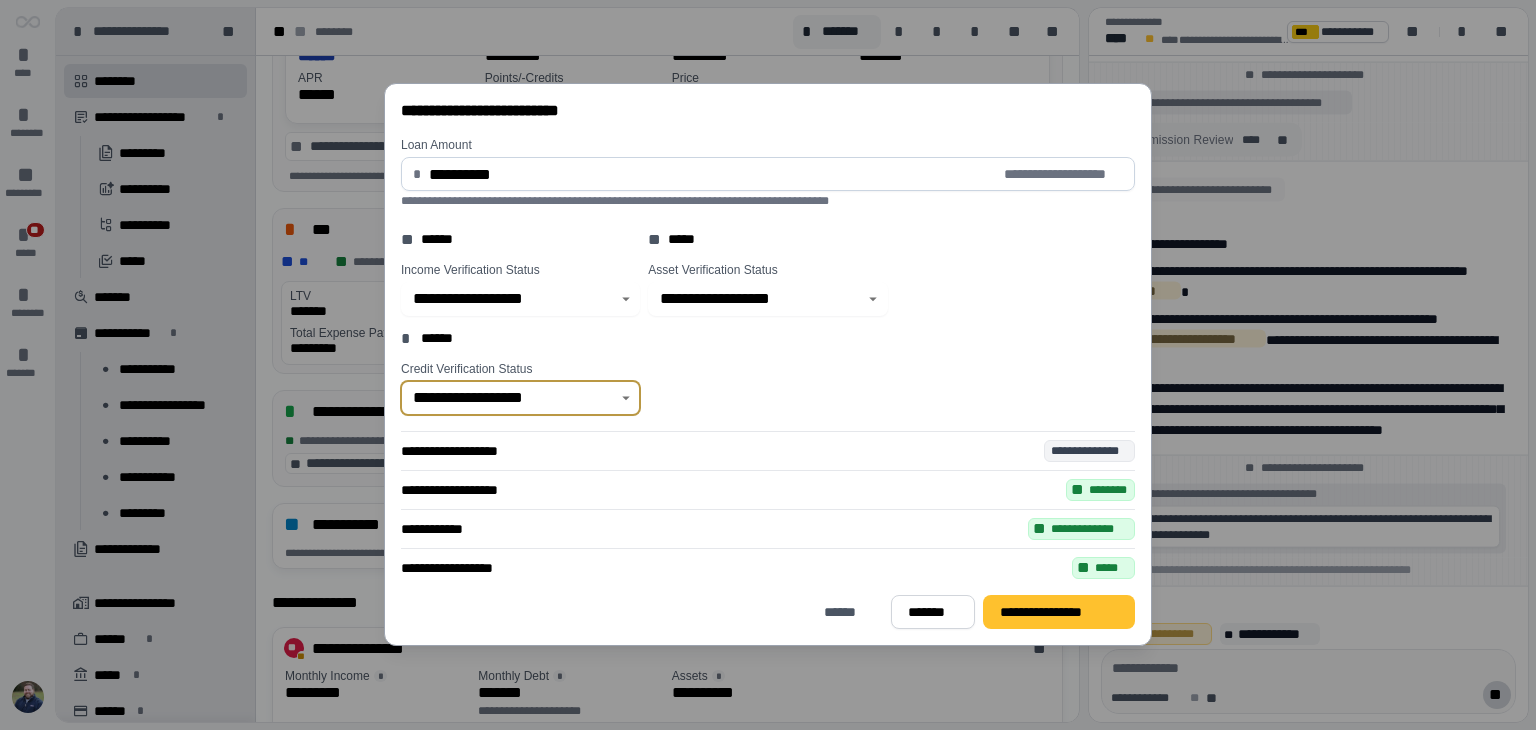 type on "**********" 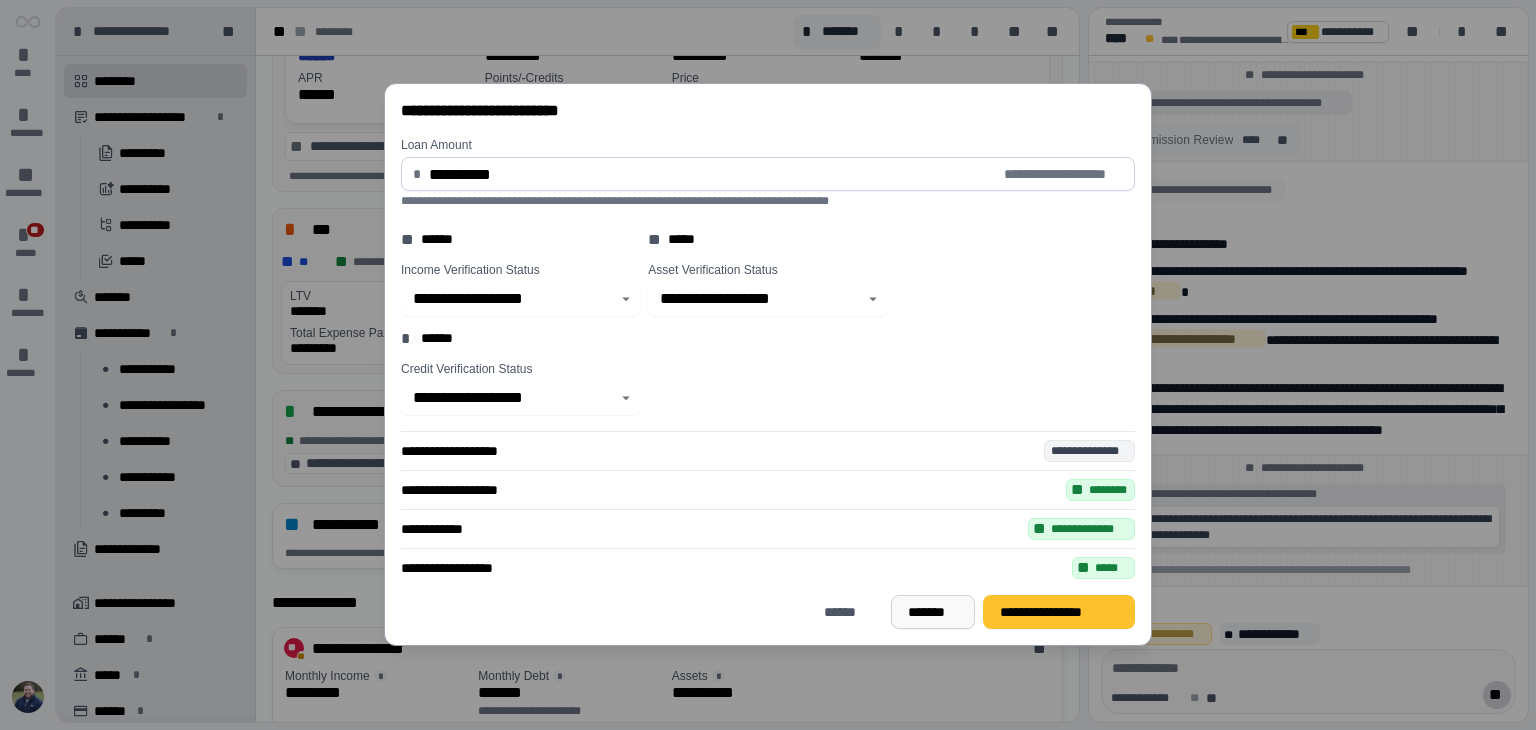 click on "*******" at bounding box center (932, 612) 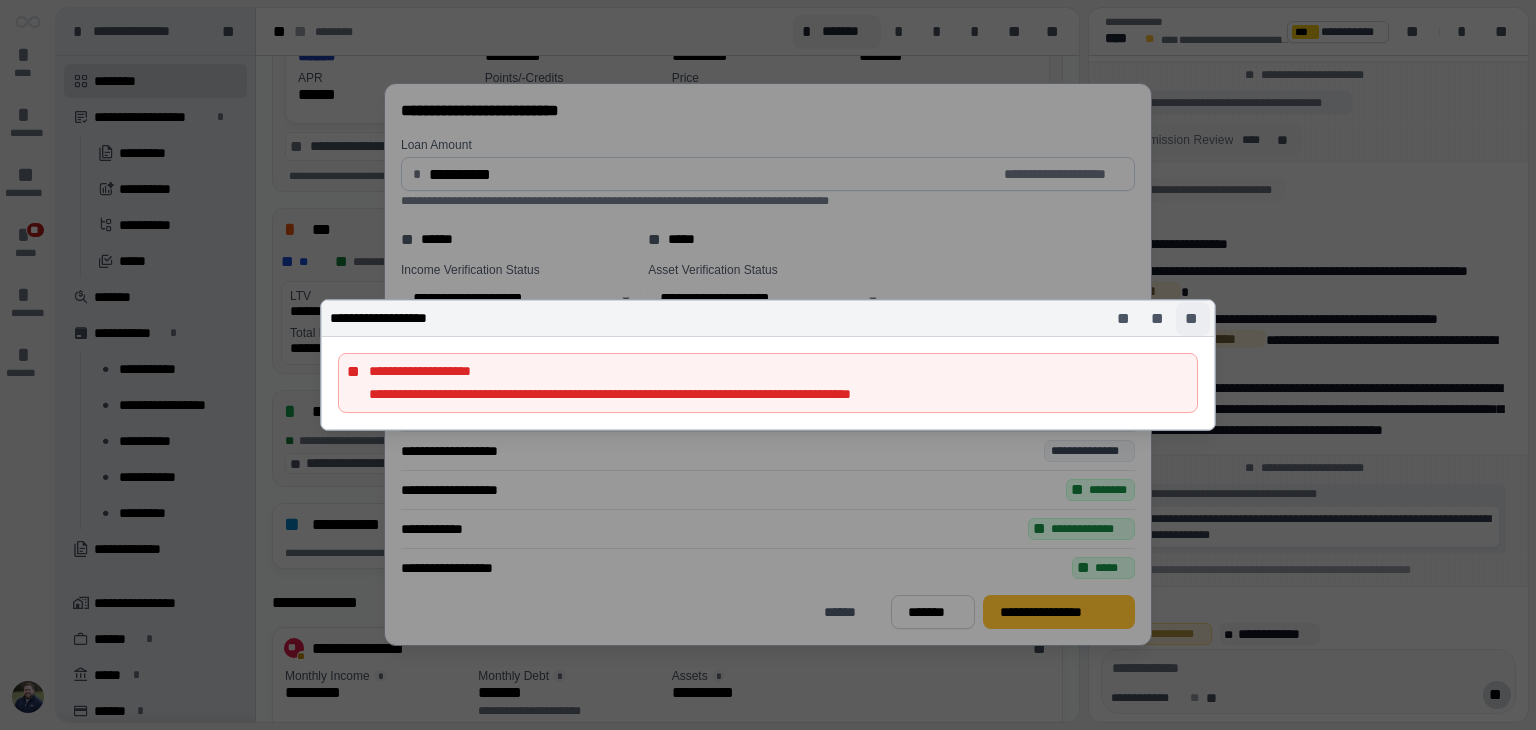 click on "**" at bounding box center (1193, 318) 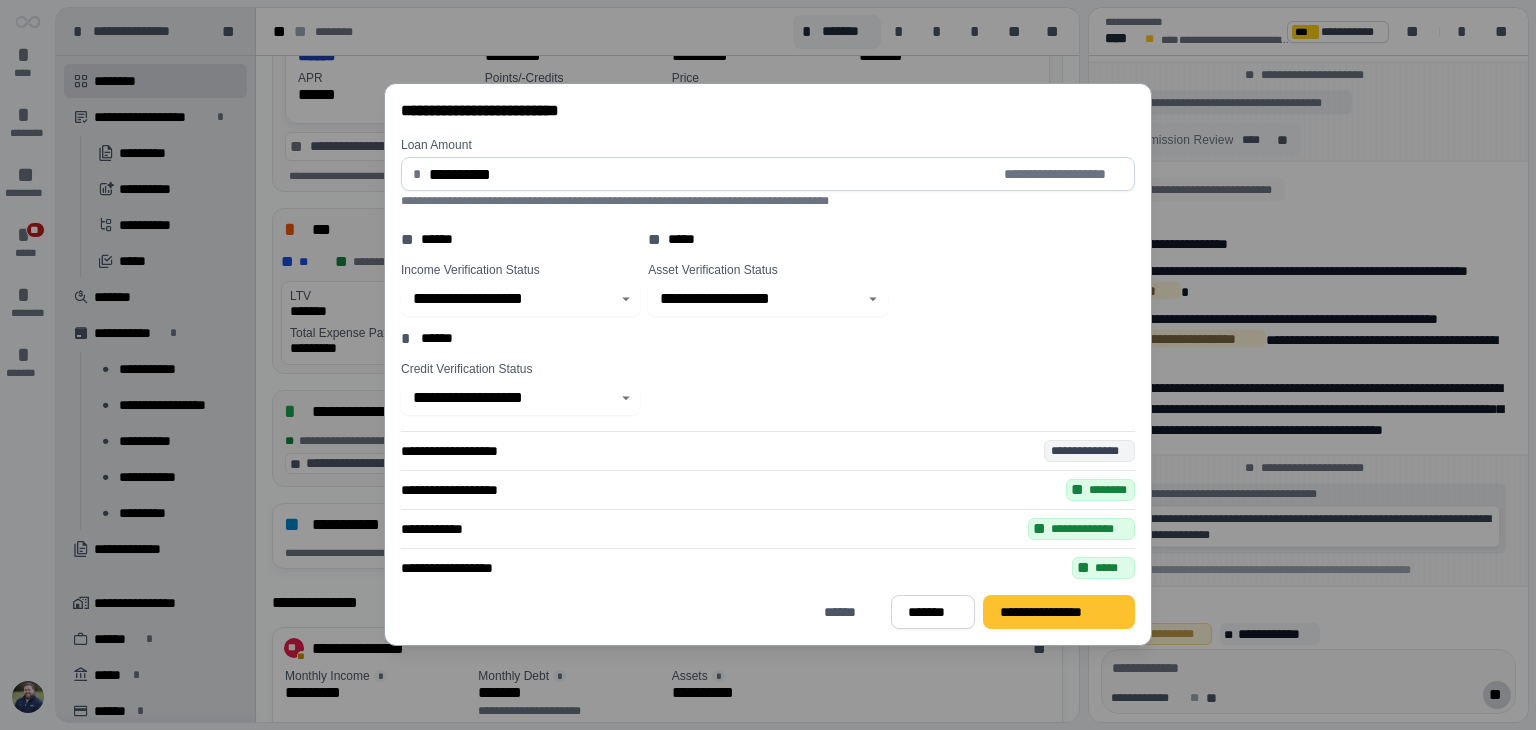 click 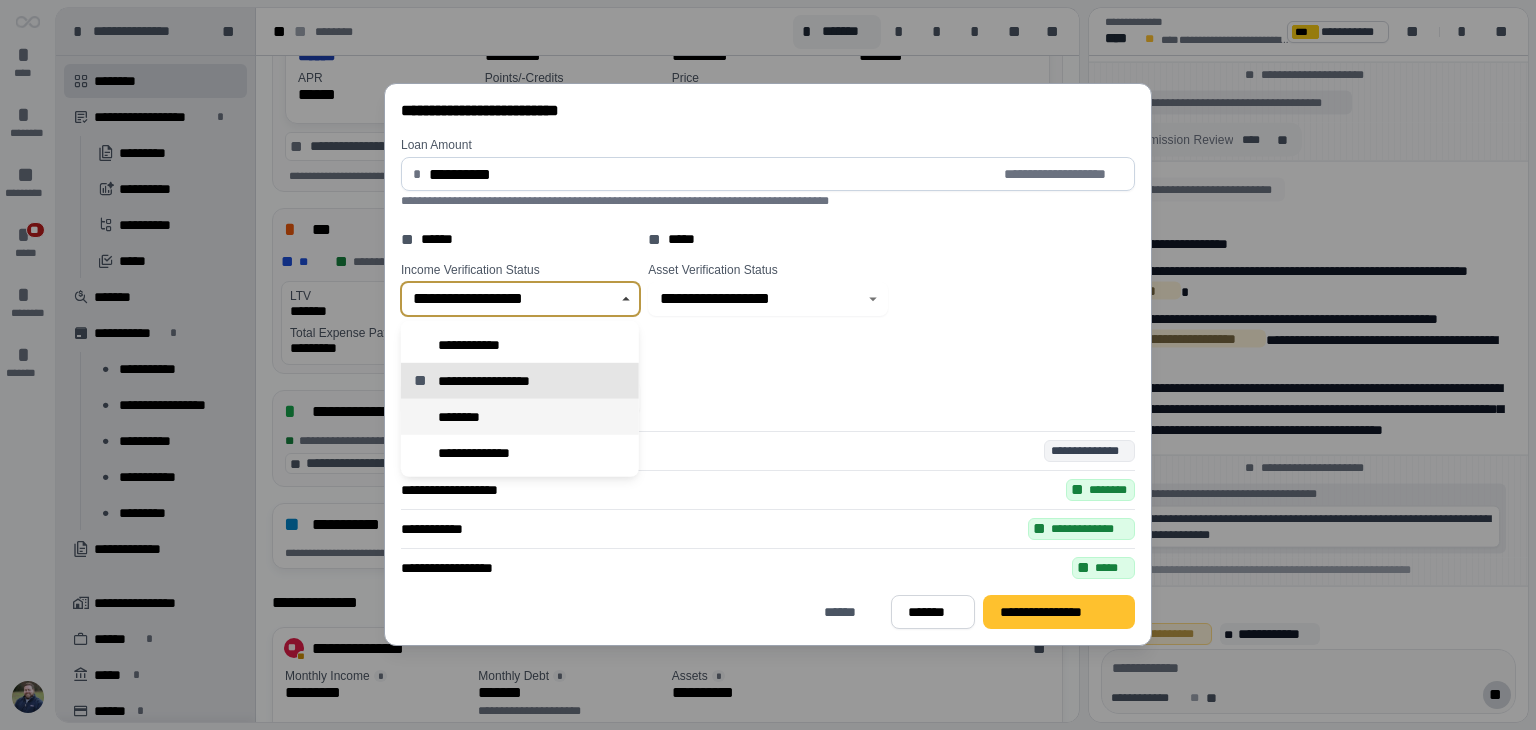 click on "********" at bounding box center (520, 417) 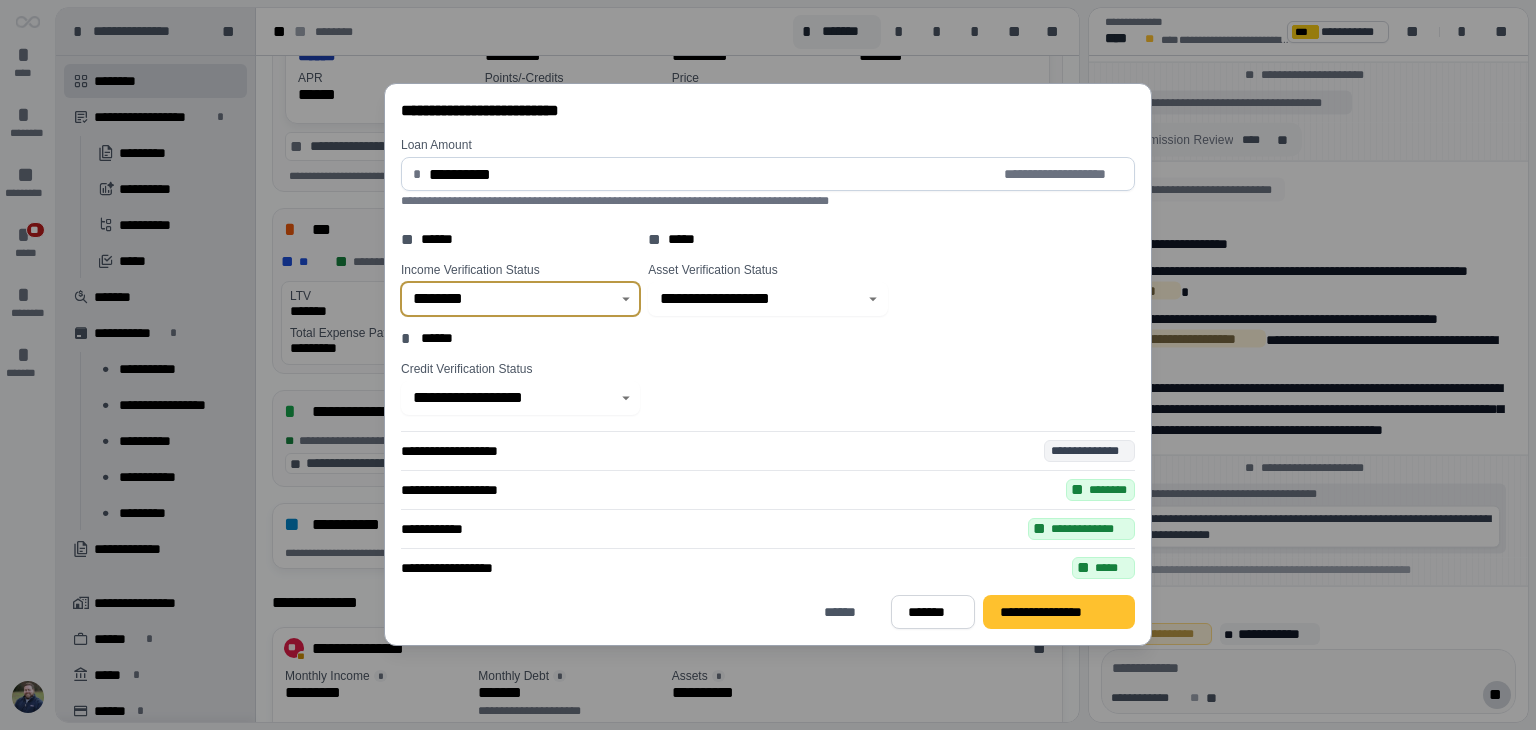 click at bounding box center [874, 299] 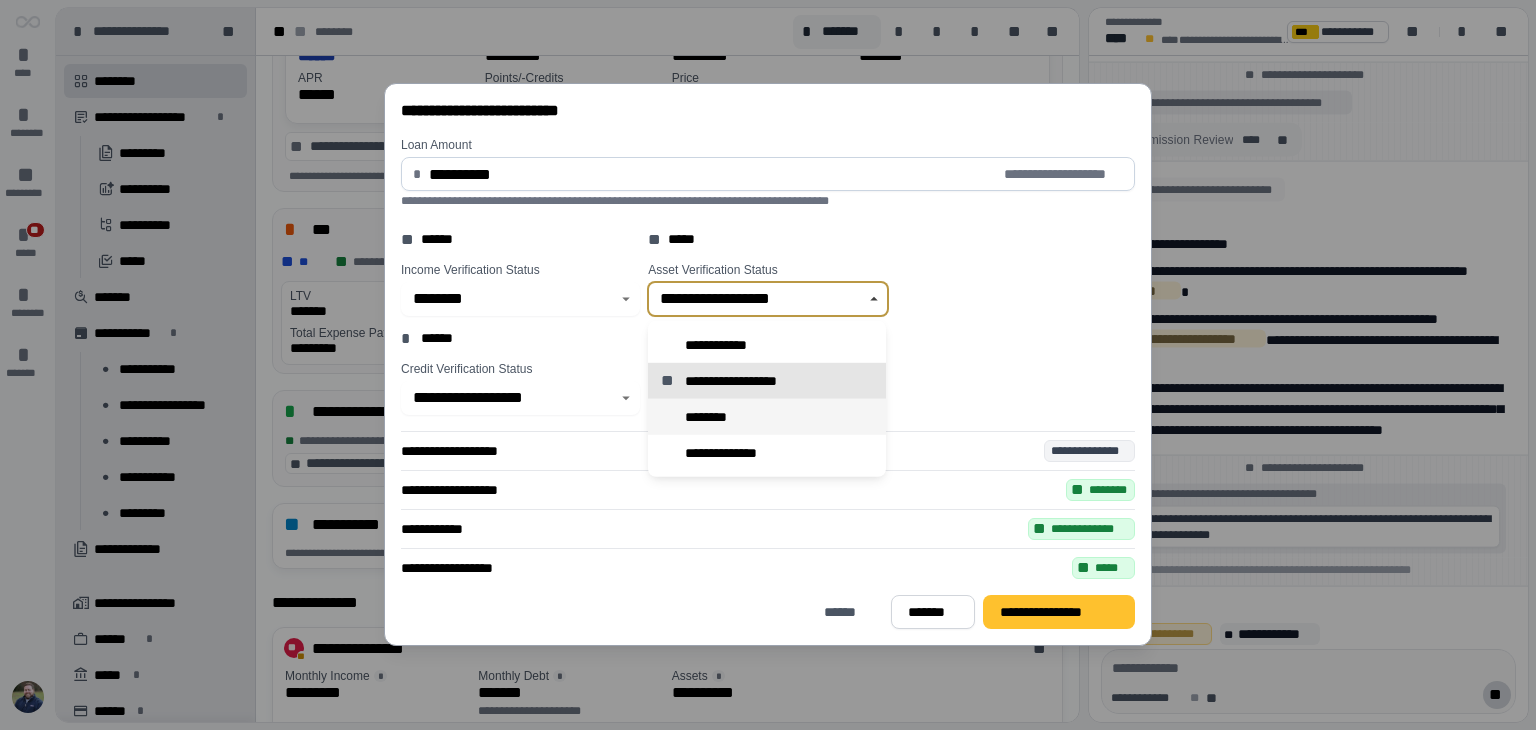 click on "********" at bounding box center [767, 417] 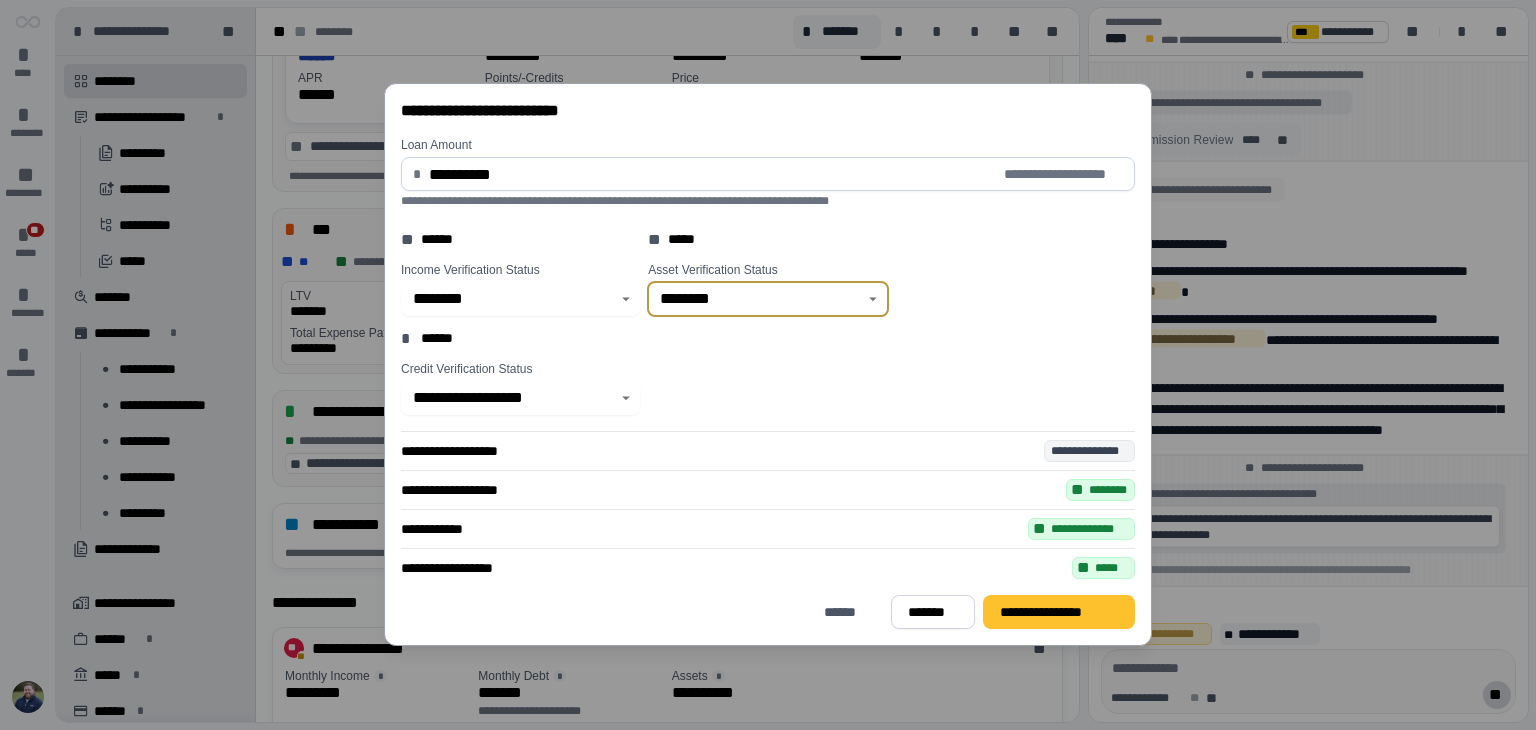 click at bounding box center [626, 398] 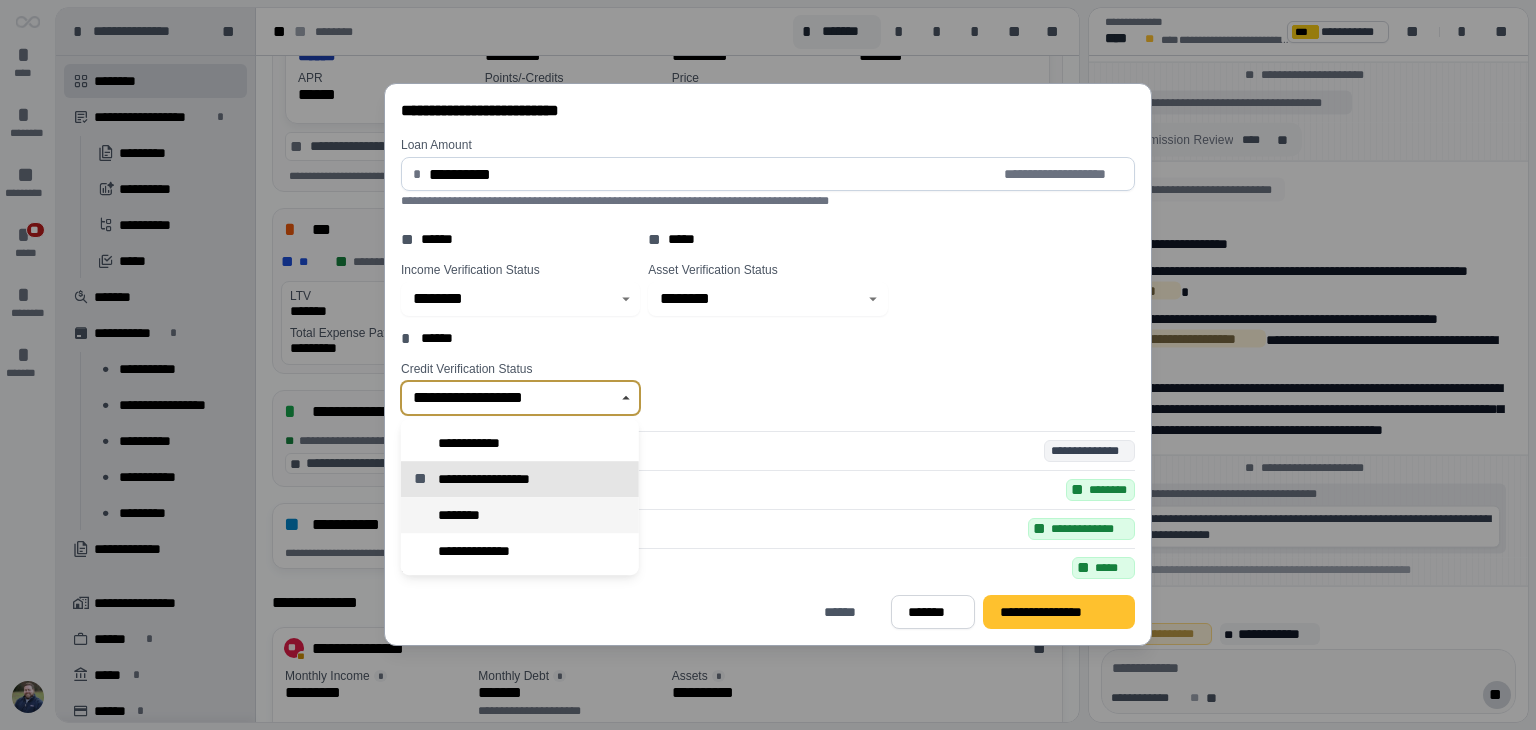 click on "********" at bounding box center (520, 515) 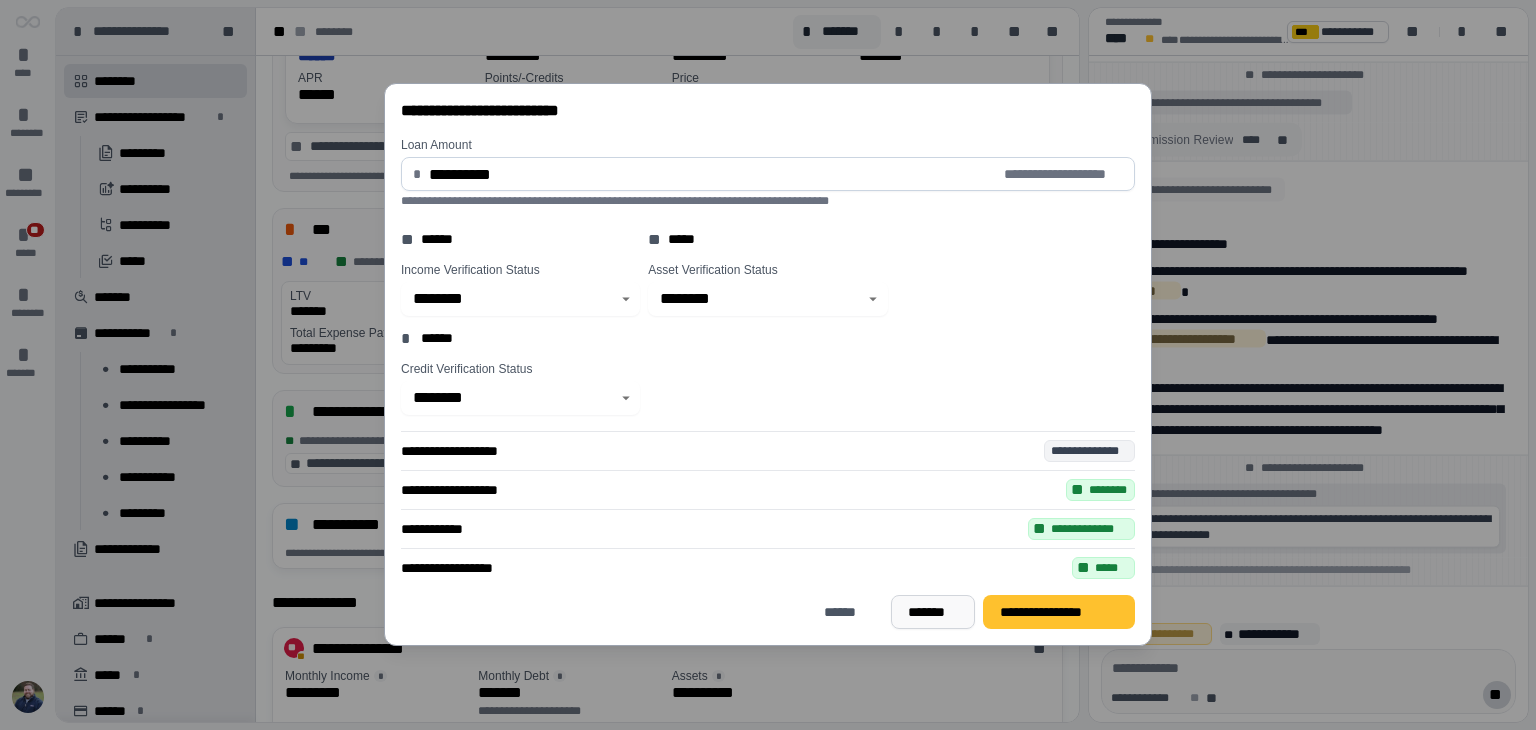 click on "*******" at bounding box center (932, 612) 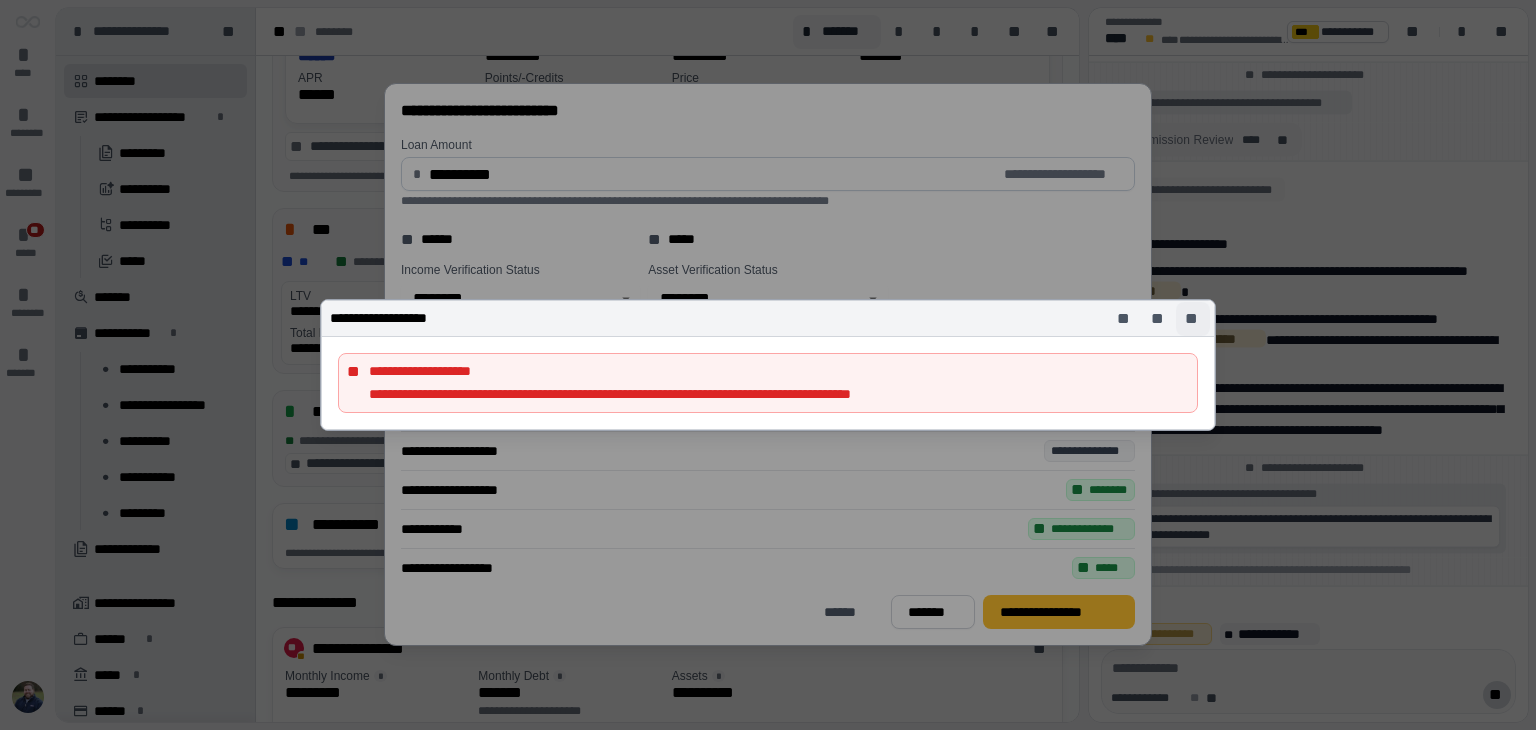 click on "**" at bounding box center [1193, 318] 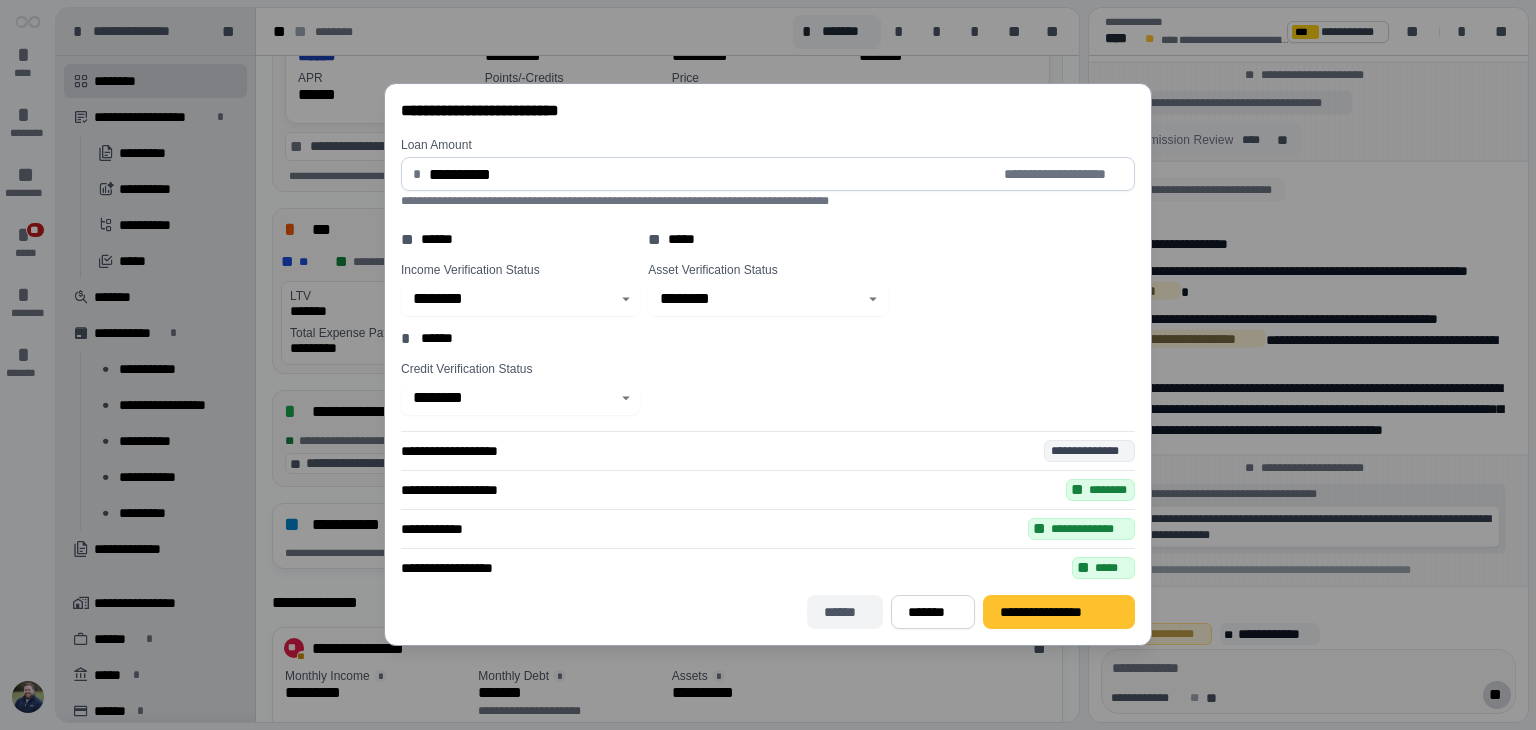 click on "******" at bounding box center [845, 612] 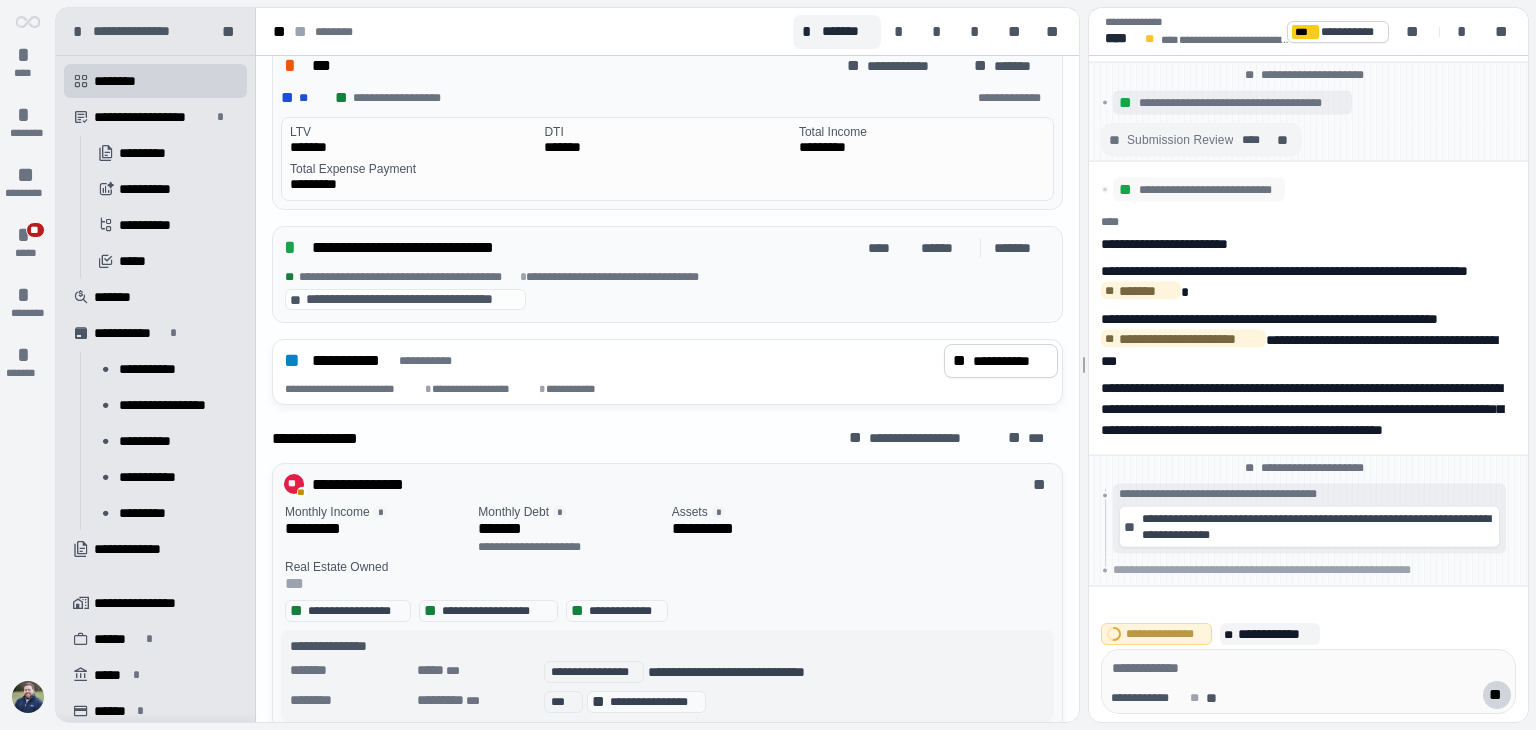 scroll, scrollTop: 900, scrollLeft: 0, axis: vertical 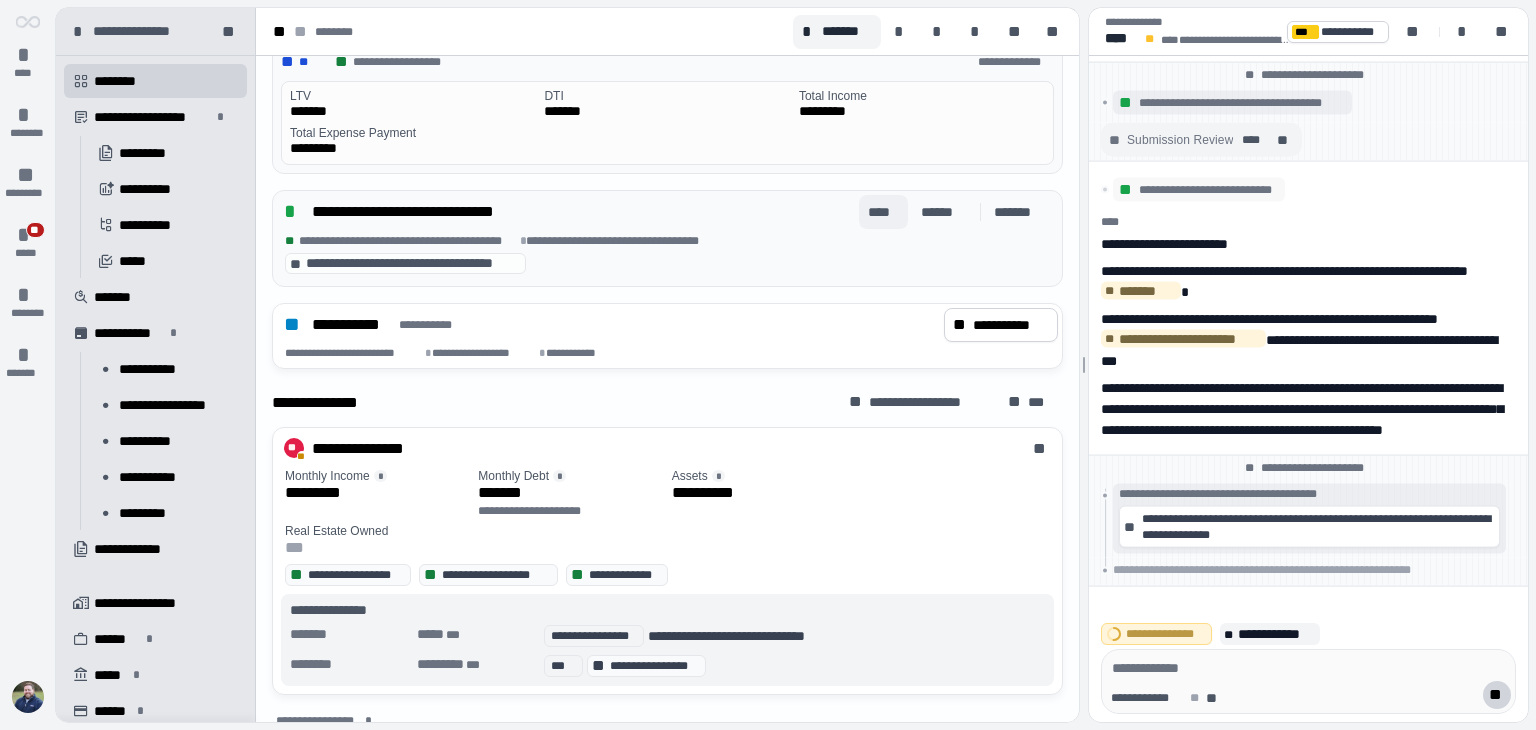 click on "****" at bounding box center (883, 212) 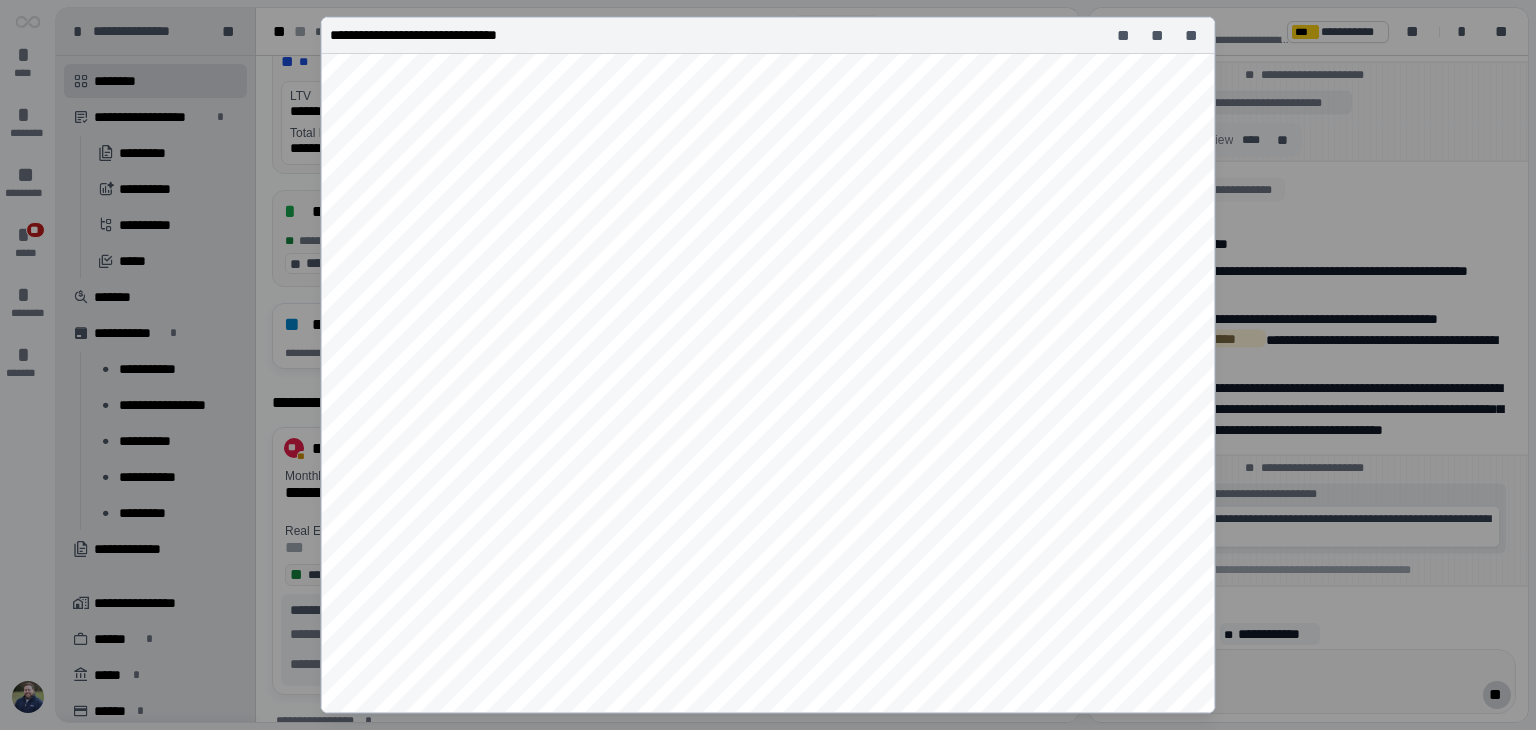 scroll, scrollTop: 200, scrollLeft: 0, axis: vertical 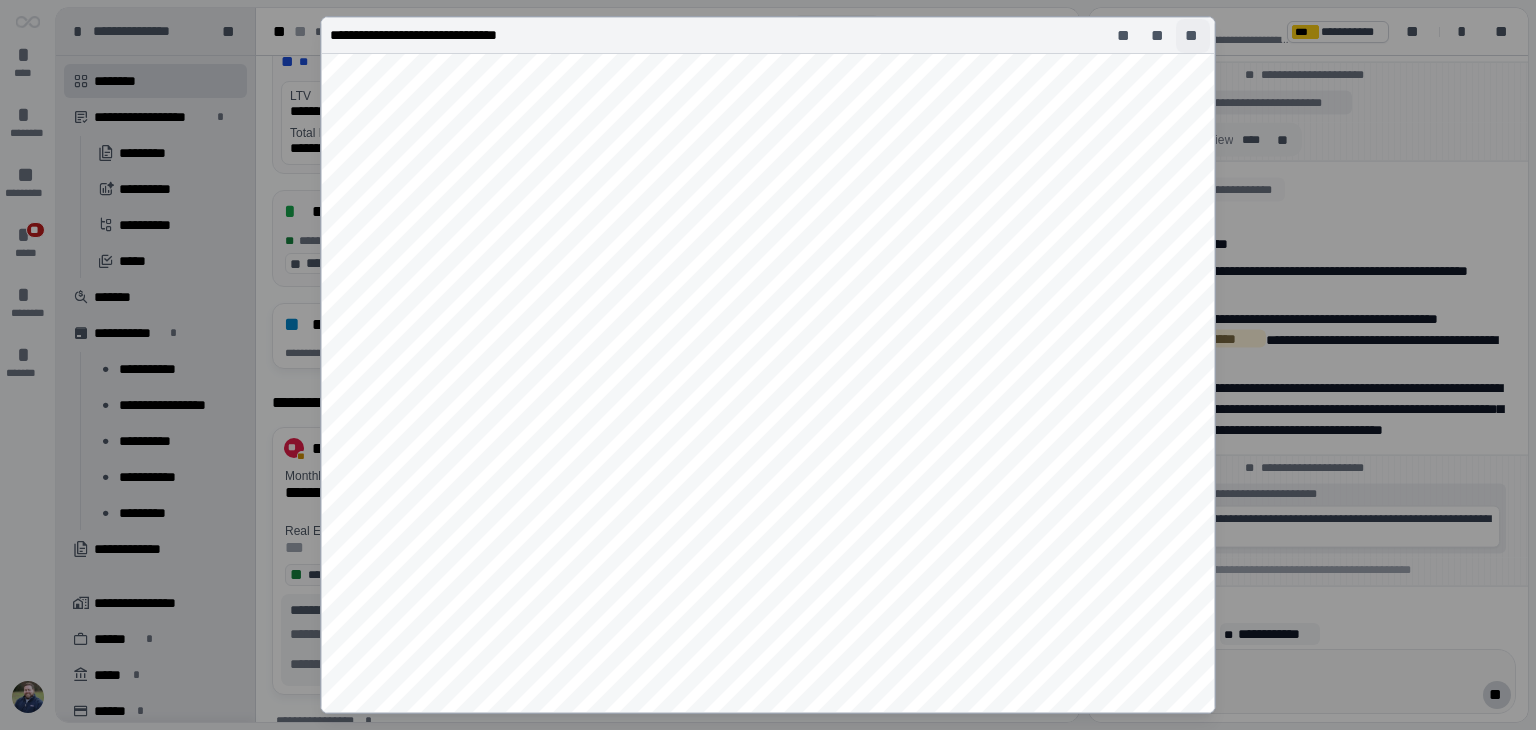 click on "**" at bounding box center (1193, 36) 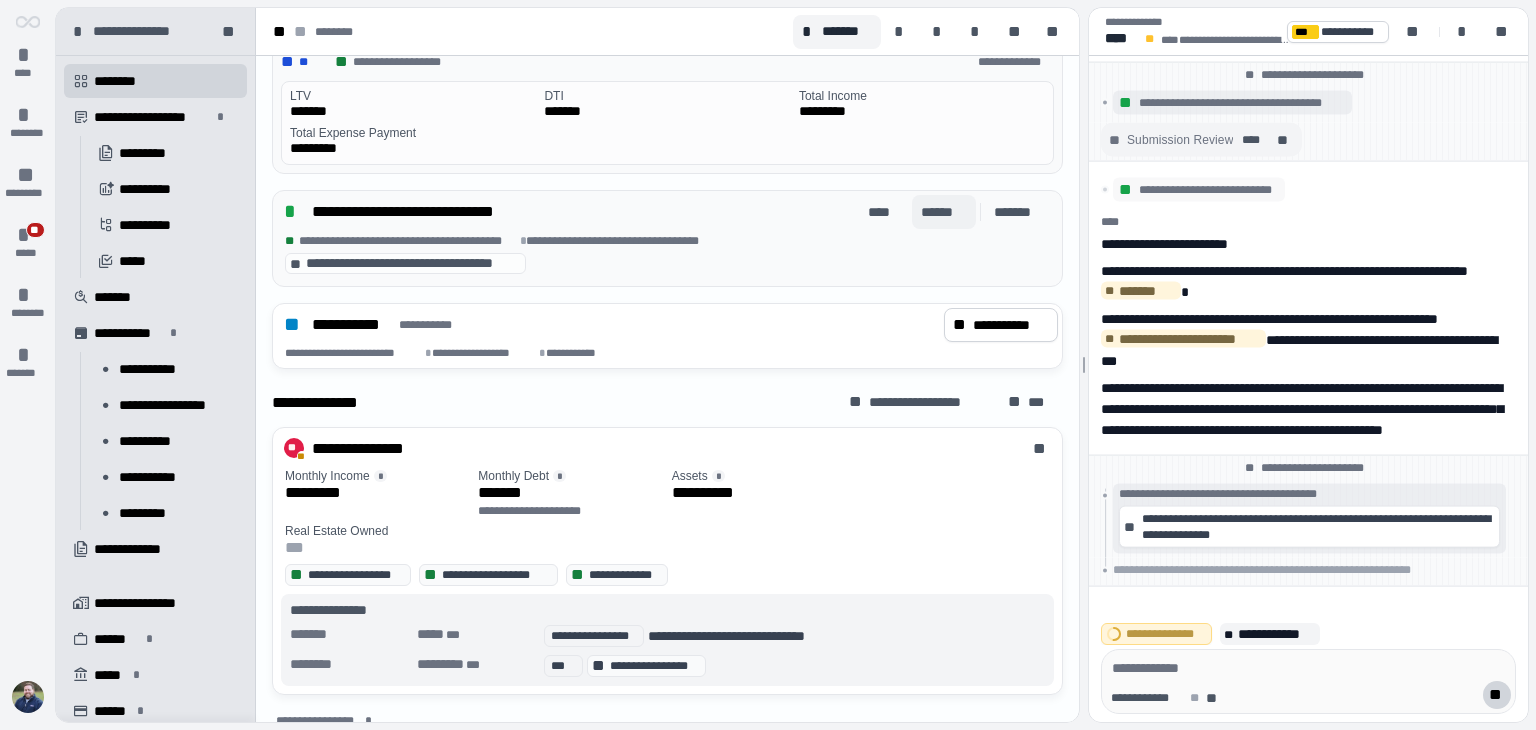click on "******" at bounding box center (944, 212) 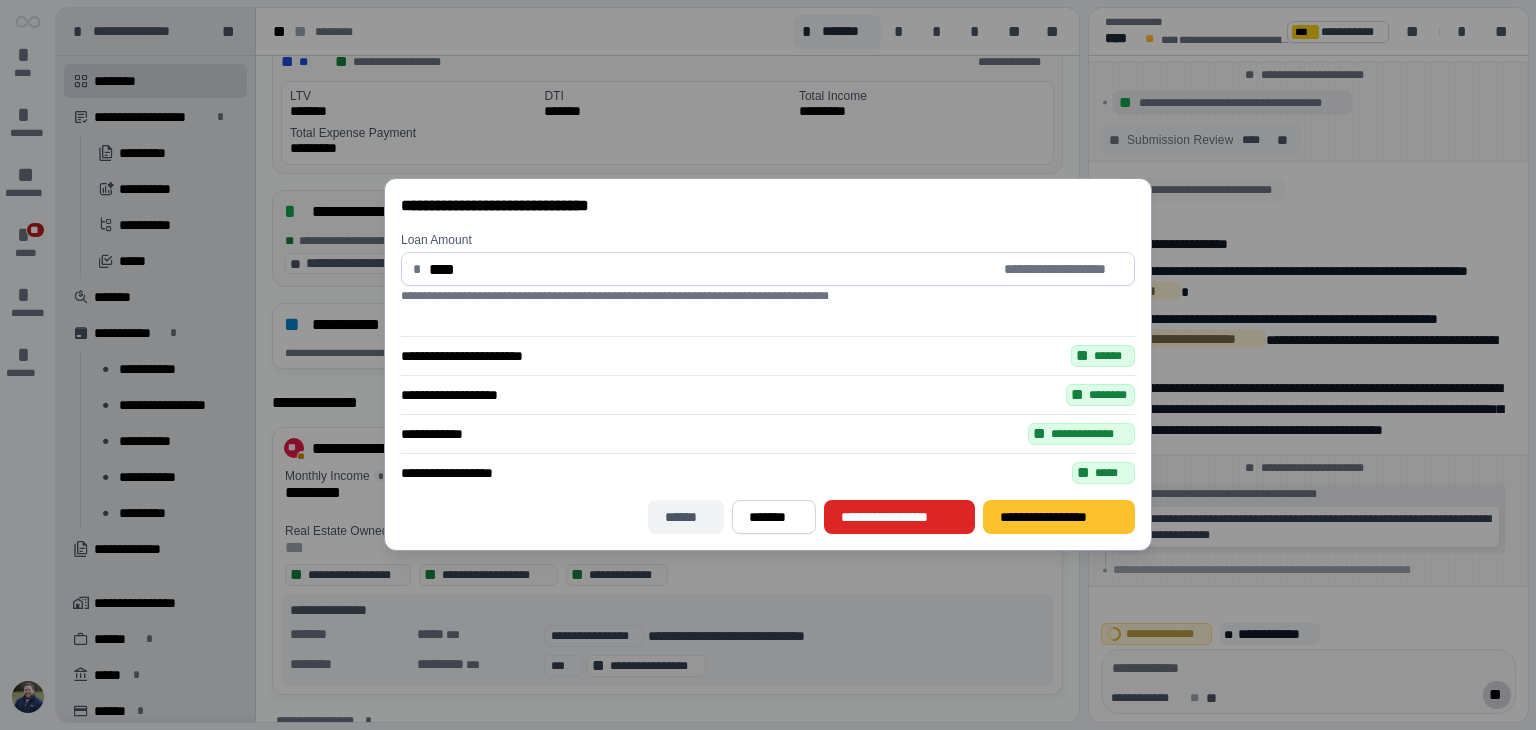 click on "******" at bounding box center [686, 517] 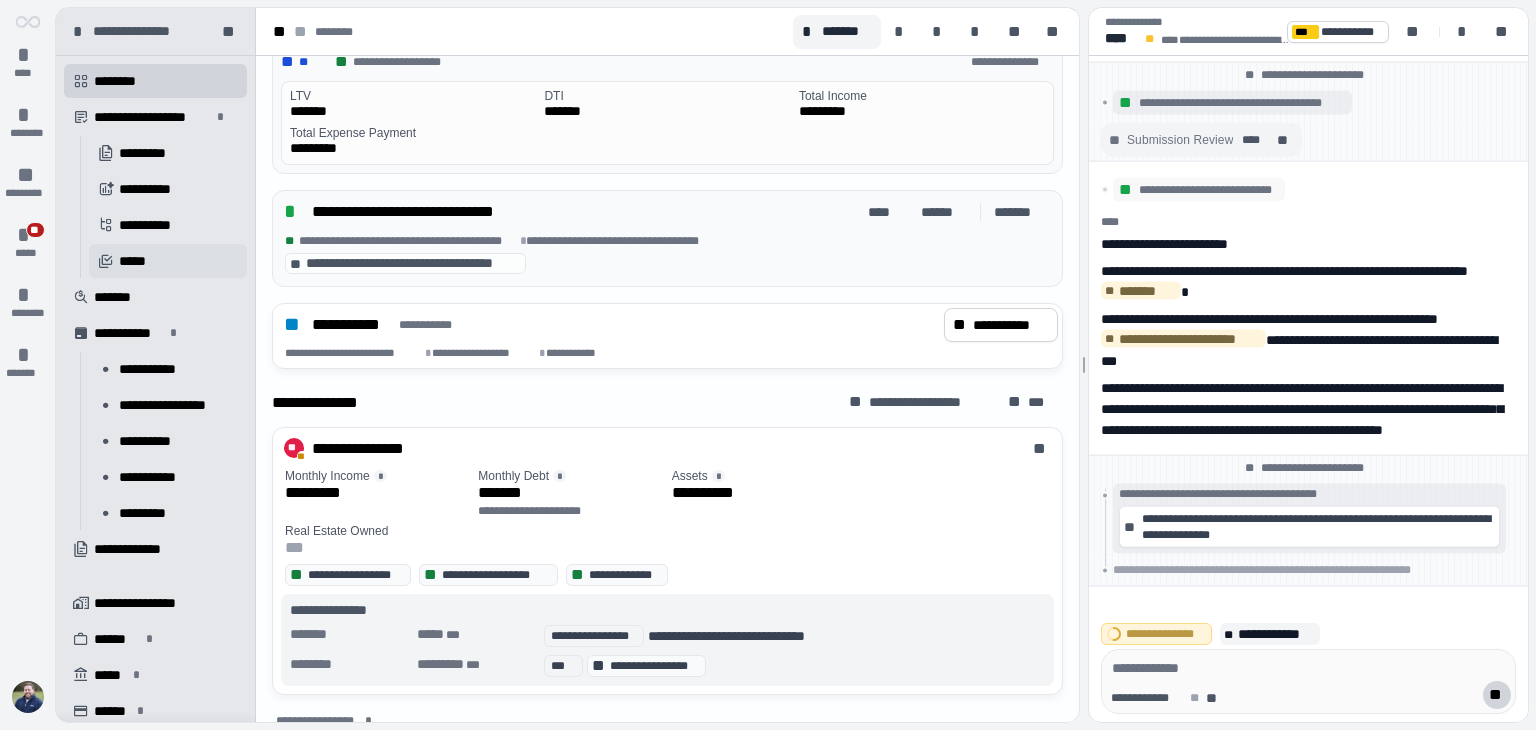 click on "󰄹 *****" at bounding box center [168, 261] 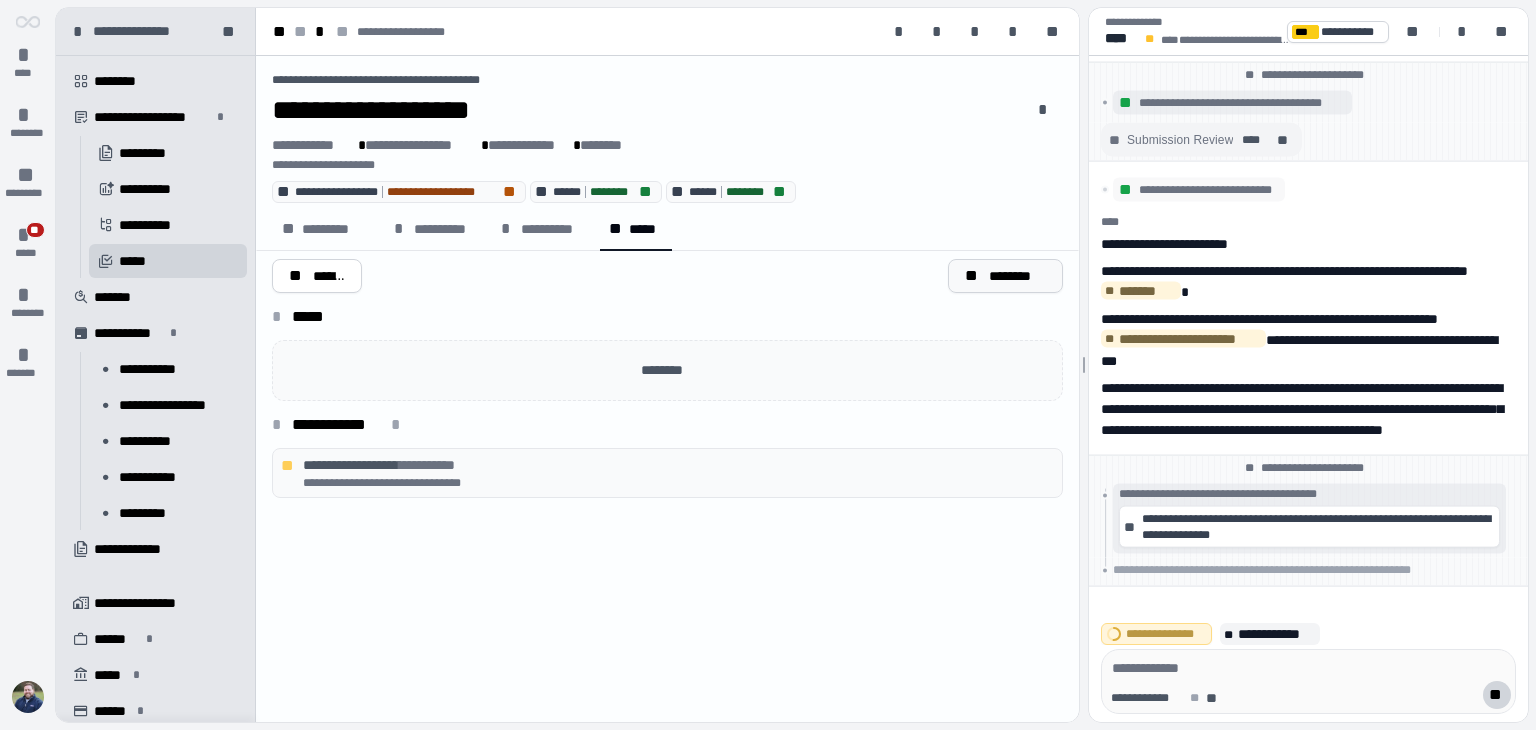click on "** ********" at bounding box center (1005, 276) 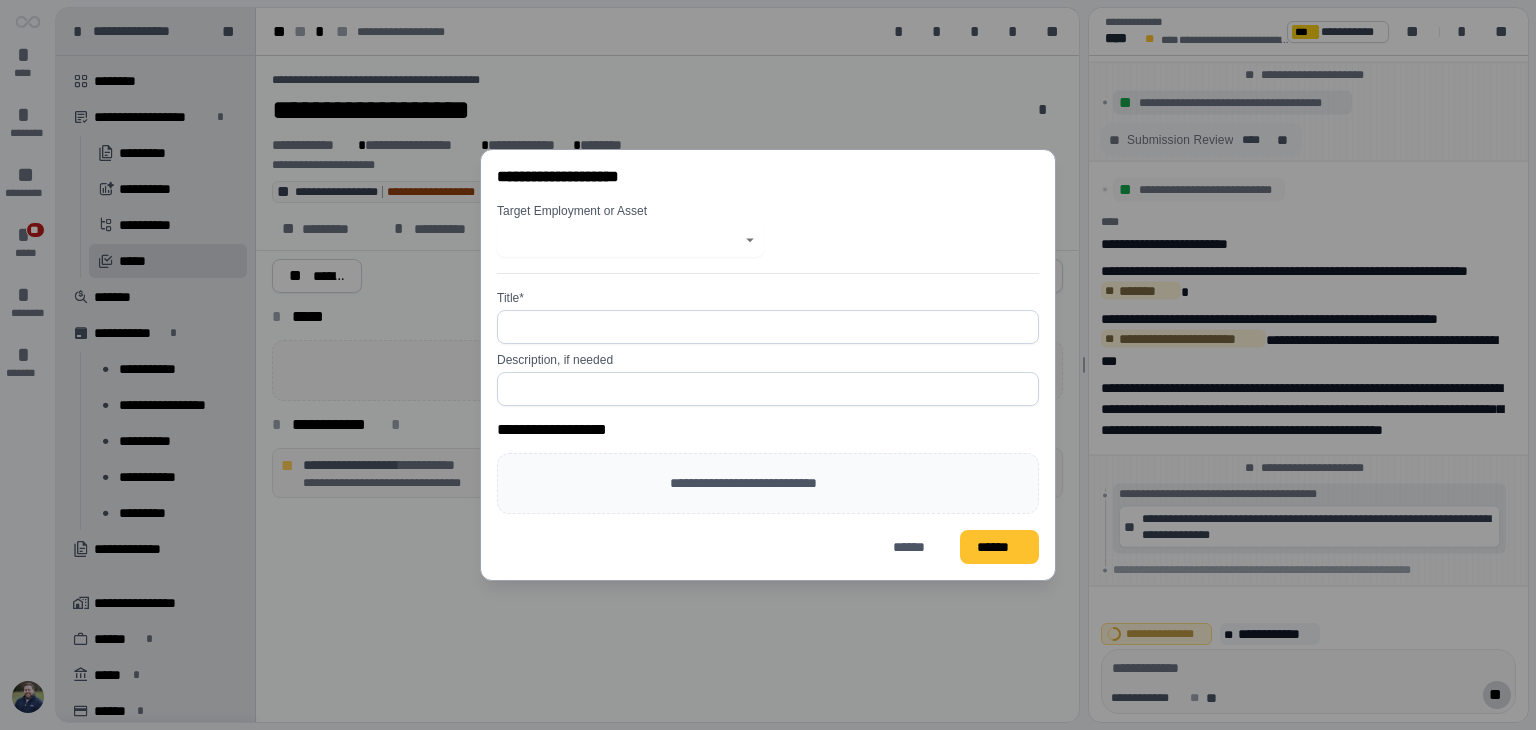 click at bounding box center [630, 240] 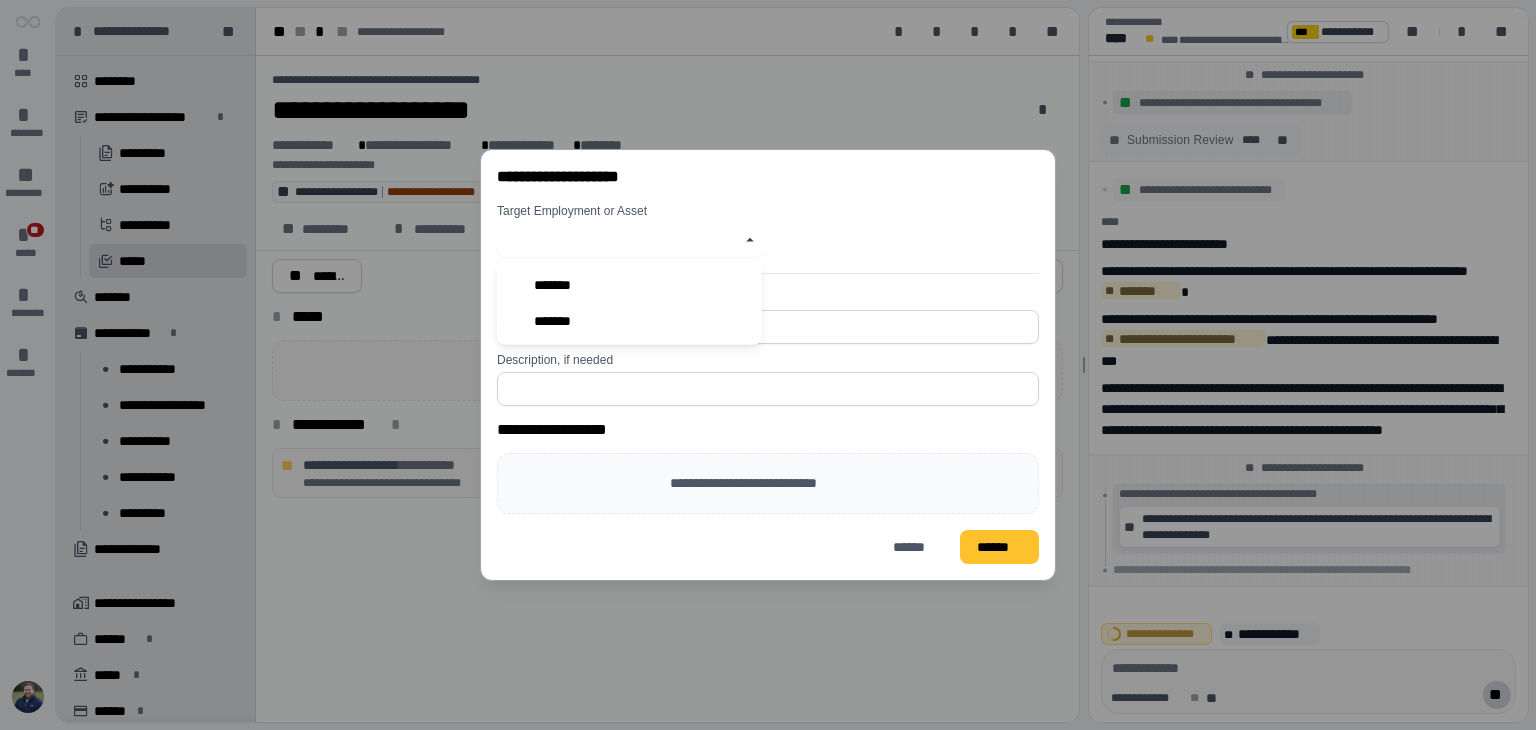 type on "*******" 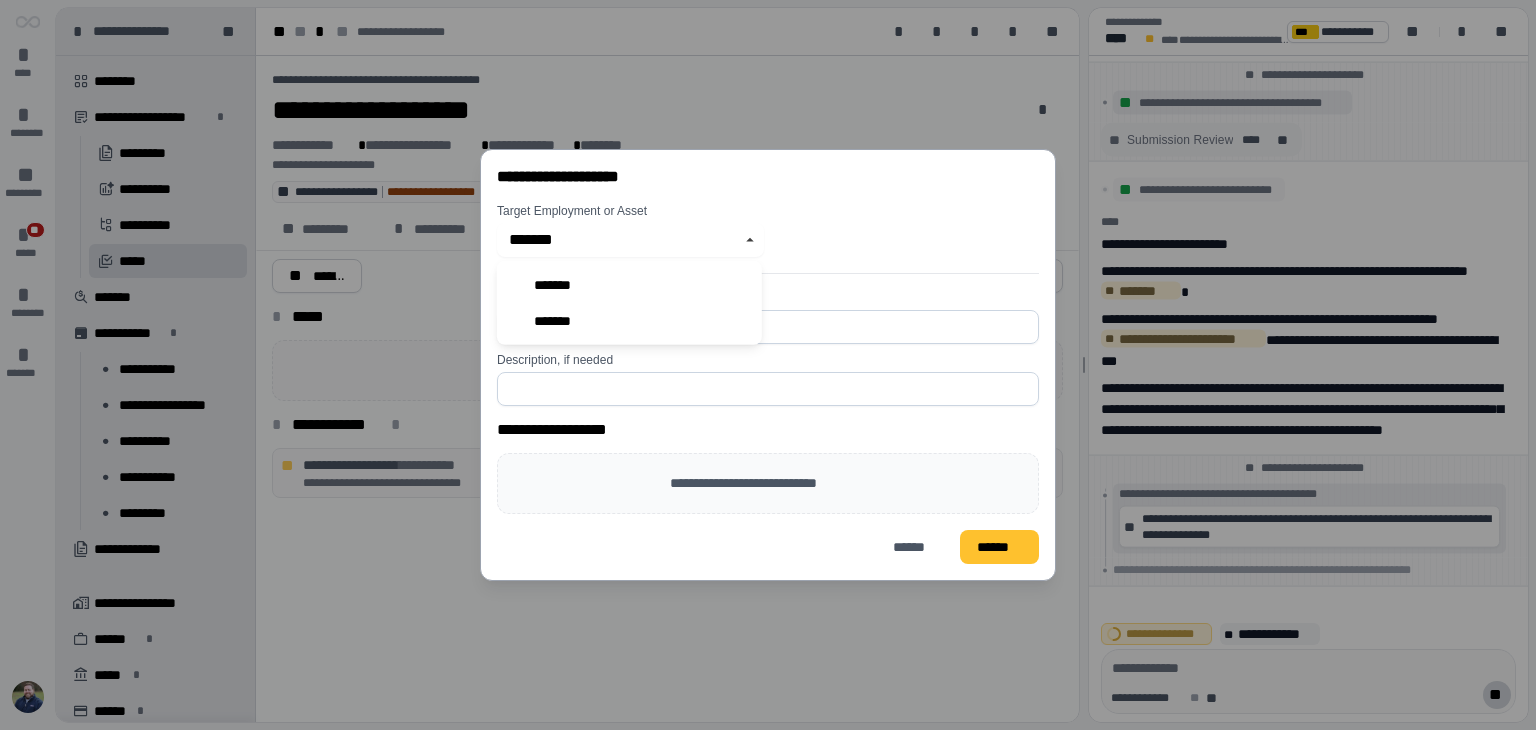 click on "Target Employment or Asset *******" at bounding box center [772, 230] 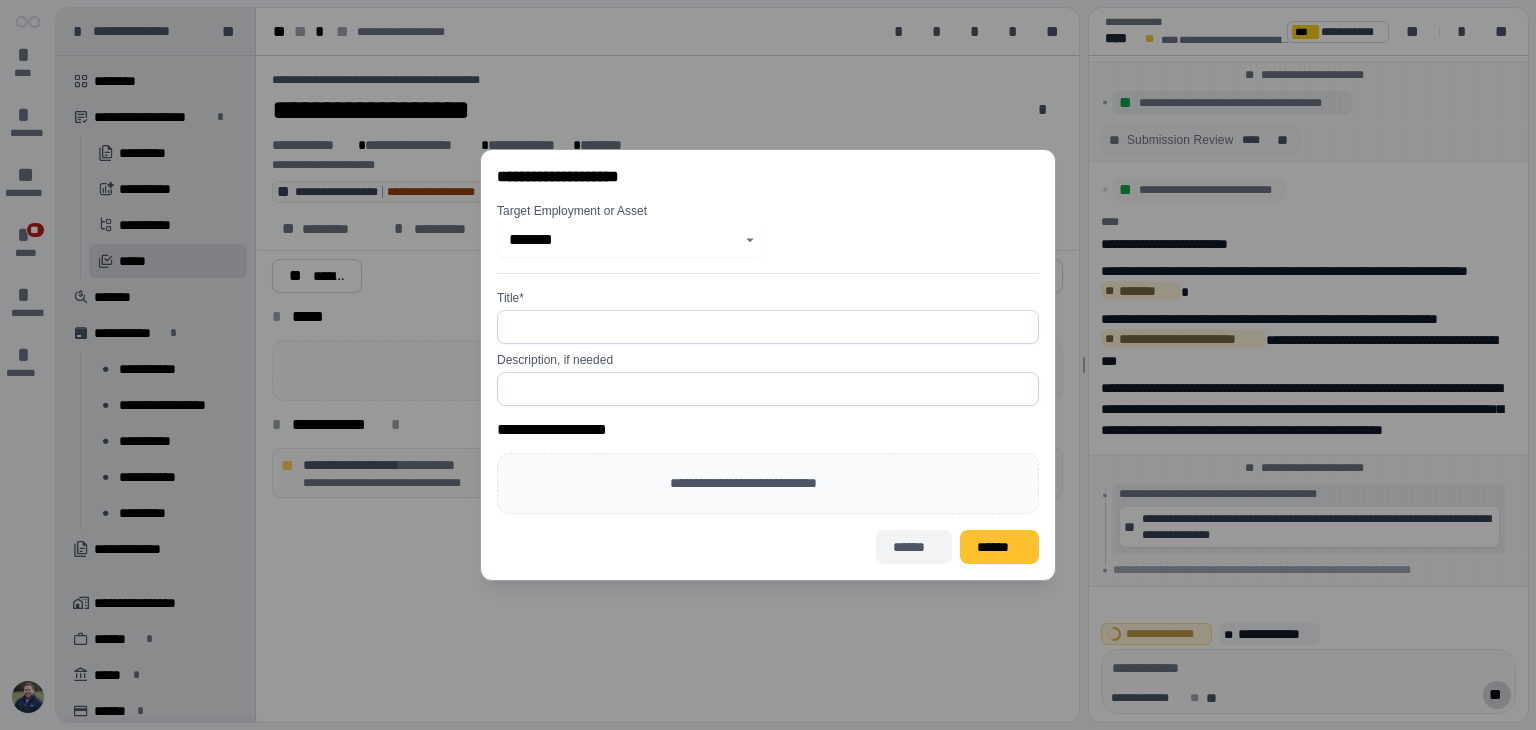 click on "******" at bounding box center (914, 546) 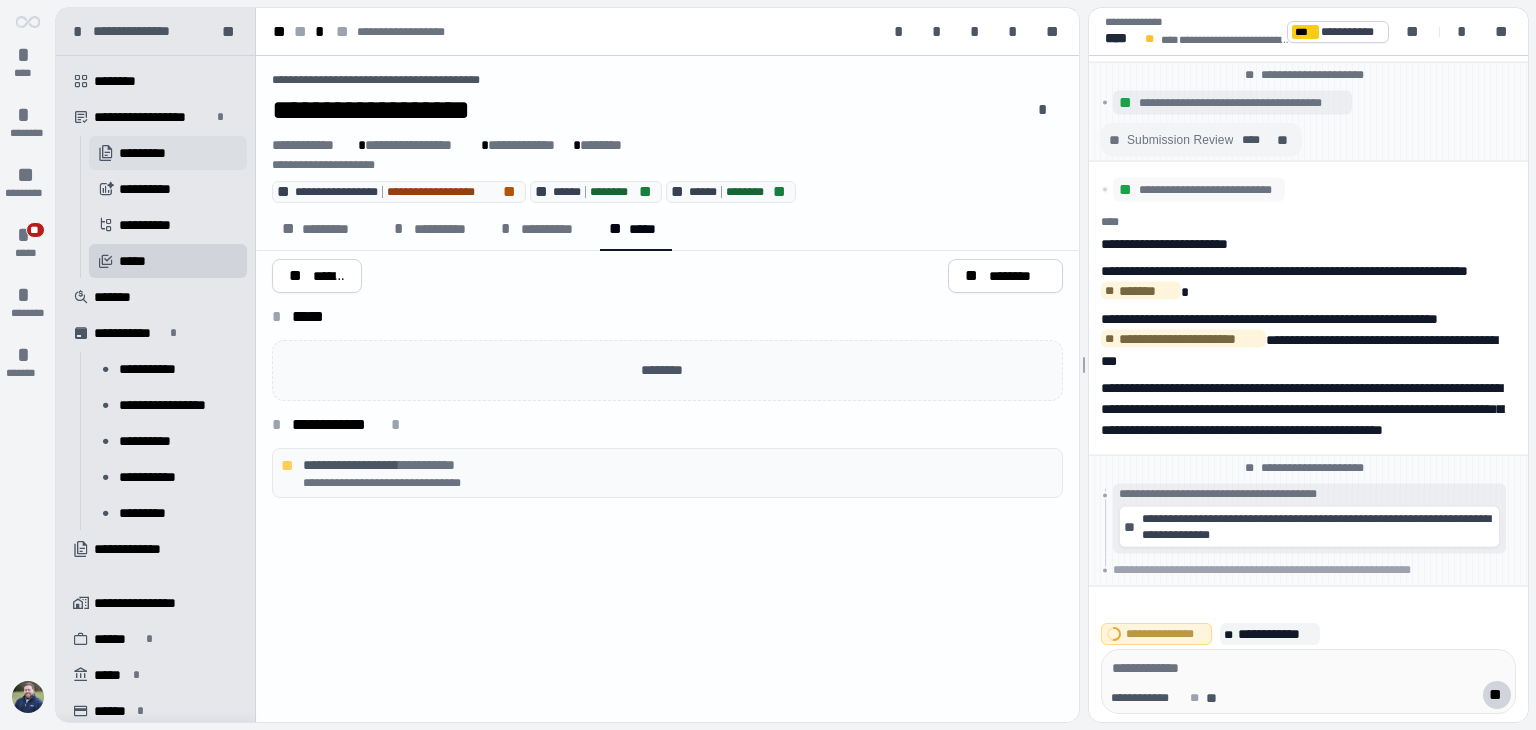 click on "*********" at bounding box center (154, 153) 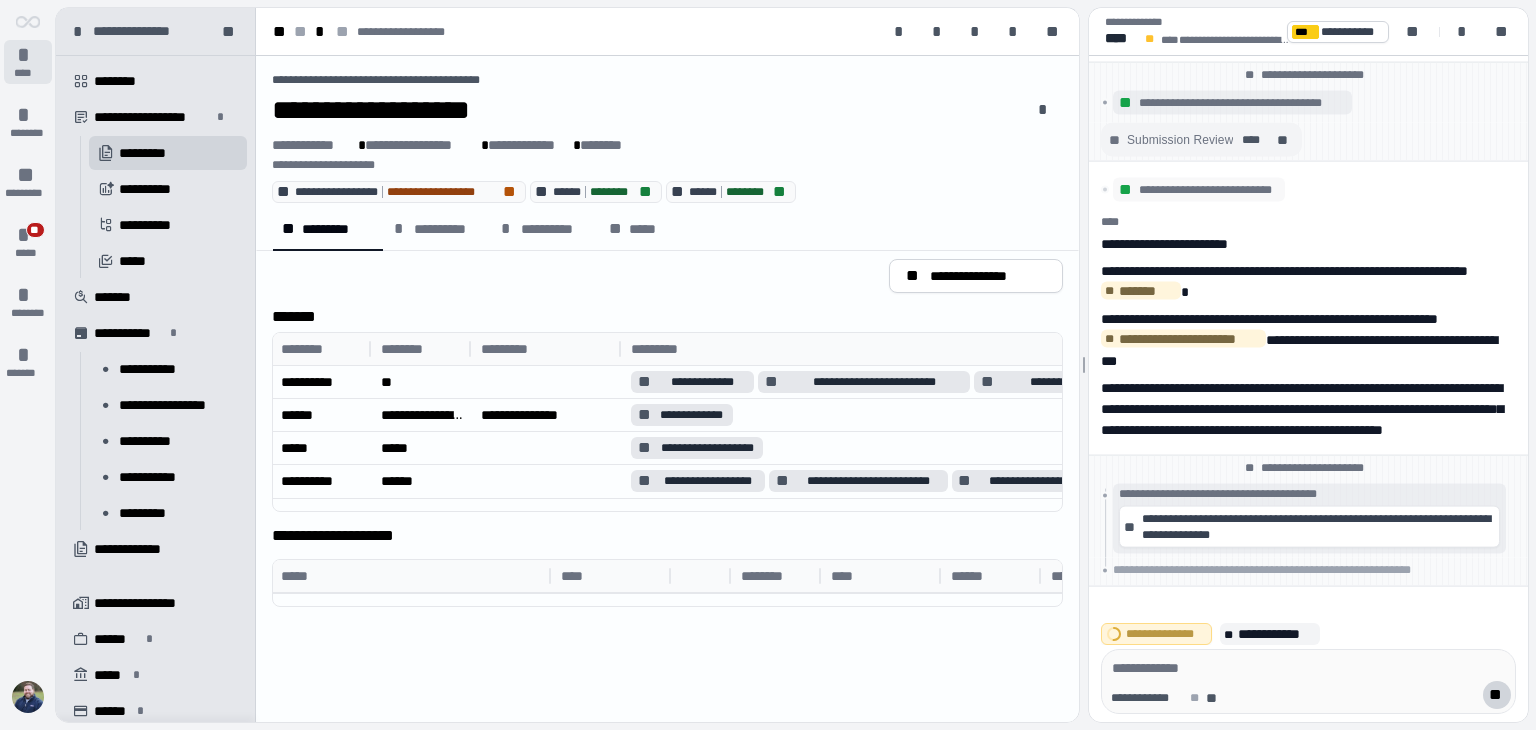click on "****" at bounding box center [28, 73] 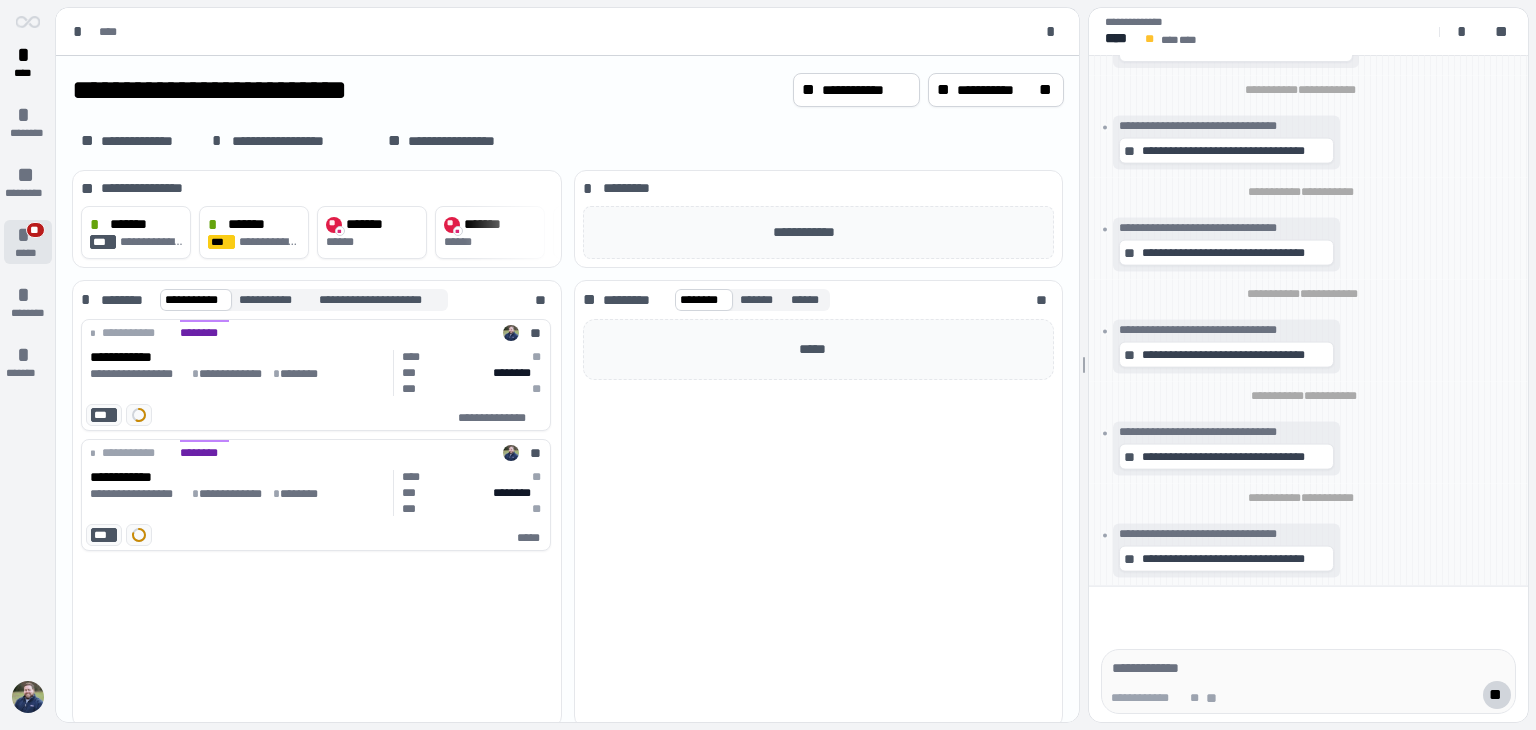 click on "*" at bounding box center [28, 235] 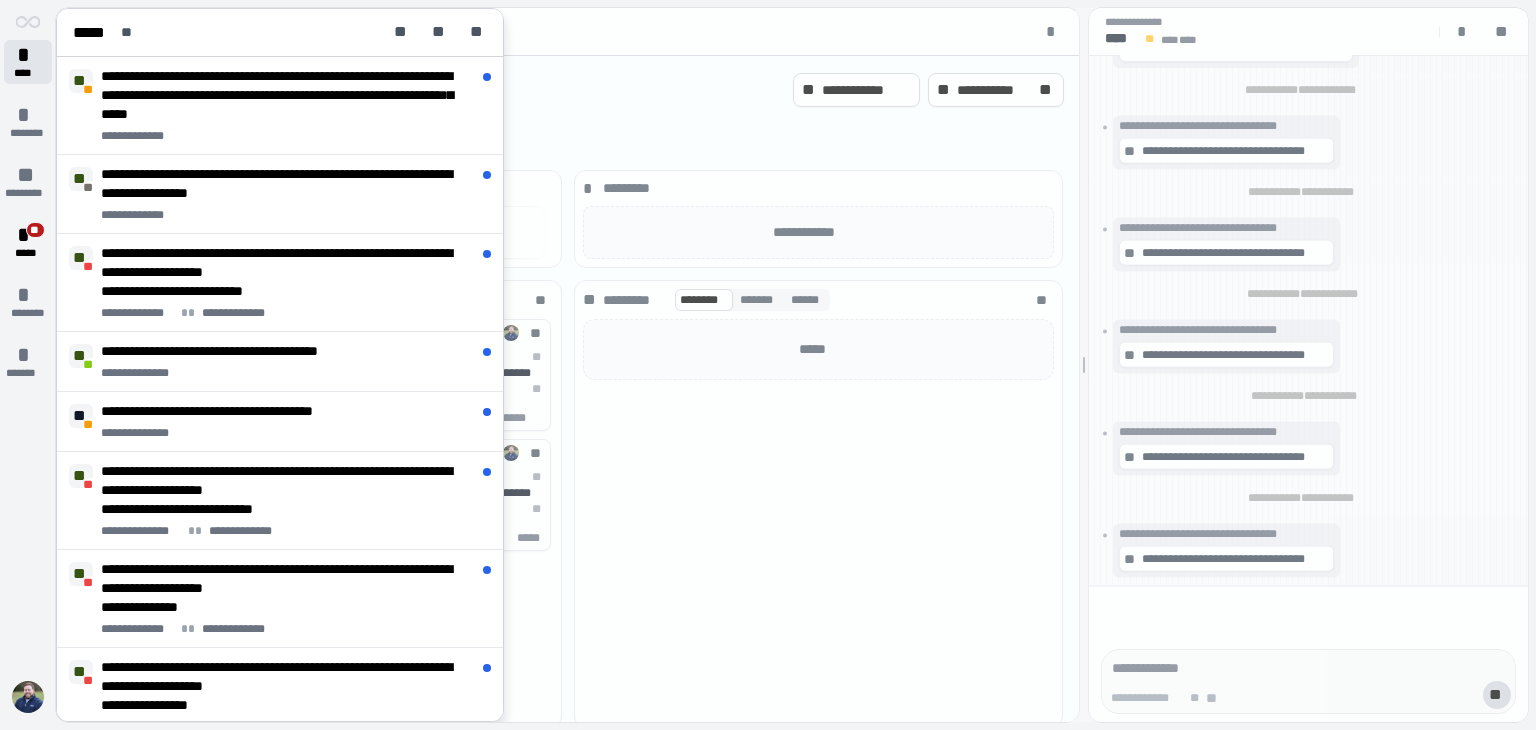 click on "****" at bounding box center [28, 73] 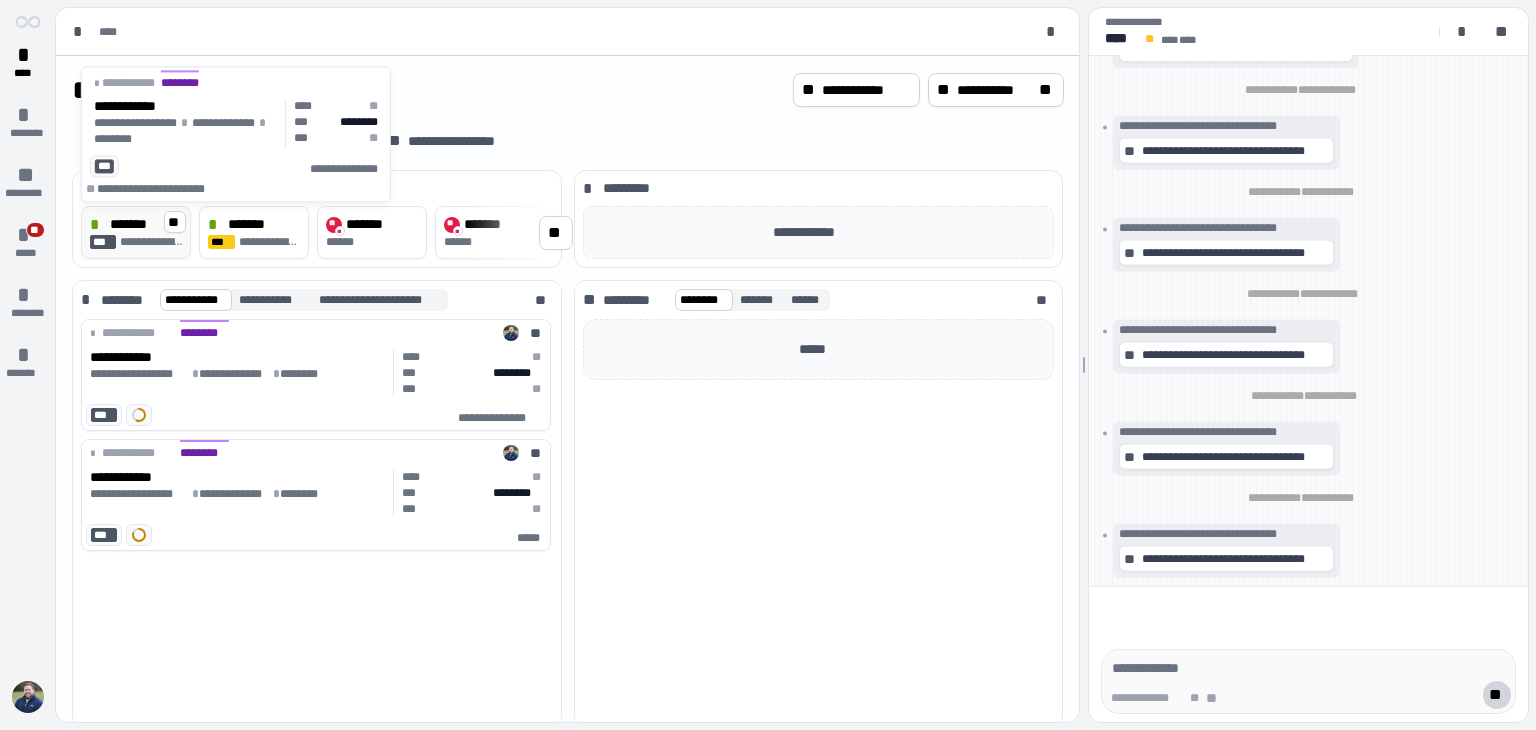 click on "*******" at bounding box center [130, 224] 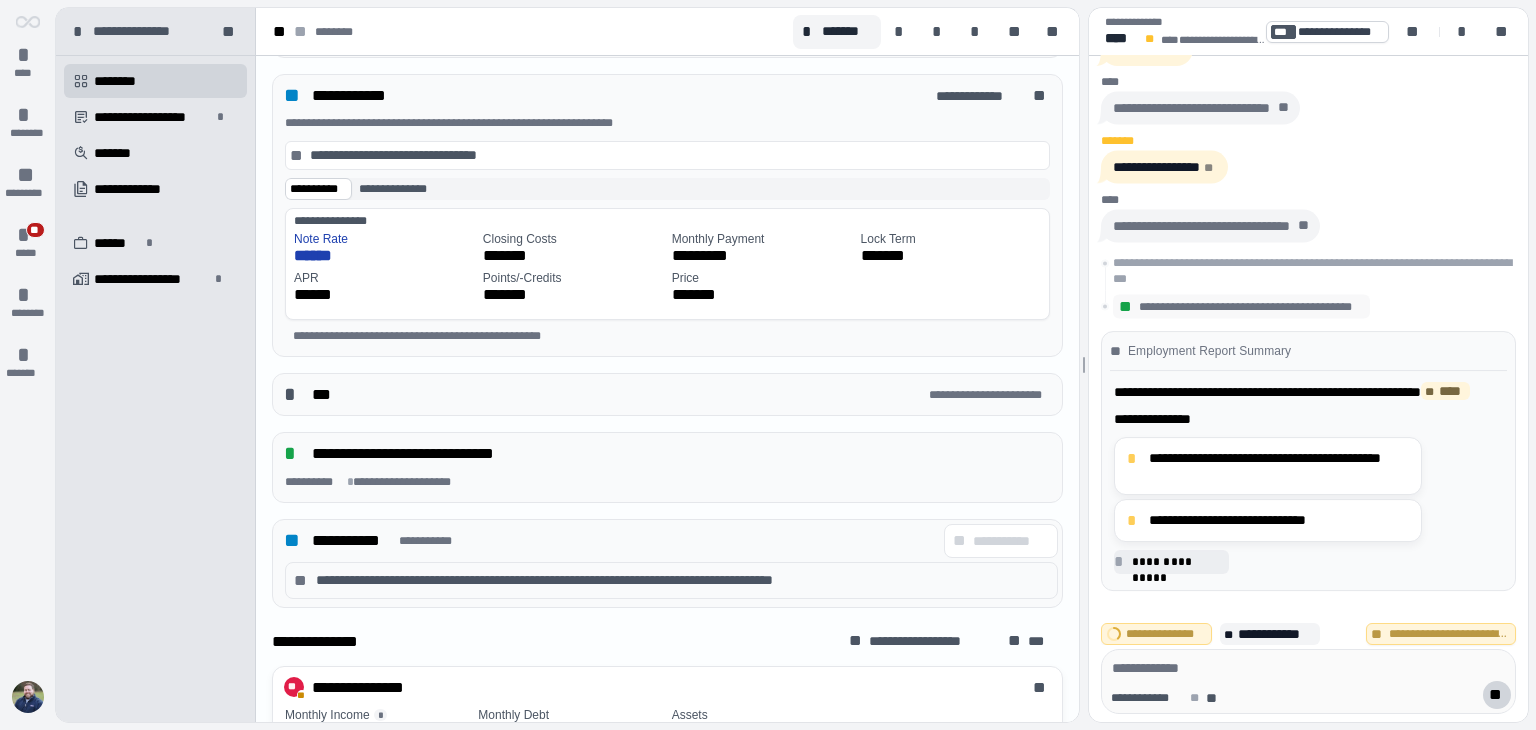 scroll, scrollTop: 787, scrollLeft: 0, axis: vertical 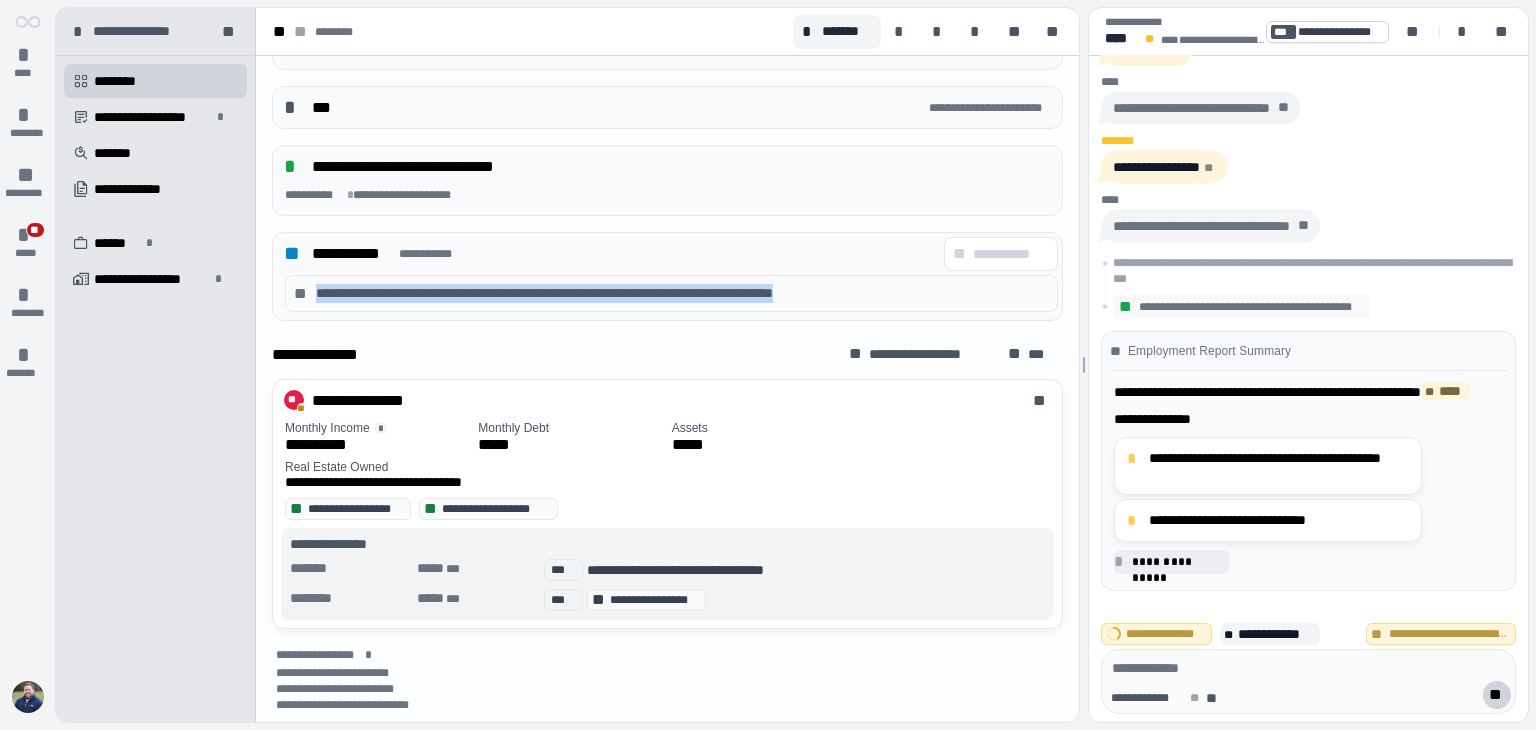 drag, startPoint x: 316, startPoint y: 285, endPoint x: 884, endPoint y: 297, distance: 568.1268 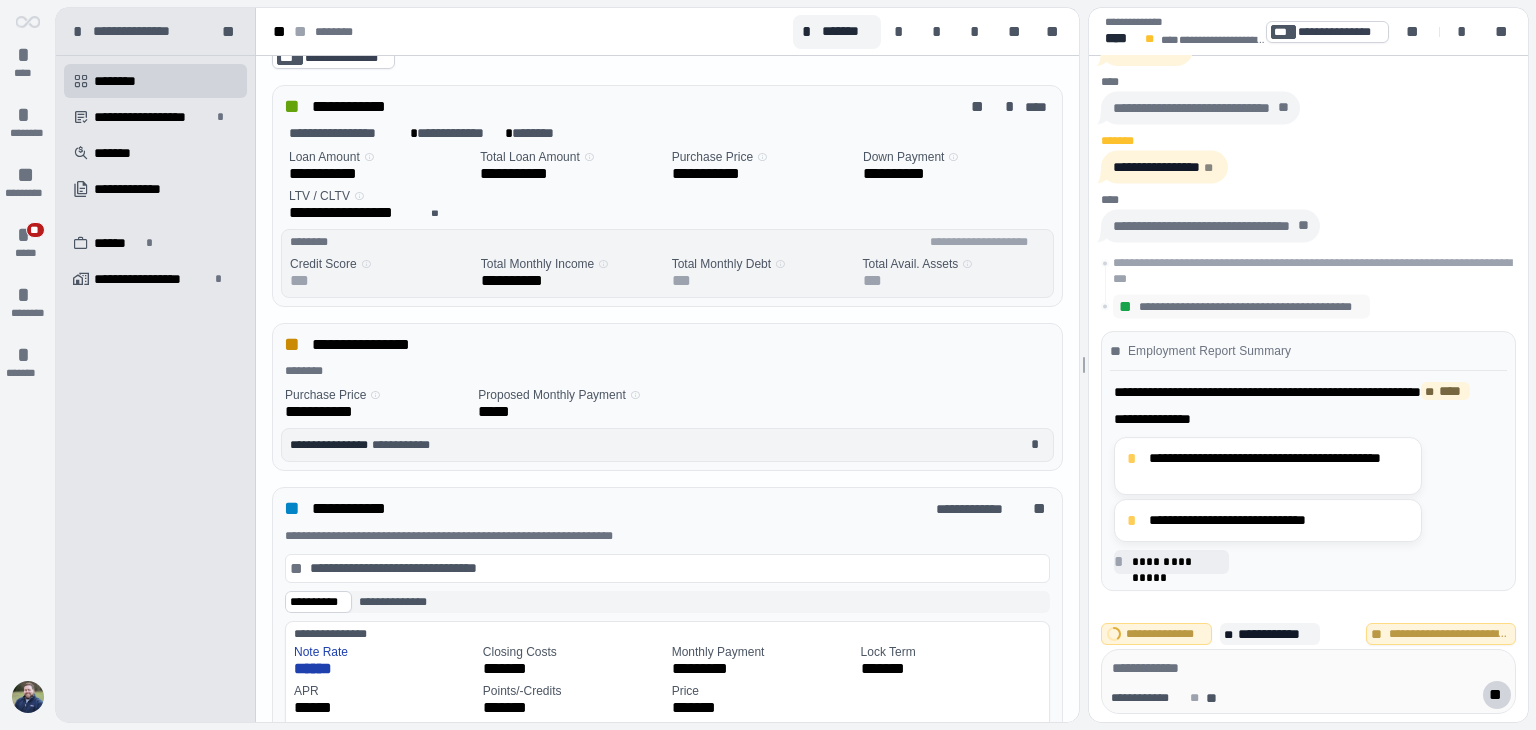 scroll, scrollTop: 0, scrollLeft: 0, axis: both 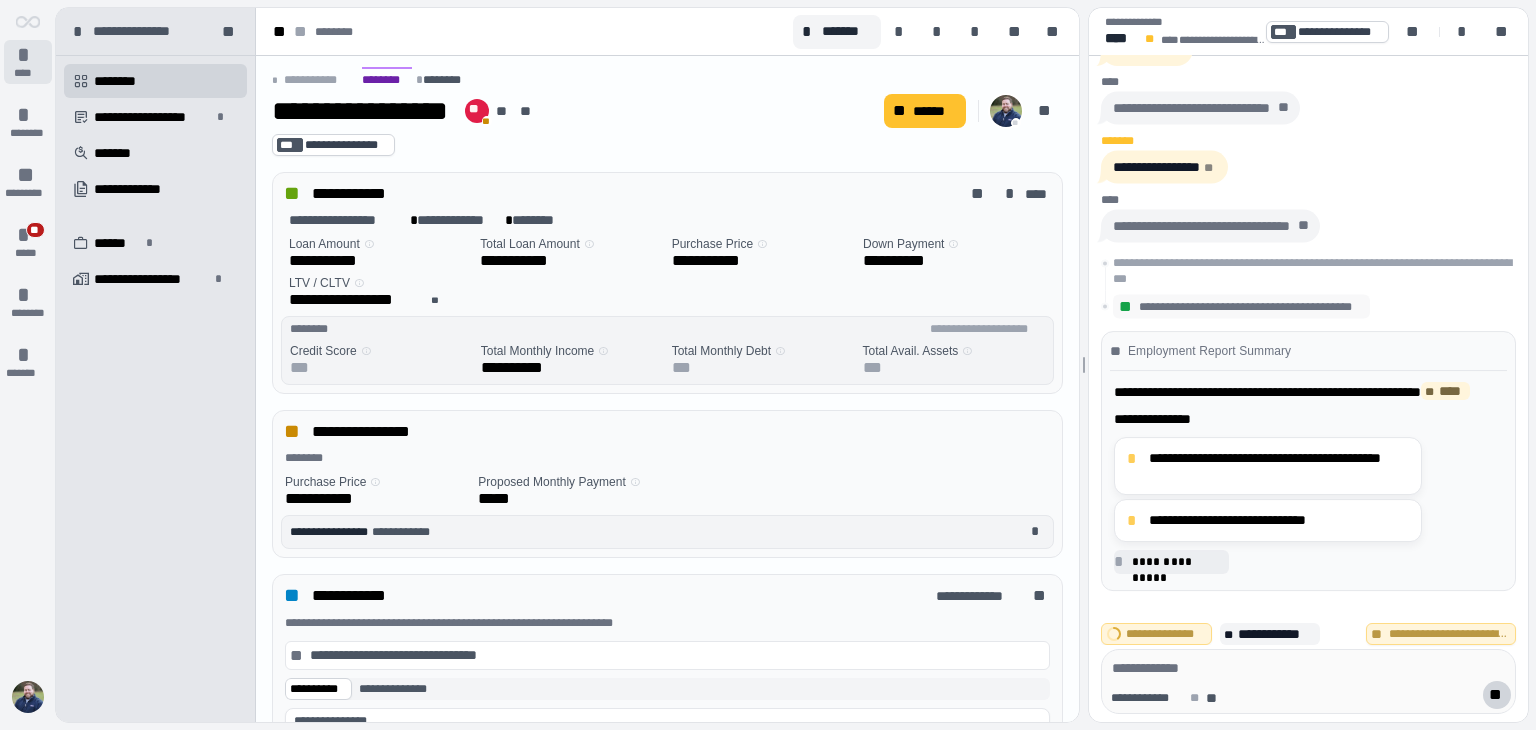 click on "*" at bounding box center (28, 55) 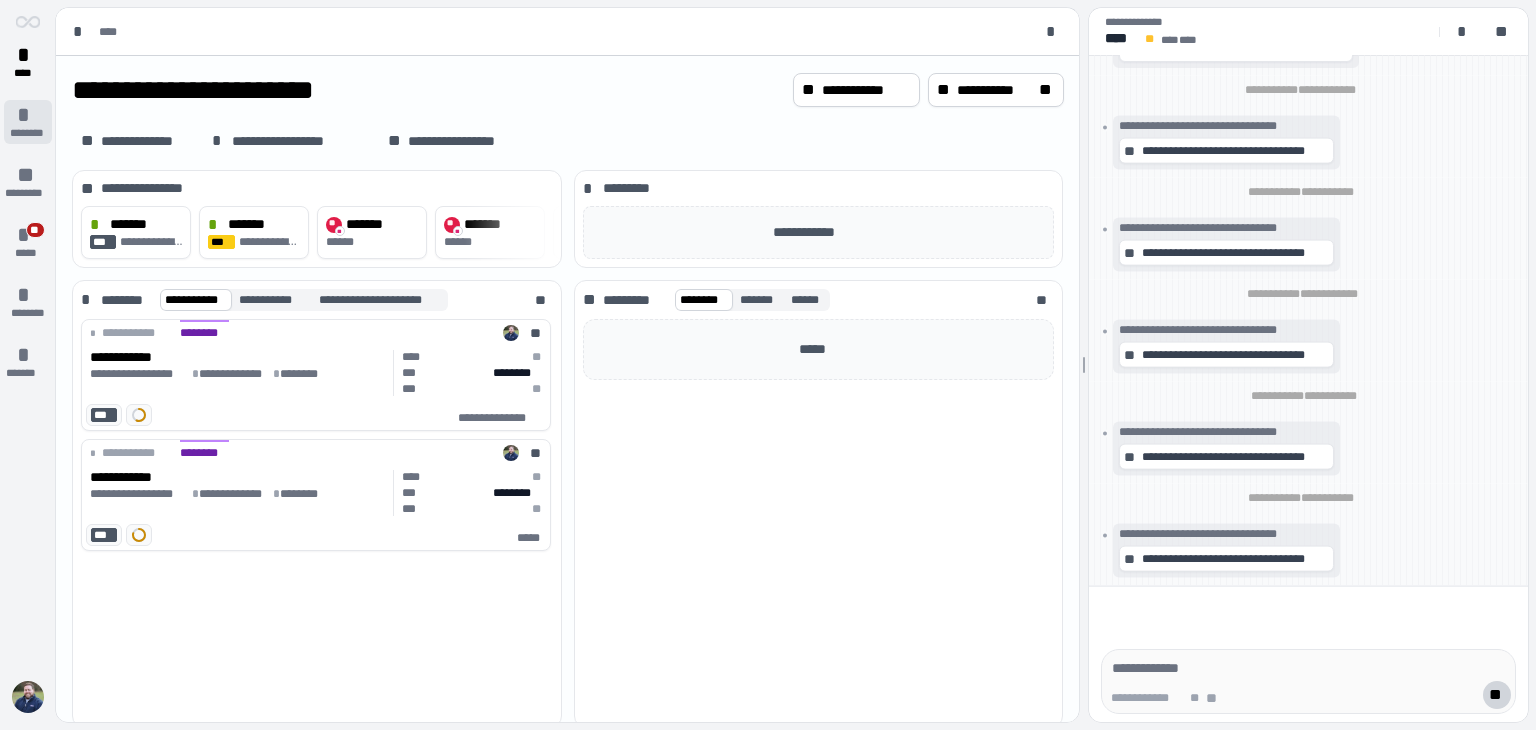click on "********" at bounding box center [27, 133] 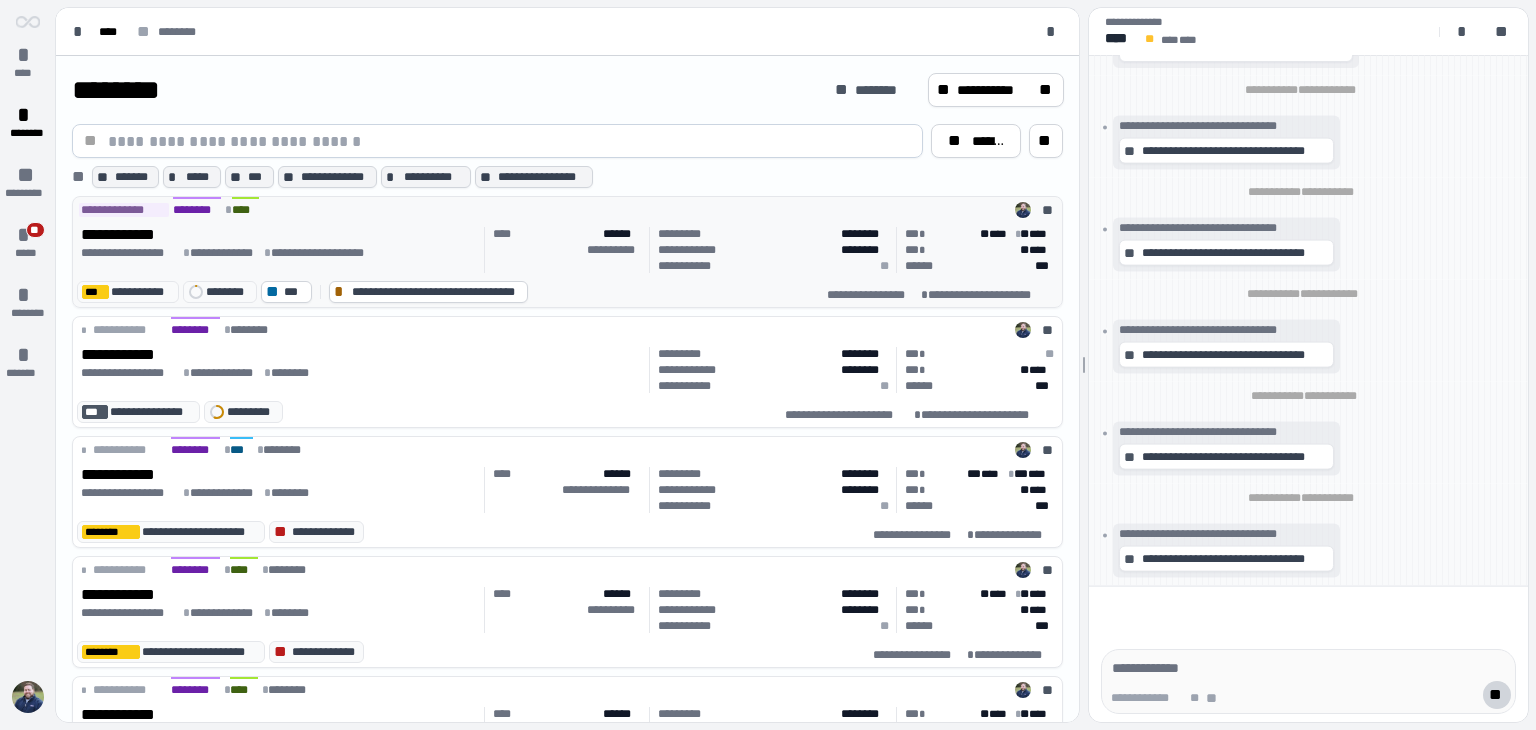 click on "**********" at bounding box center (279, 235) 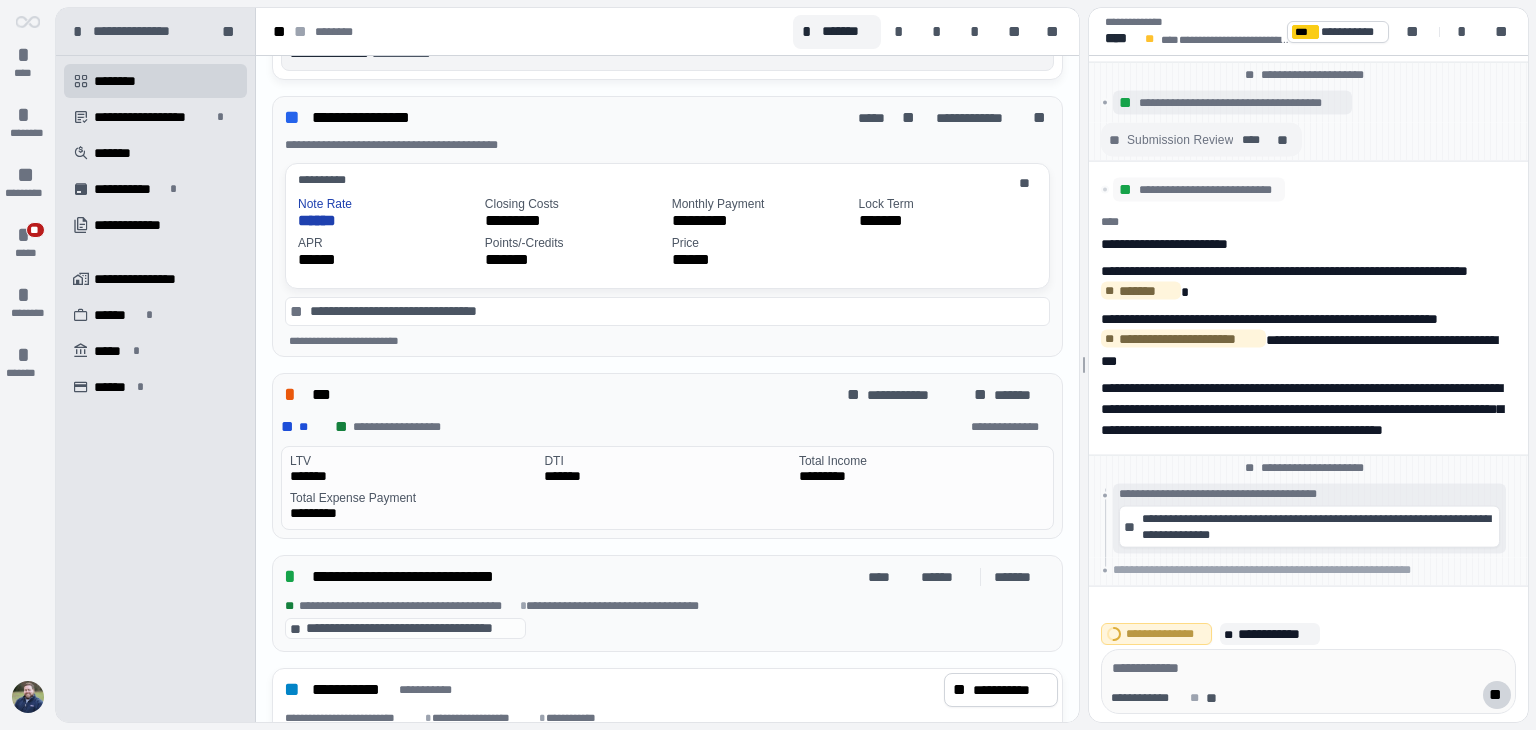 scroll, scrollTop: 800, scrollLeft: 0, axis: vertical 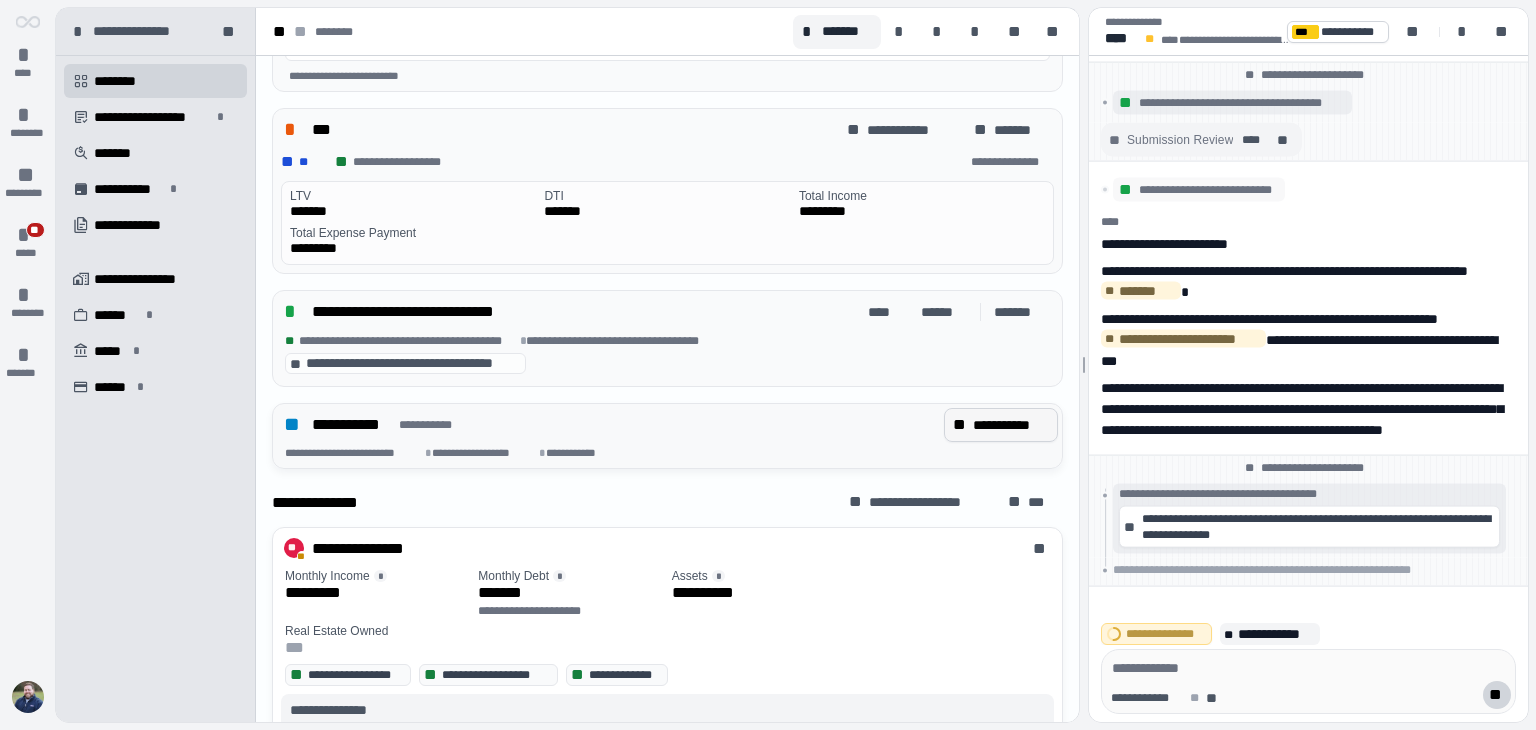 click on "**********" at bounding box center (1011, 425) 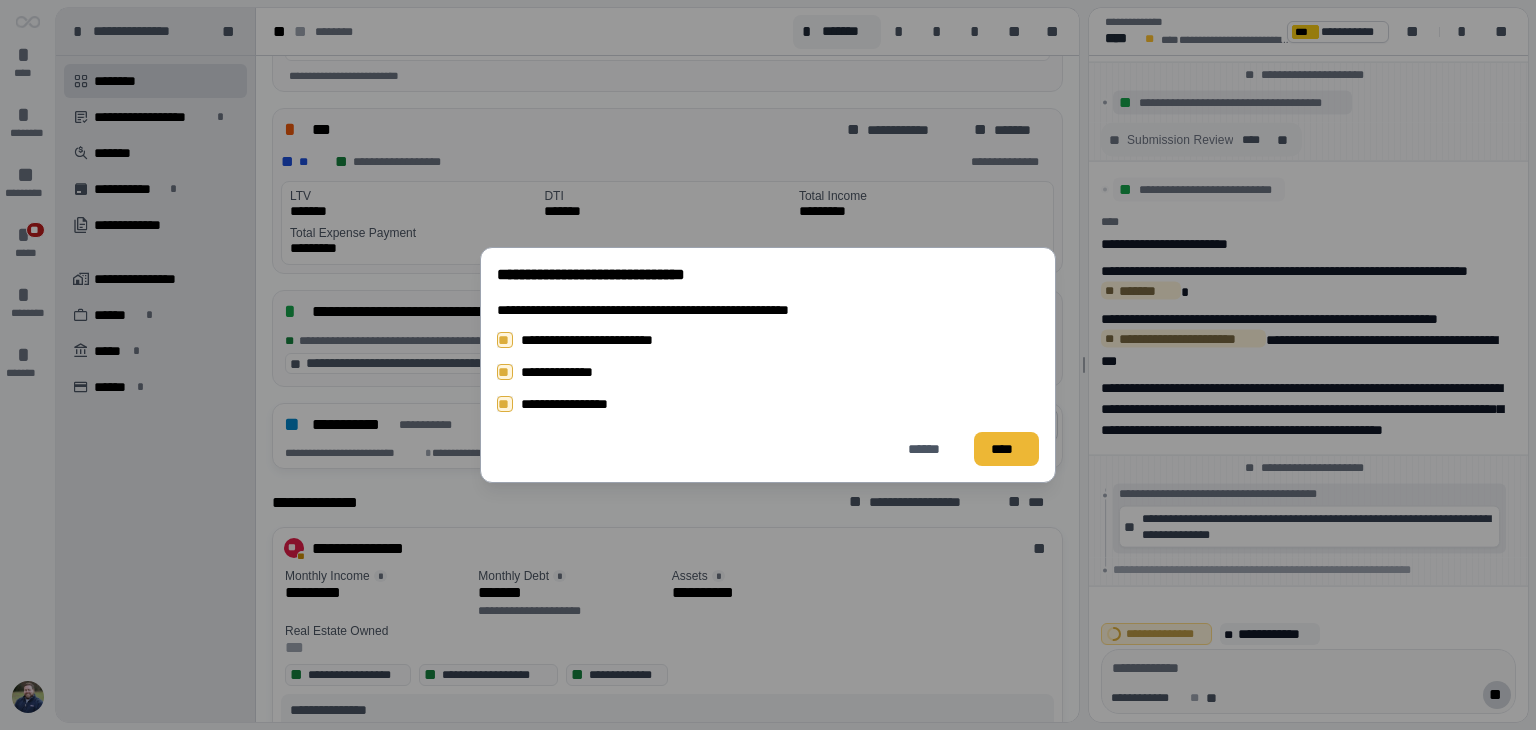 click on "****" at bounding box center (1006, 448) 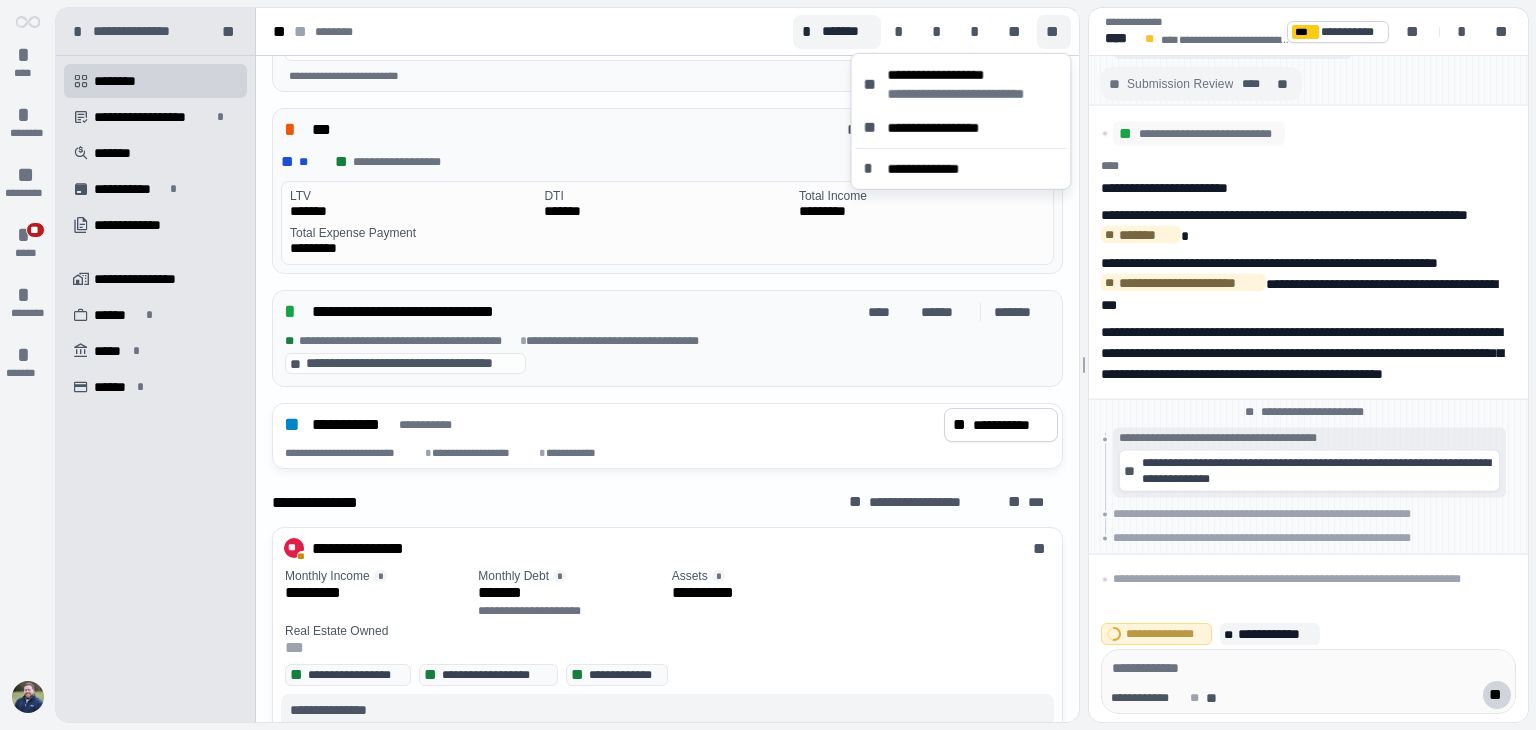 click on "**" at bounding box center [1054, 32] 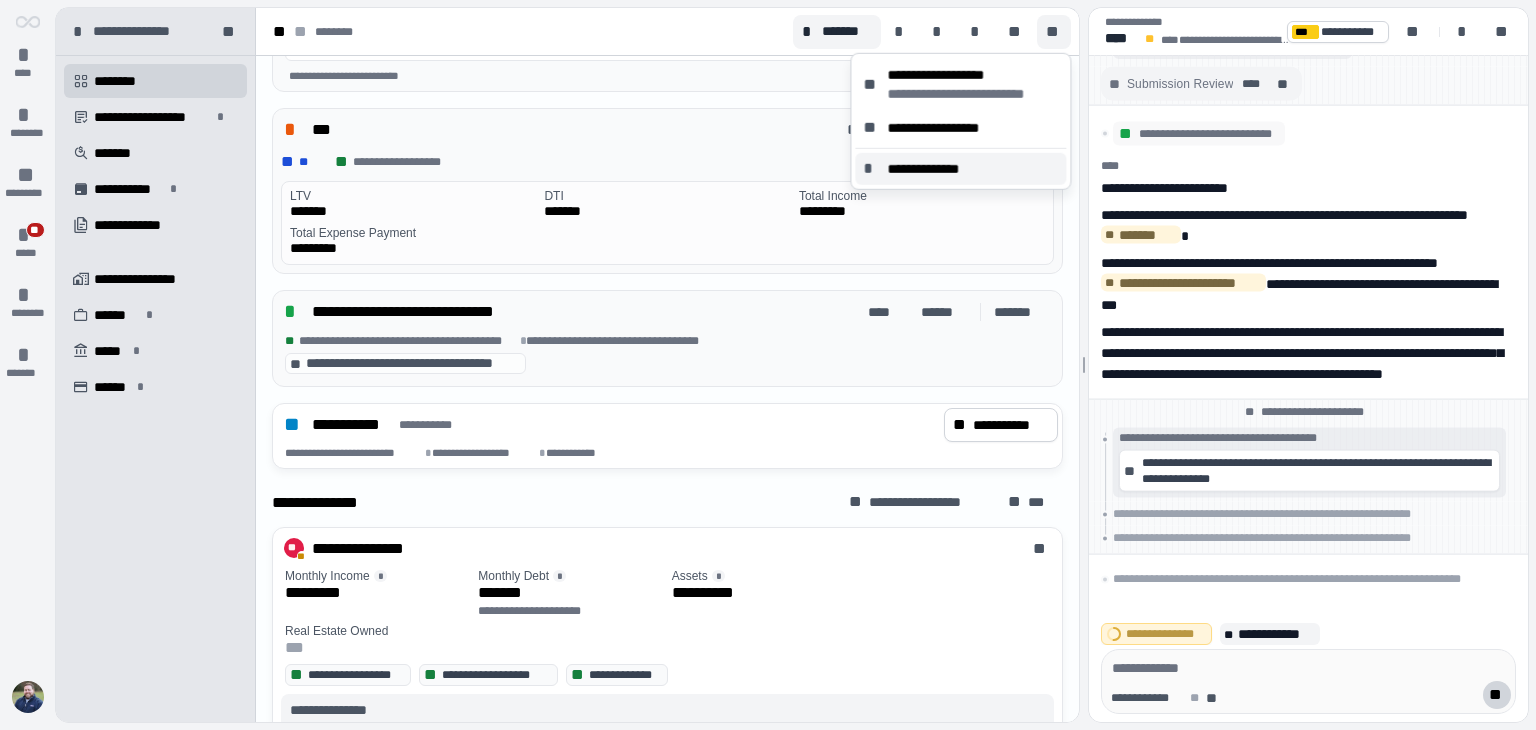 click on "**********" at bounding box center [932, 169] 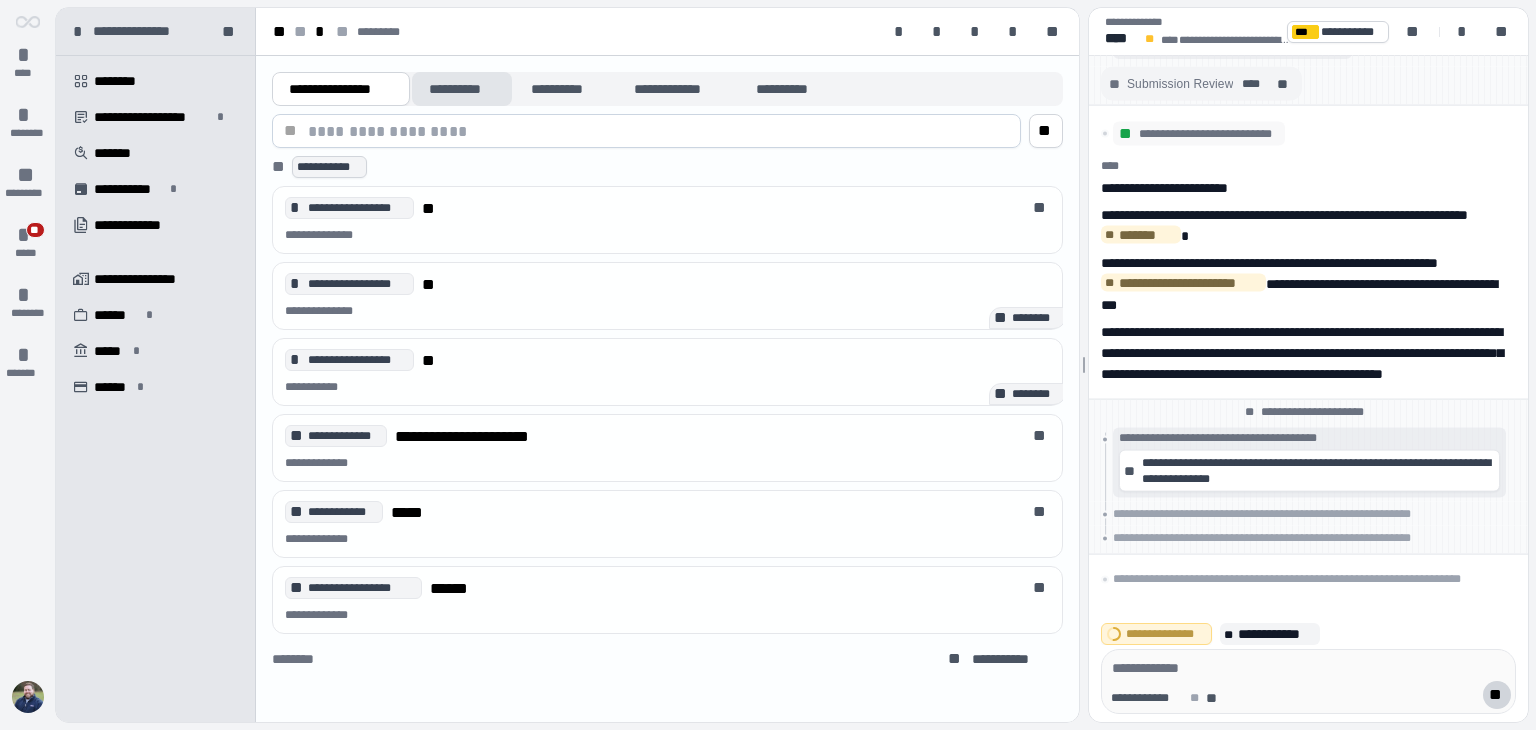 click on "**********" at bounding box center (462, 89) 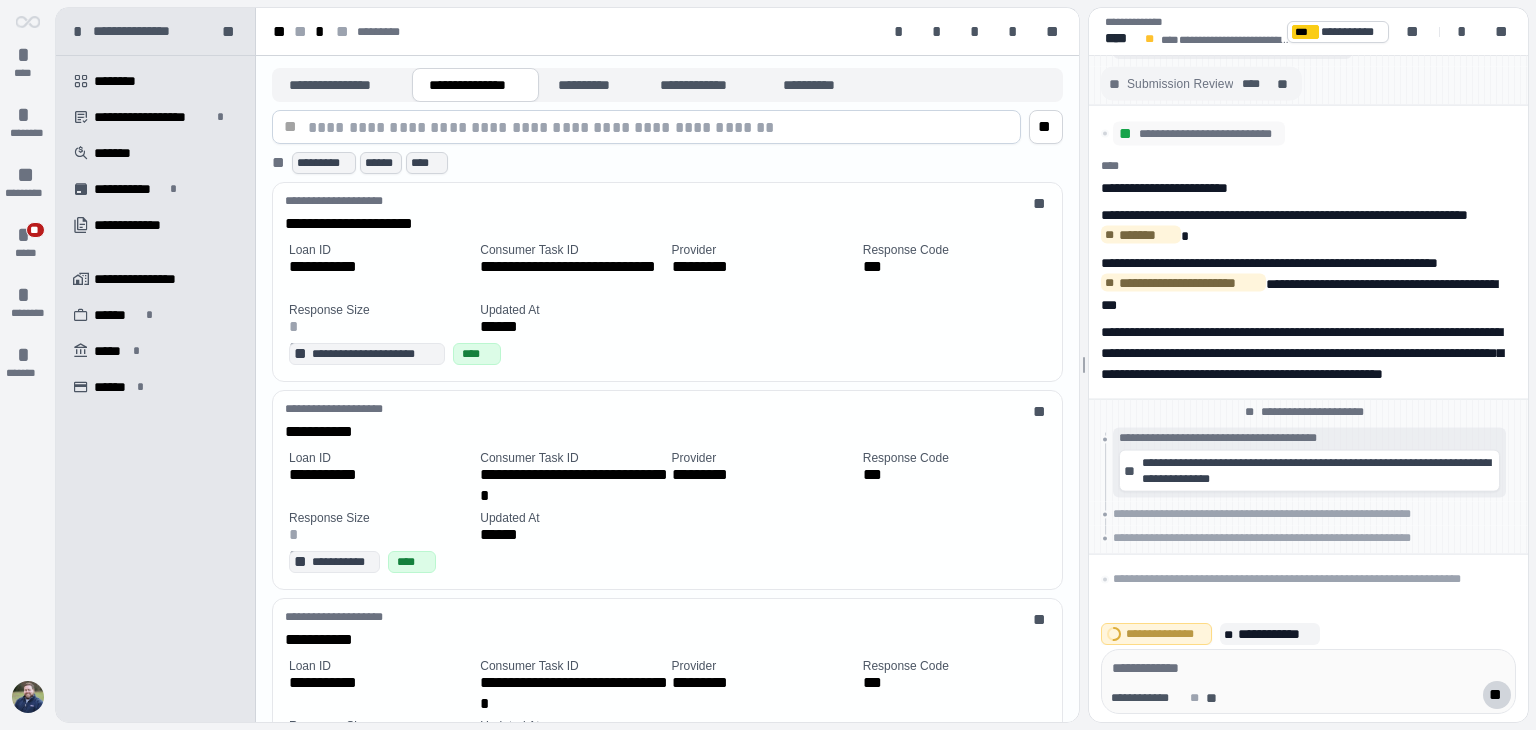 scroll, scrollTop: 0, scrollLeft: 0, axis: both 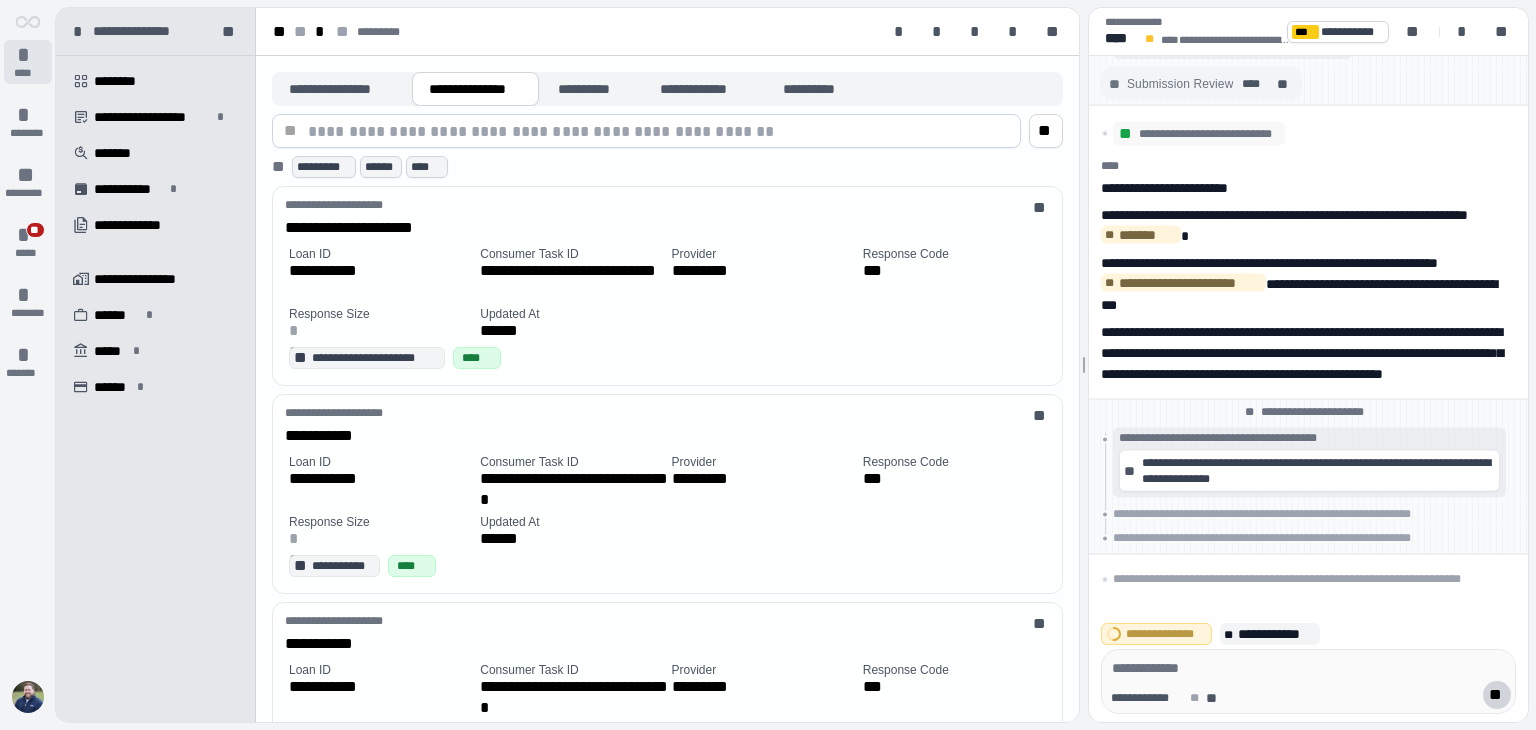 click on "****" at bounding box center (28, 73) 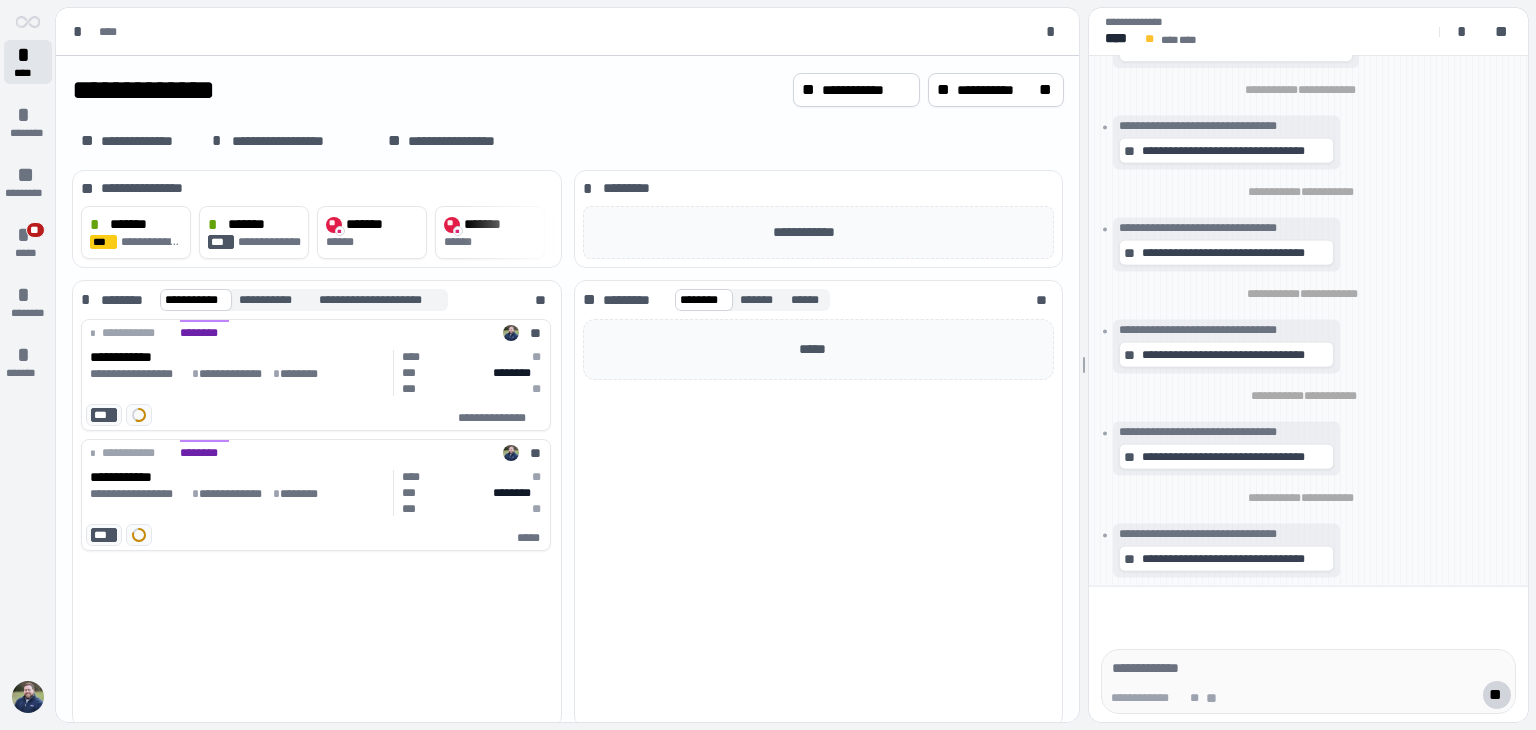 click on "****" at bounding box center [28, 73] 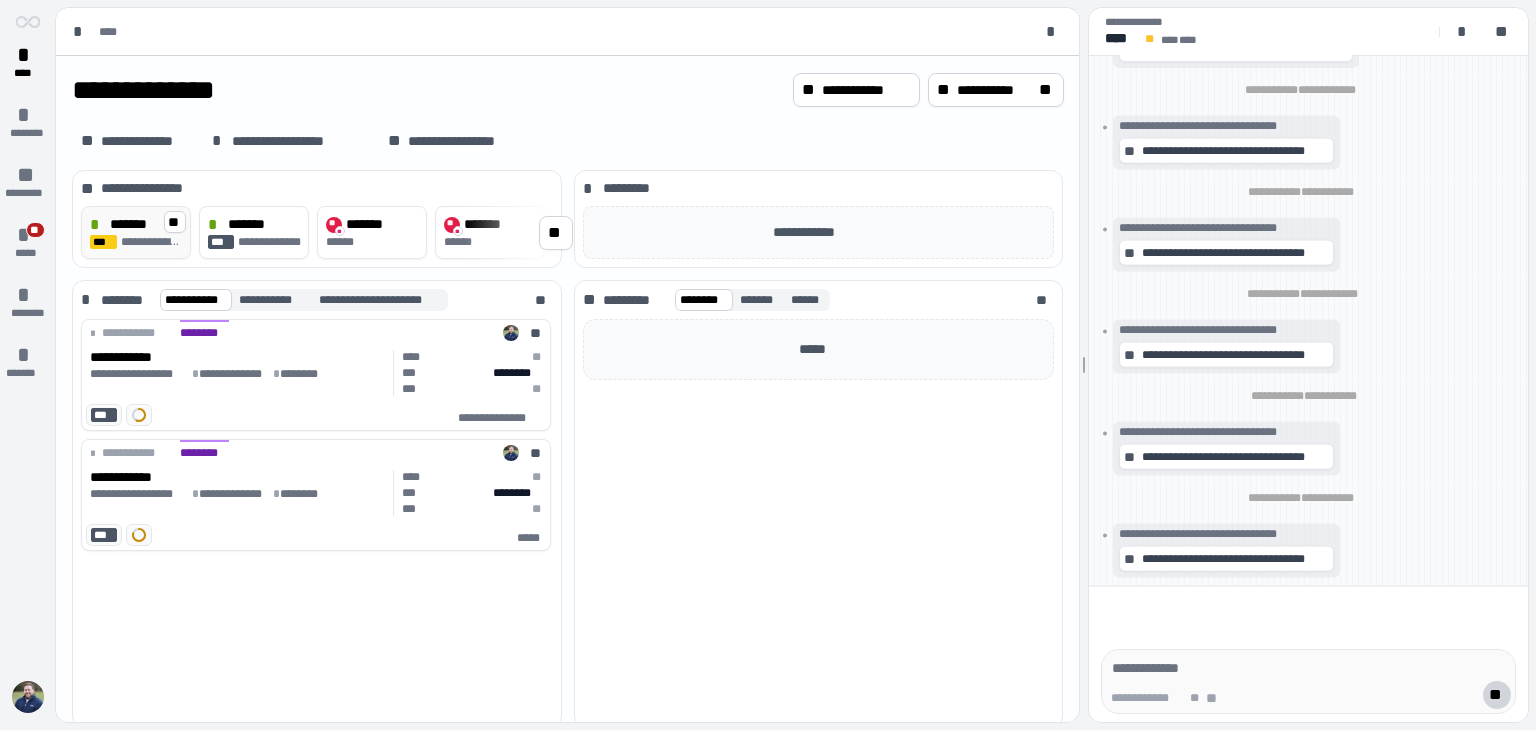 click on "**********" at bounding box center (152, 242) 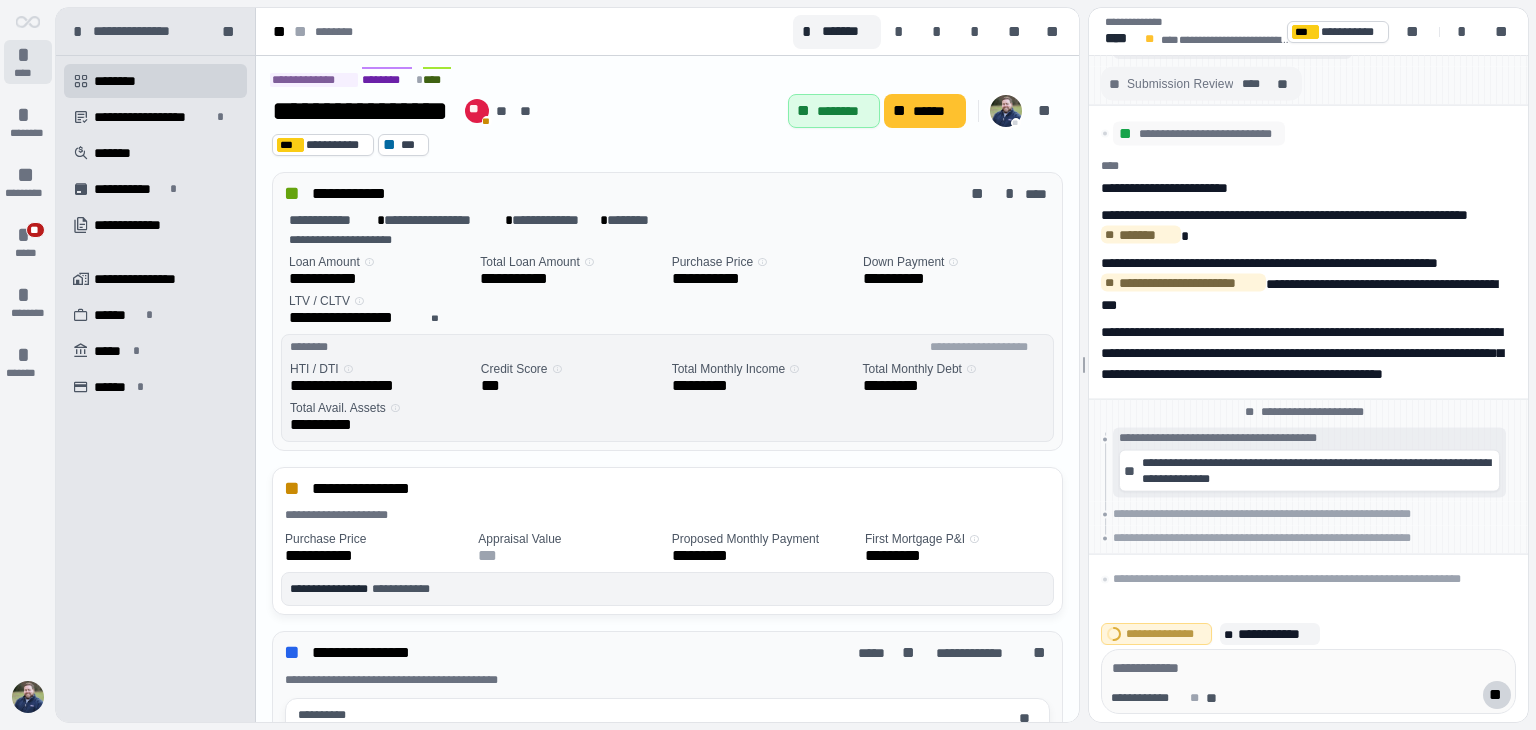 click on "****" at bounding box center [28, 73] 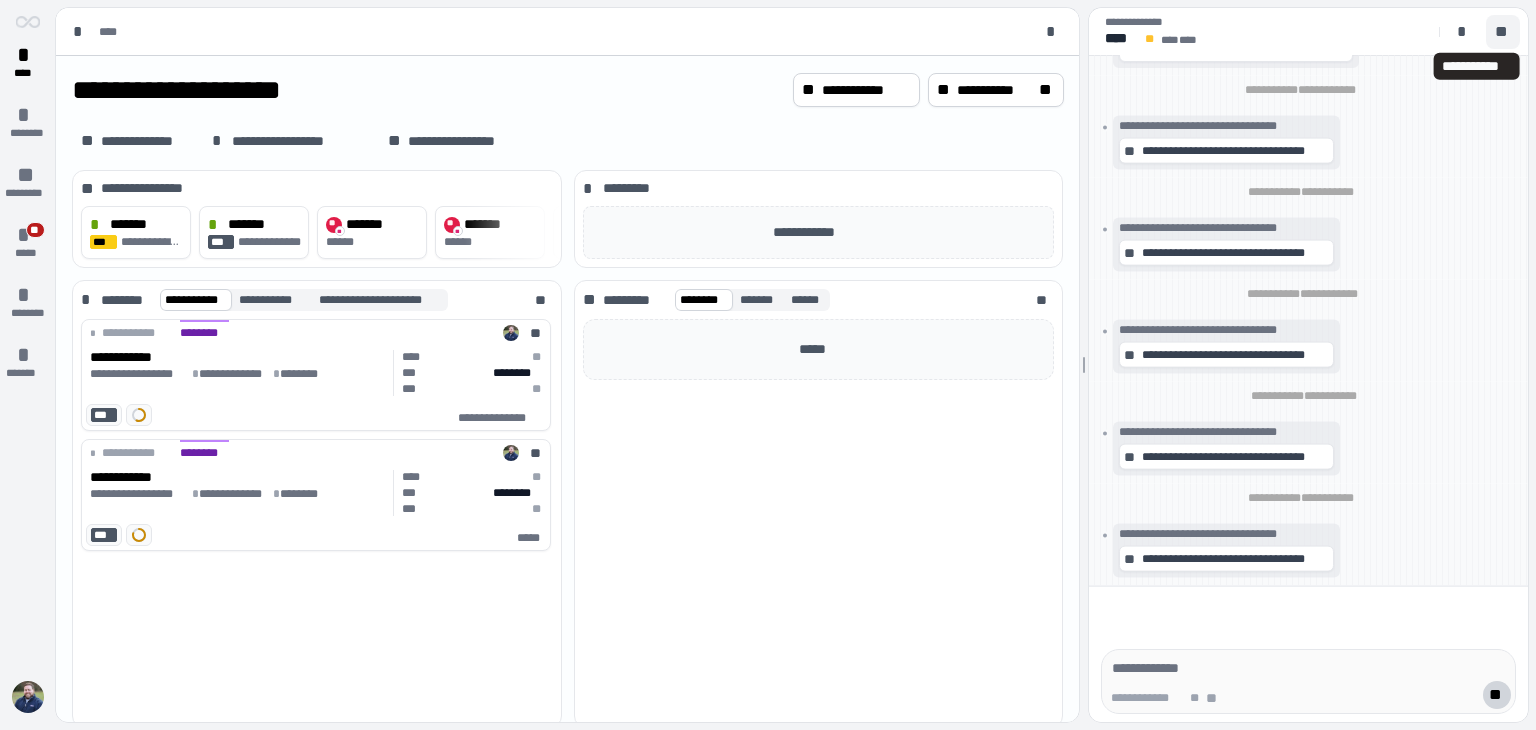 click on "**" at bounding box center [1503, 32] 